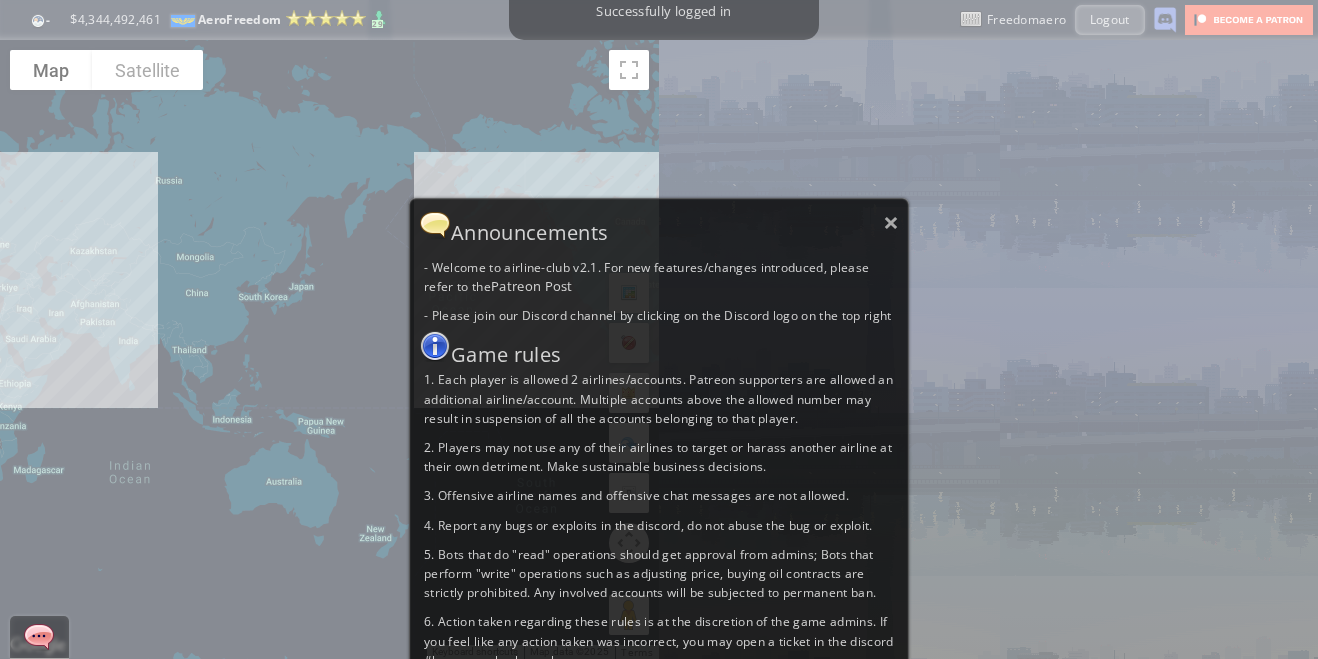 scroll, scrollTop: 0, scrollLeft: 0, axis: both 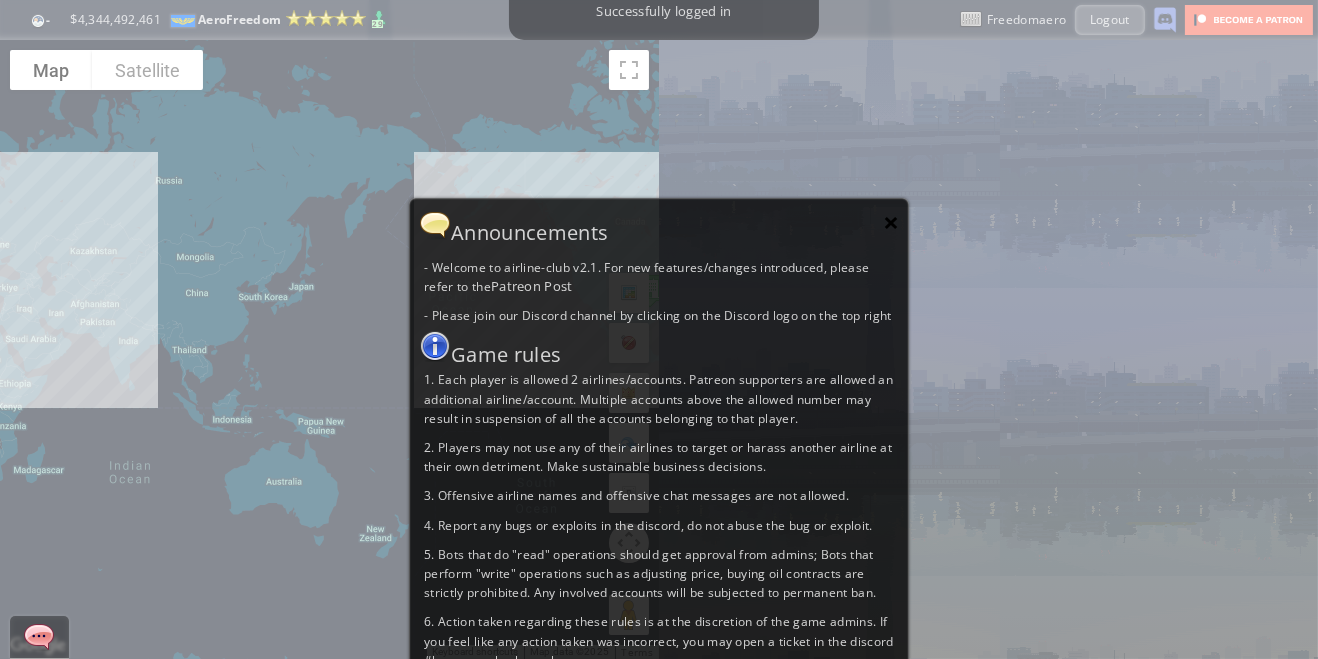click on "×" at bounding box center (891, 222) 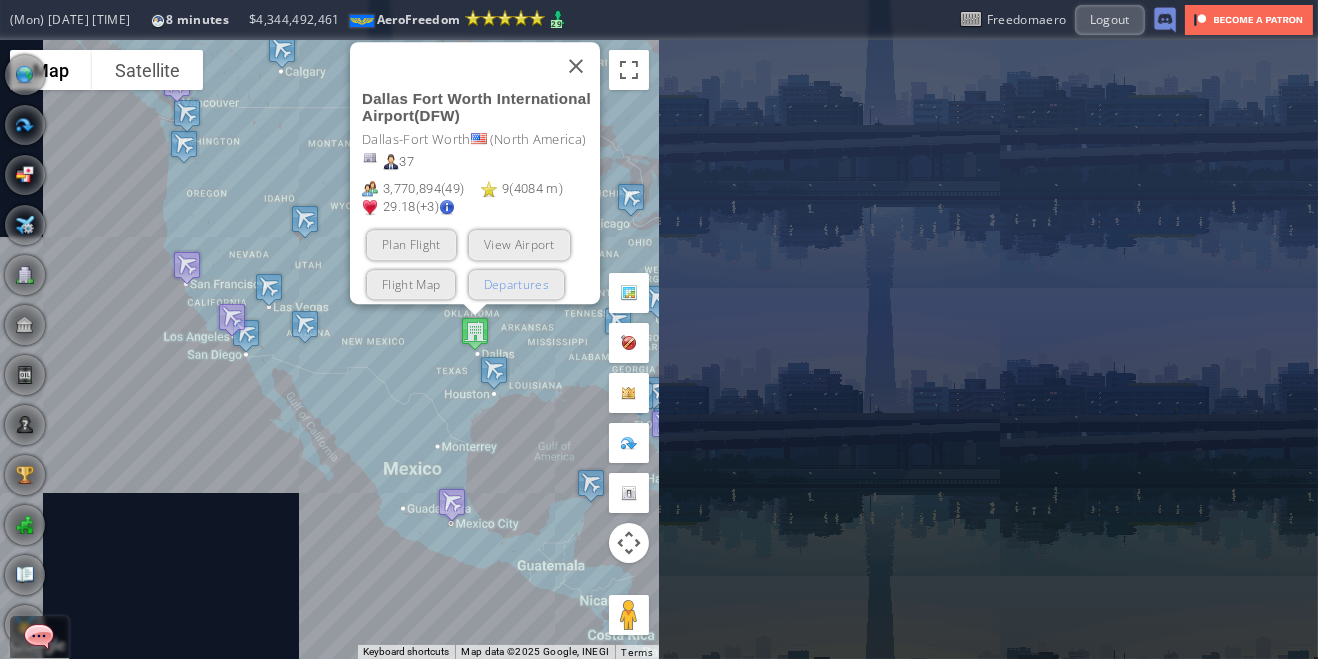 click on "Departures" at bounding box center [515, 283] 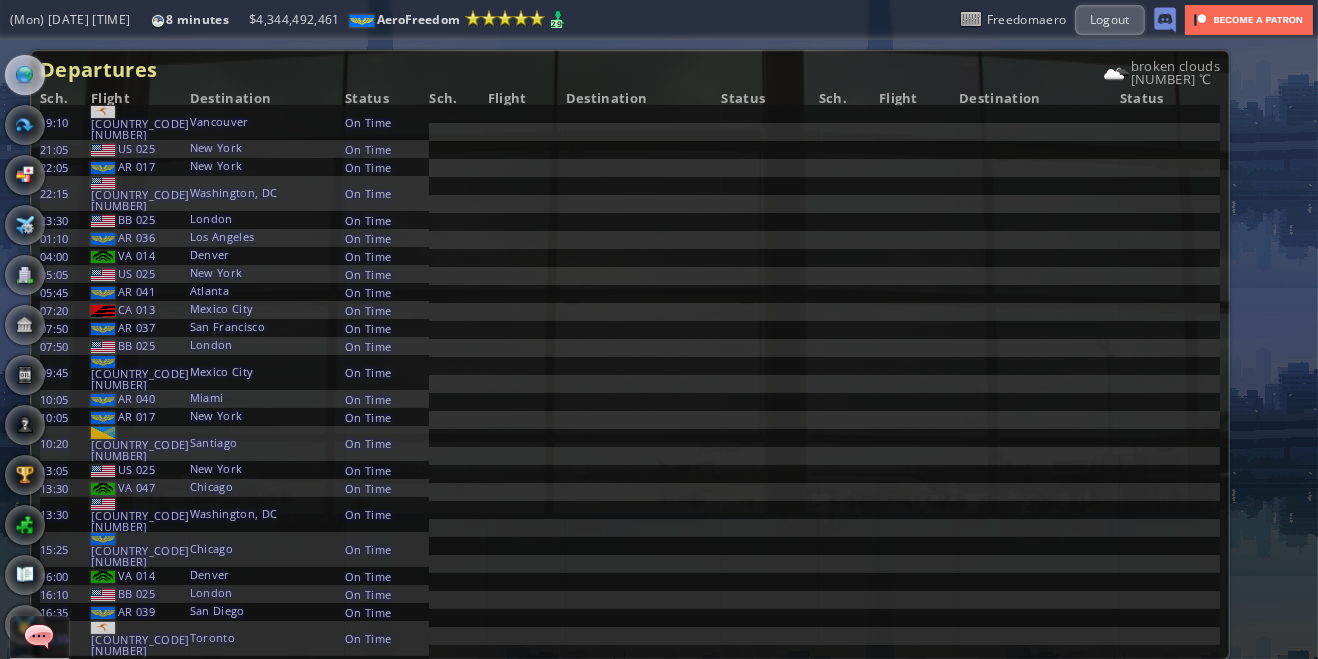 click at bounding box center [25, 75] 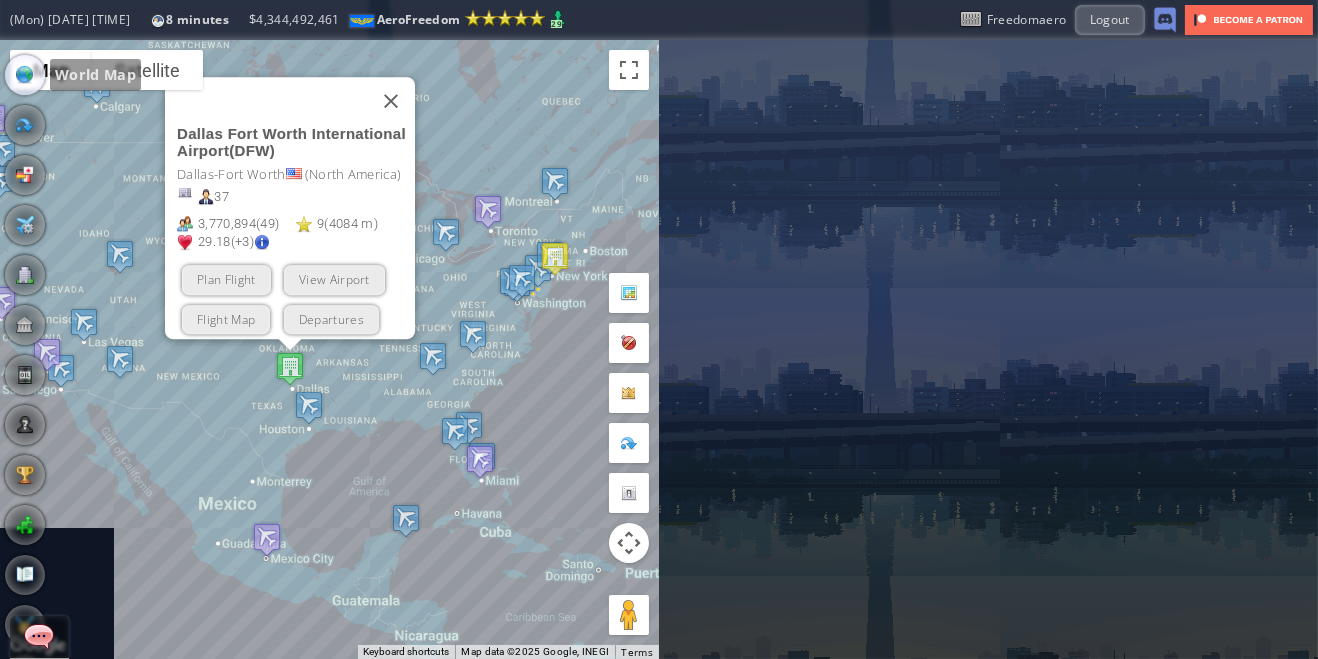 click at bounding box center [391, 101] 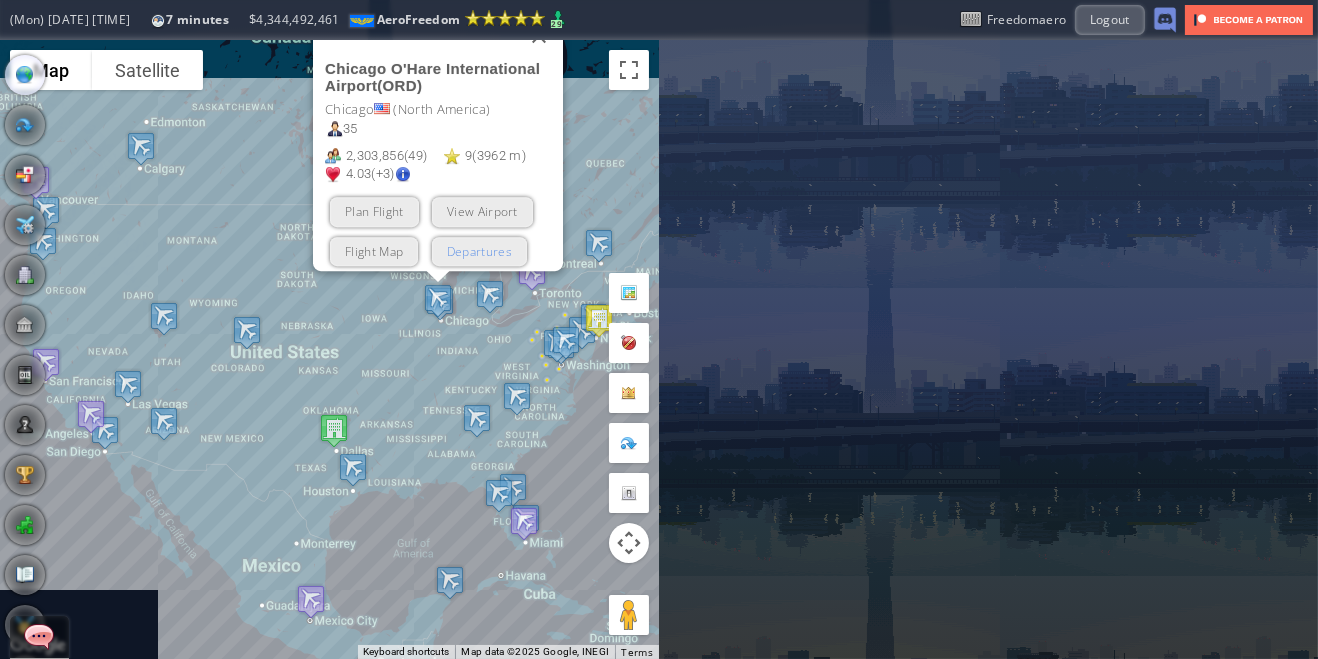click on "Departures" at bounding box center (478, 250) 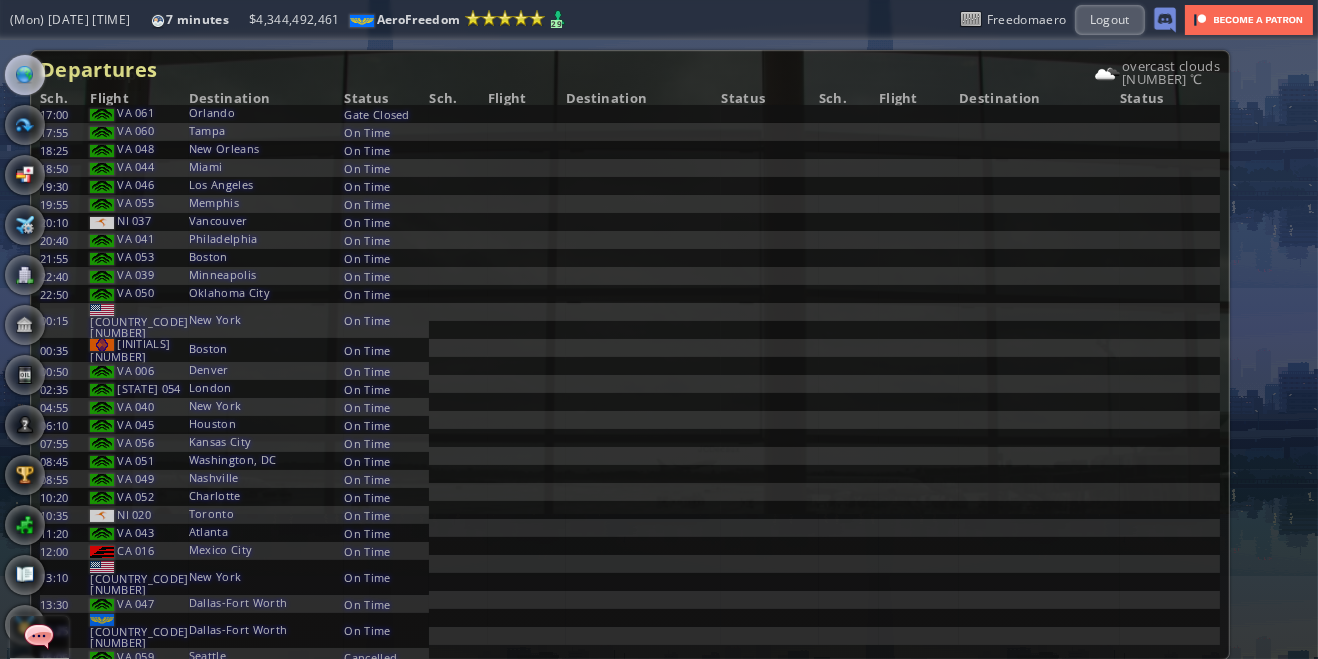 click at bounding box center [25, 75] 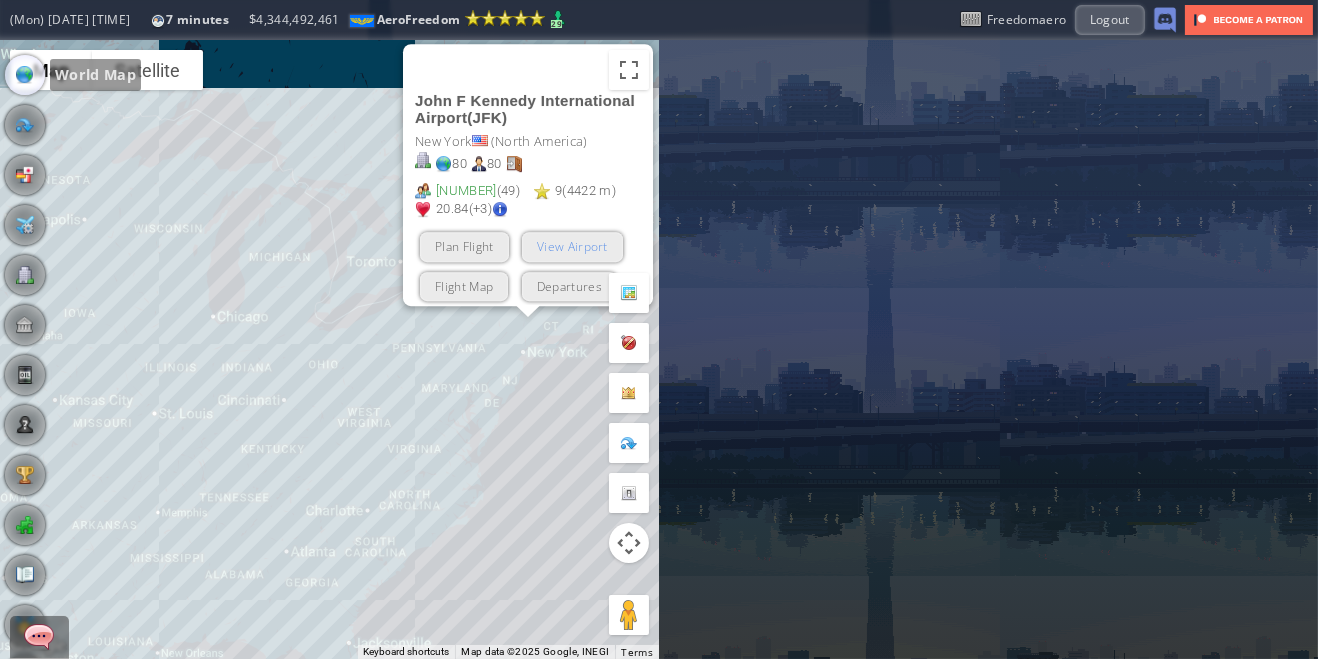 click on "View Airport" at bounding box center [571, 246] 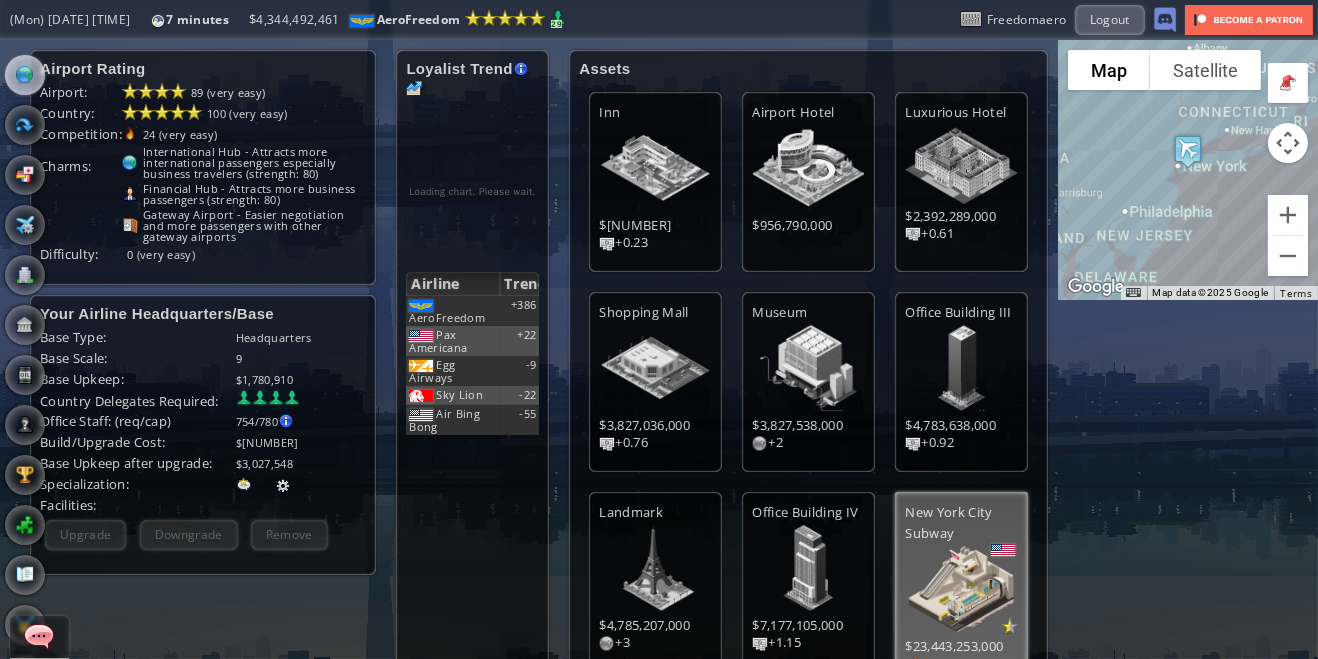 click at bounding box center [25, 75] 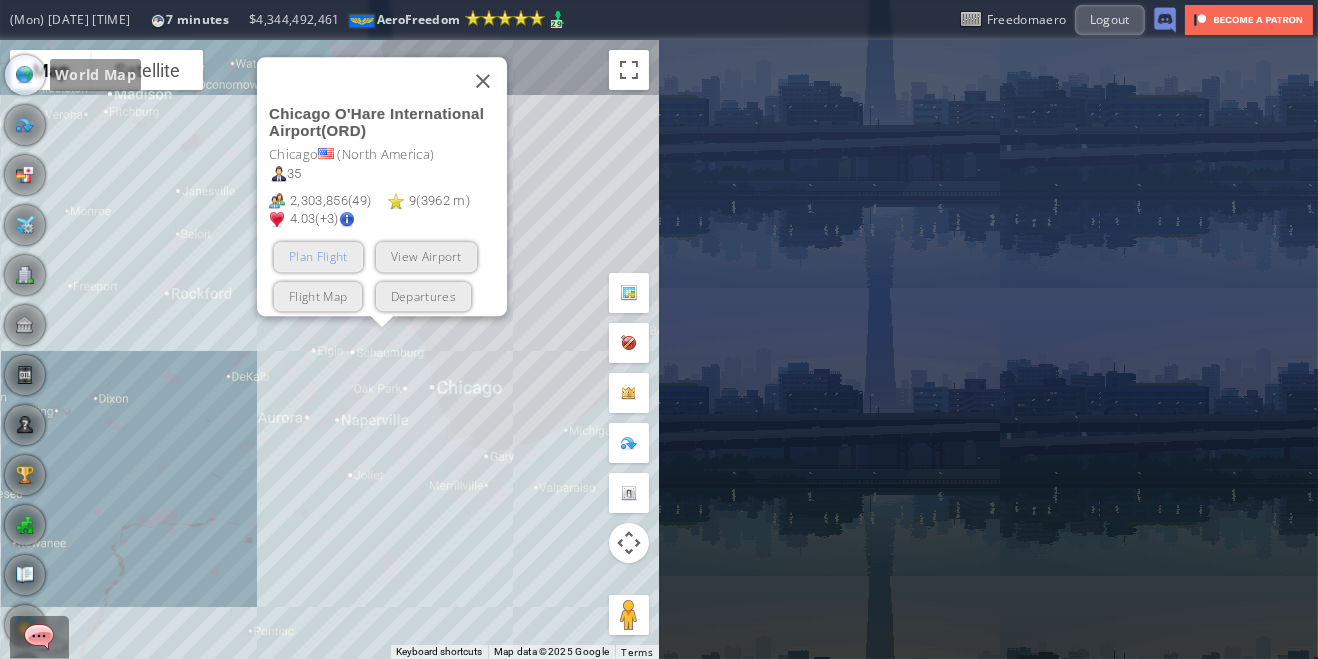 click on "Plan Flight" at bounding box center [318, 256] 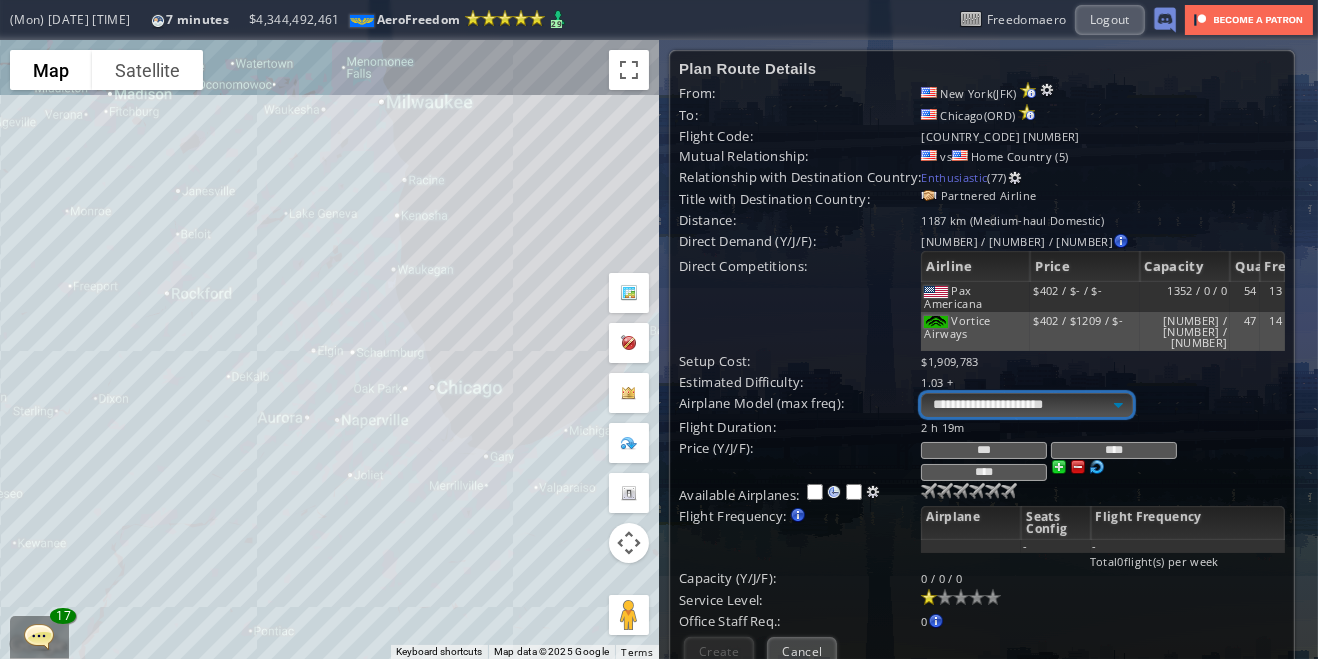 click on "**********" at bounding box center [1026, 405] 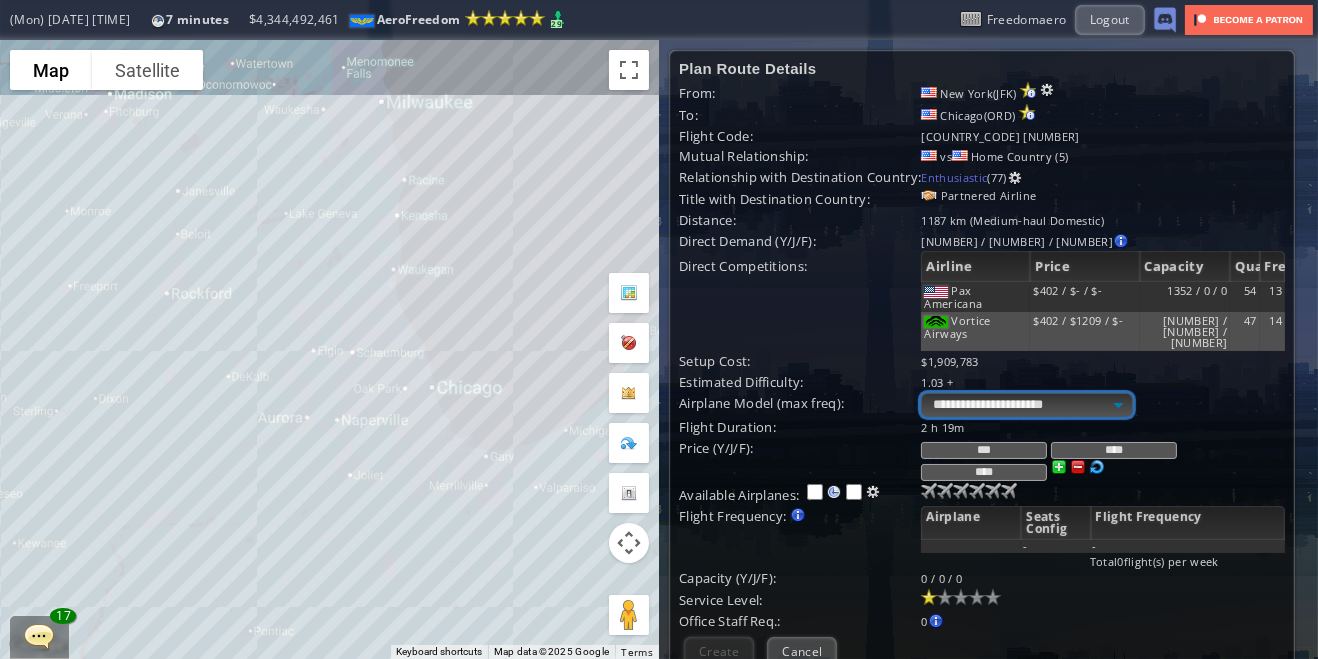 select on "**" 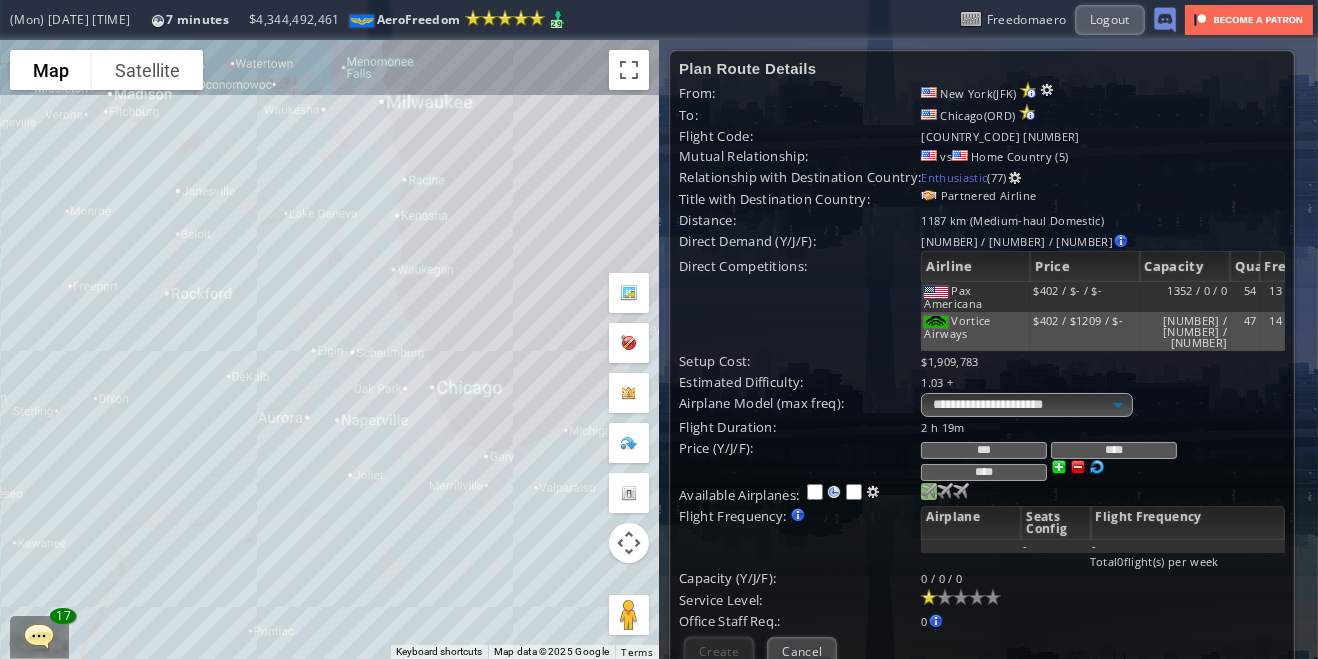 click at bounding box center (929, 491) 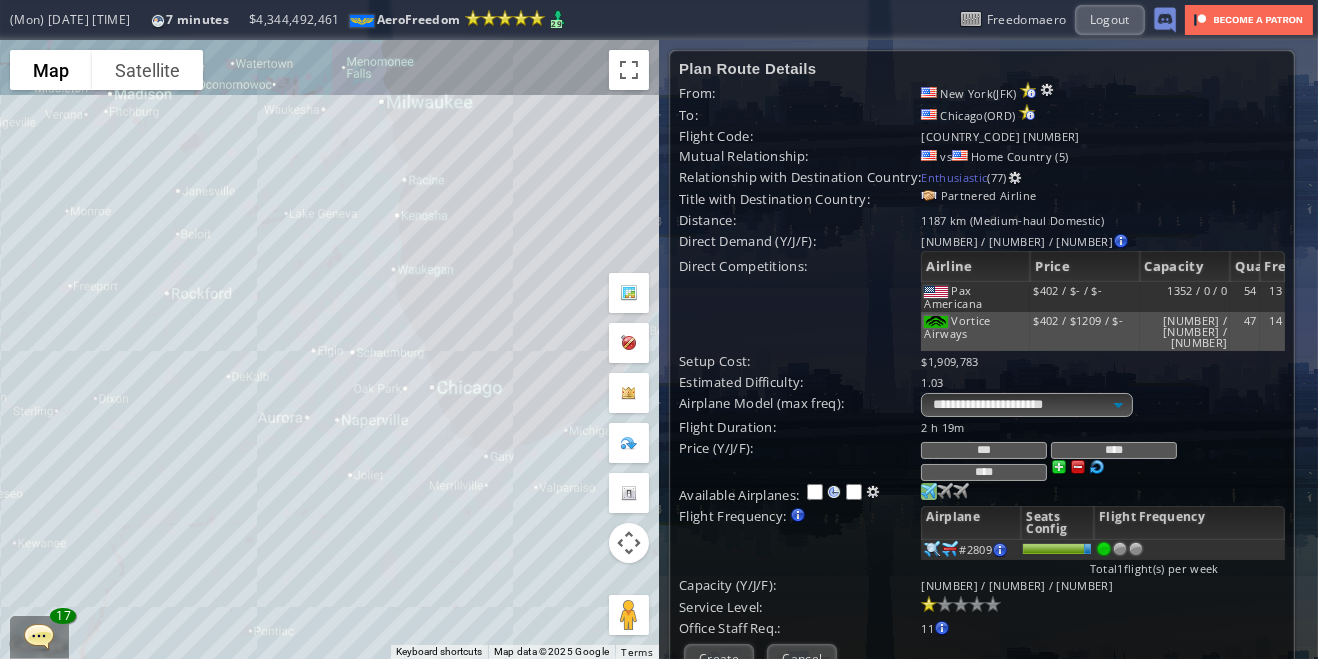 click at bounding box center [1136, 549] 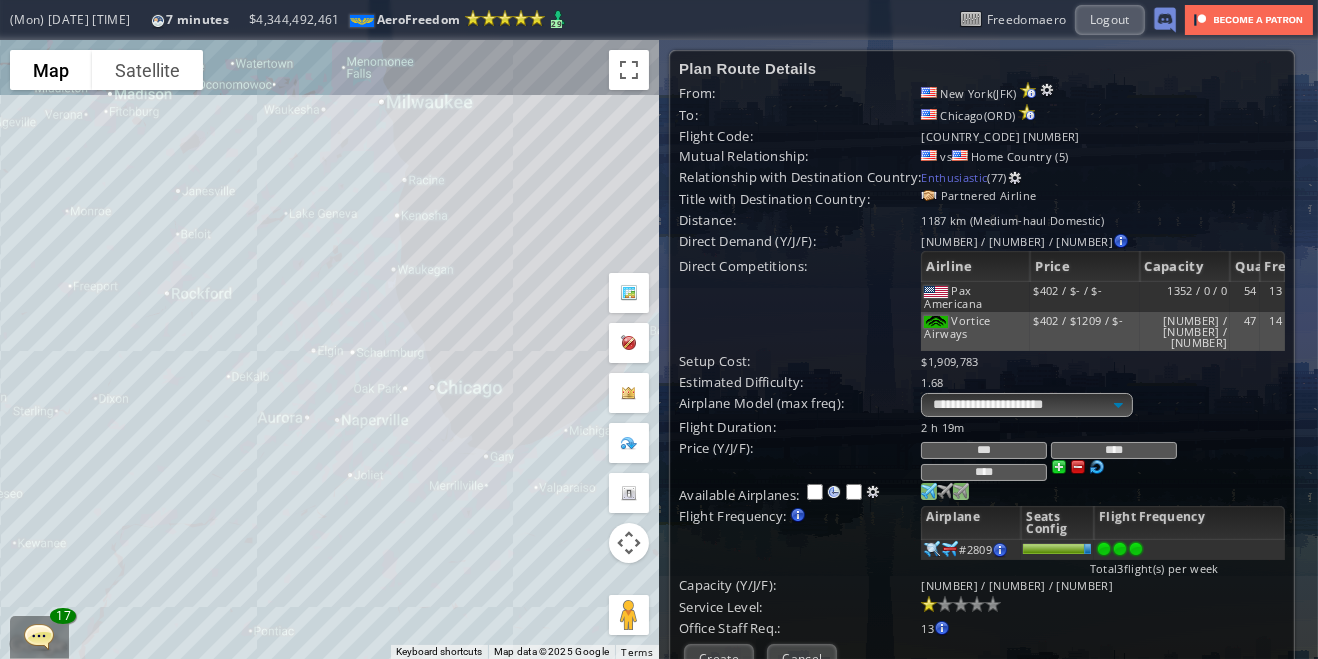 click at bounding box center [929, 491] 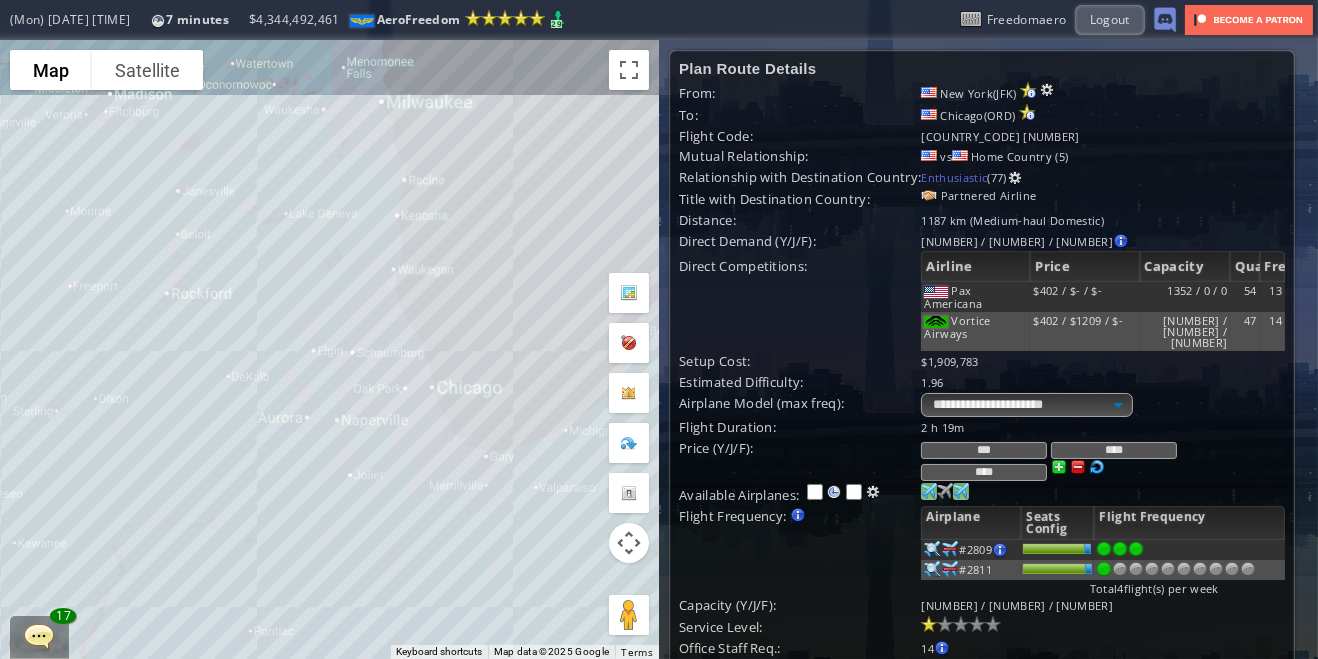 click at bounding box center (929, 491) 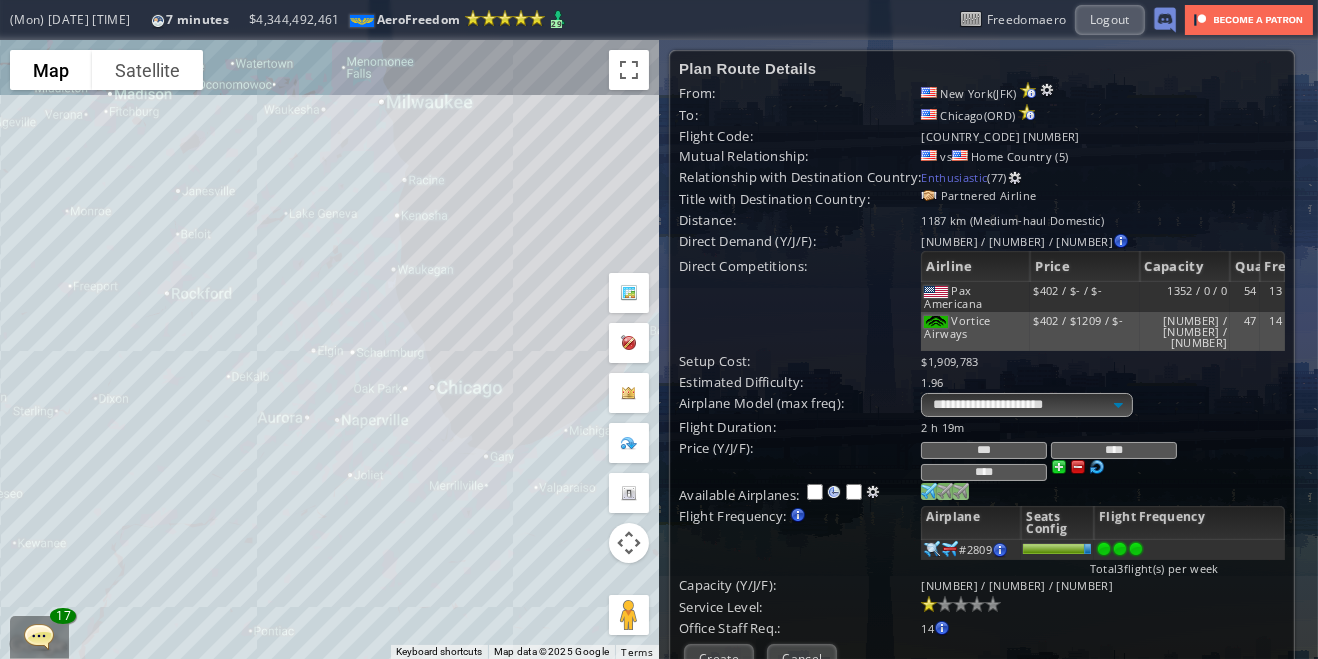 click at bounding box center (929, 491) 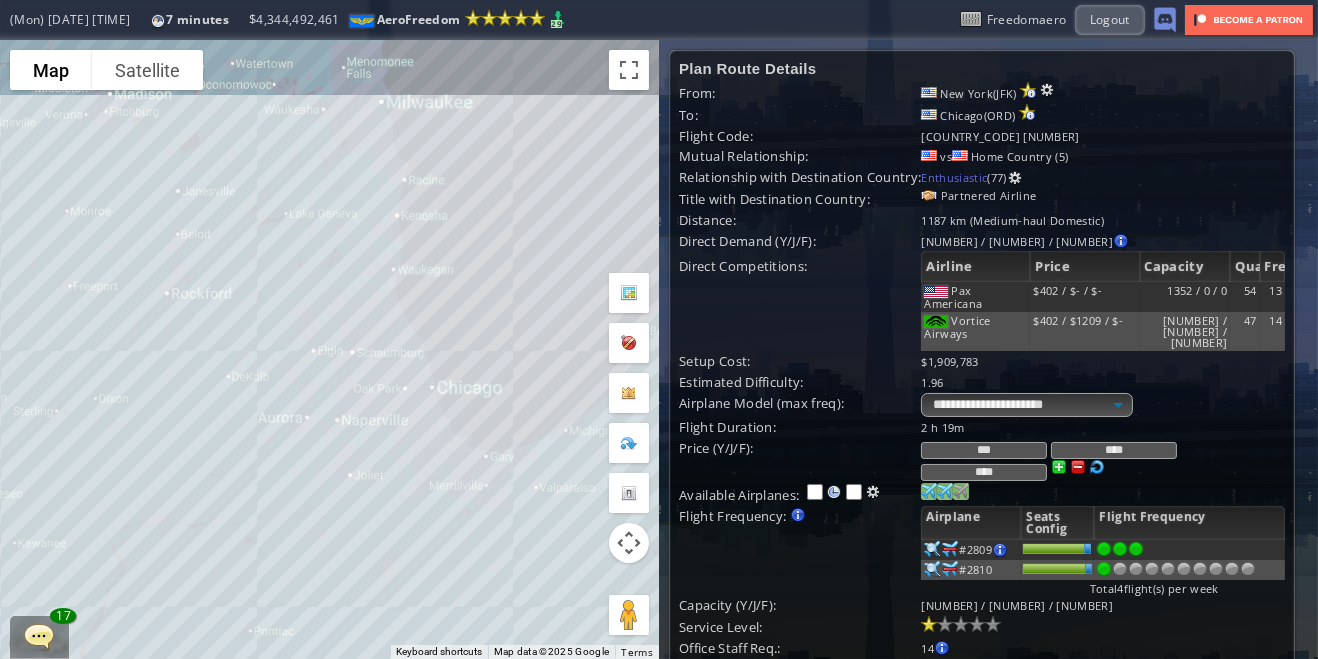 click at bounding box center [1168, 569] 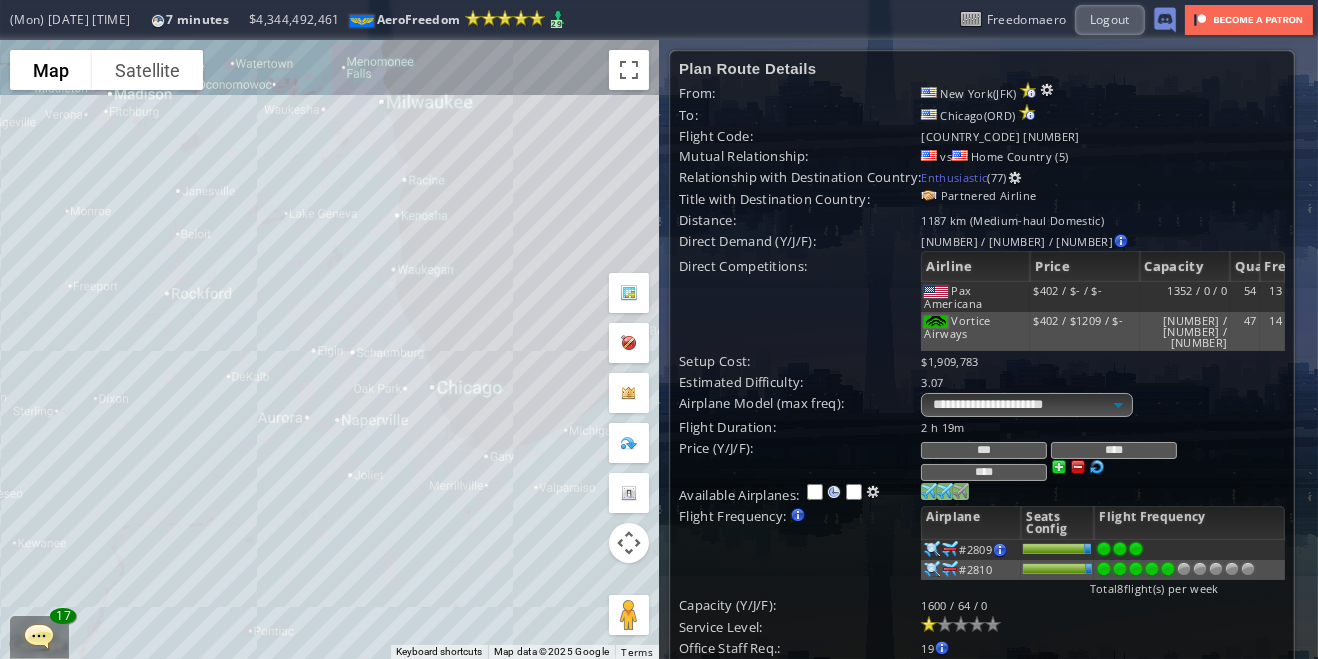 click at bounding box center [1168, 569] 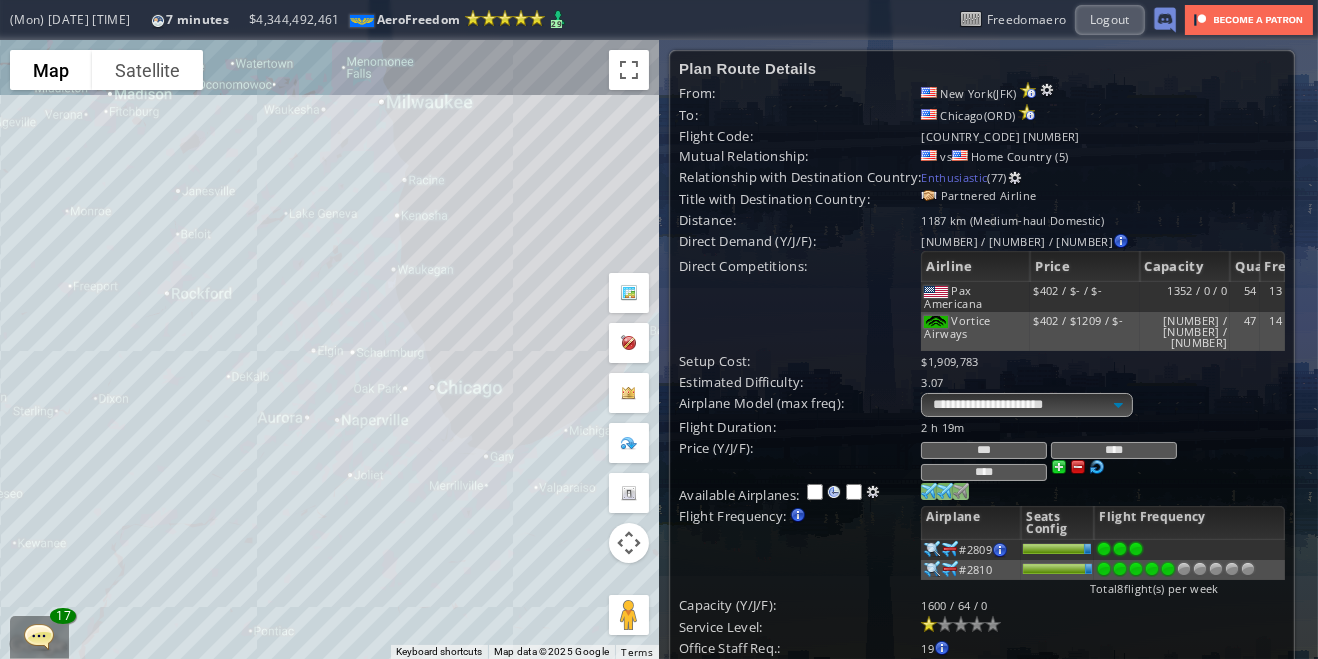 click at bounding box center [1152, 569] 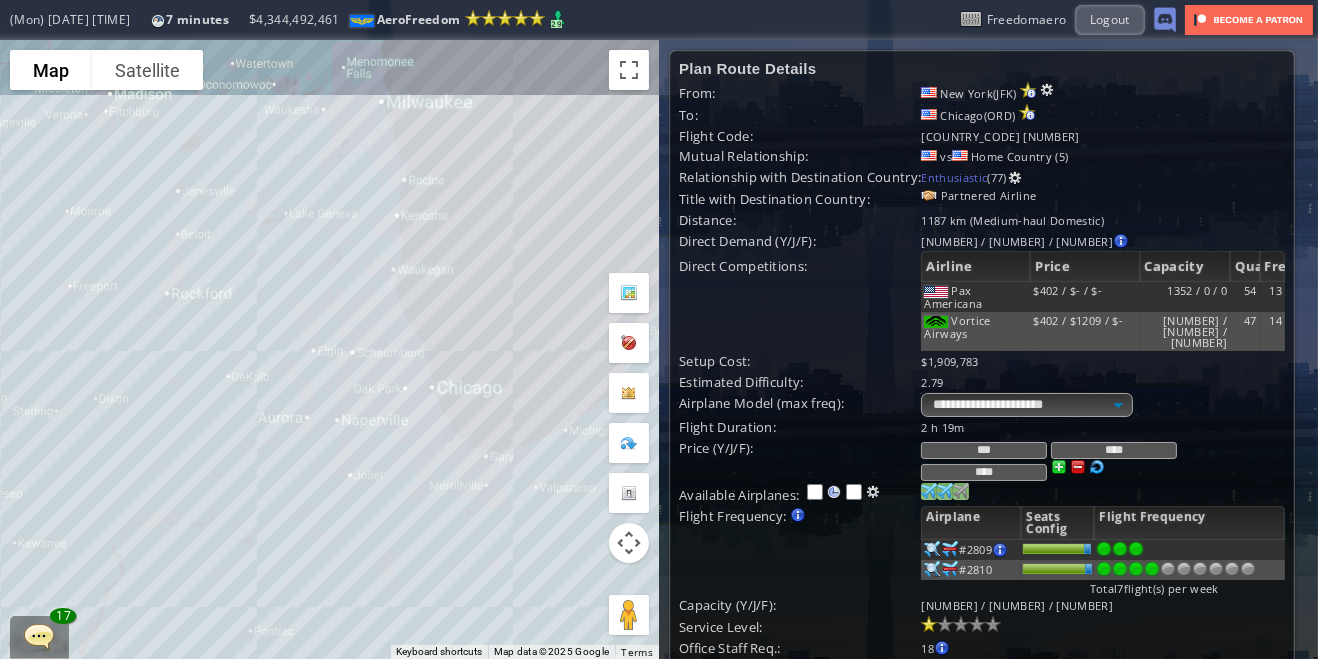 click at bounding box center [961, 624] 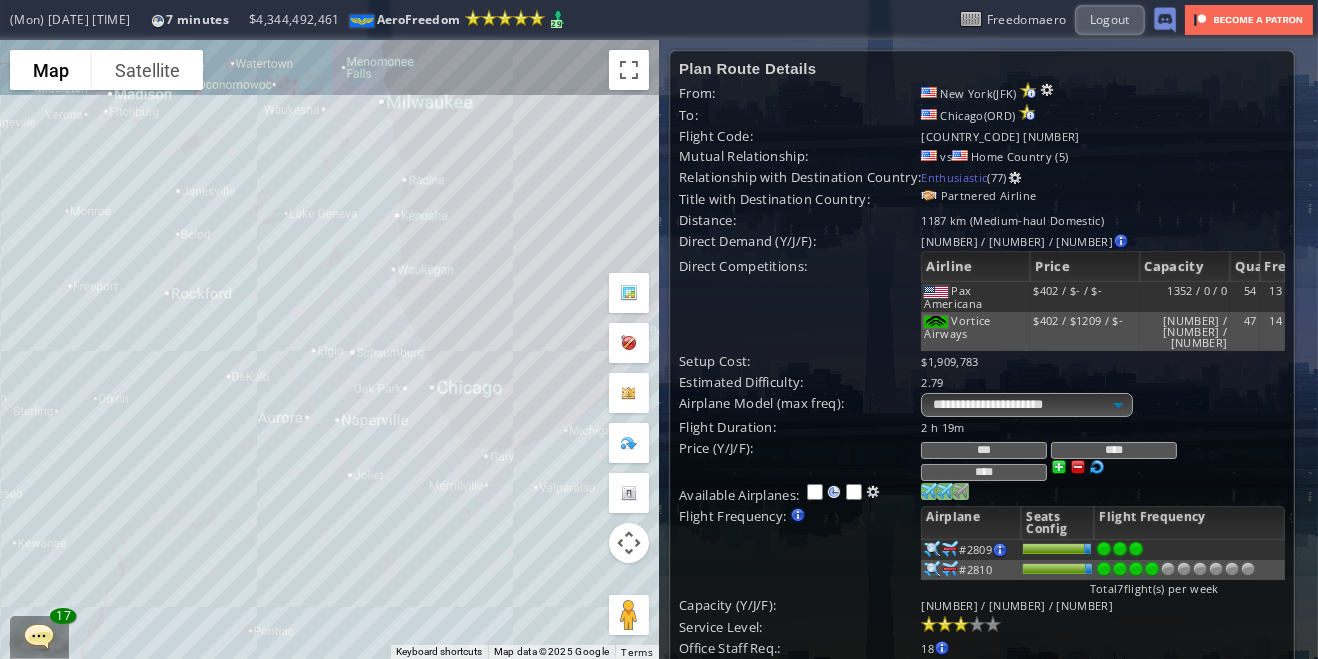 click on "Create" at bounding box center [719, 678] 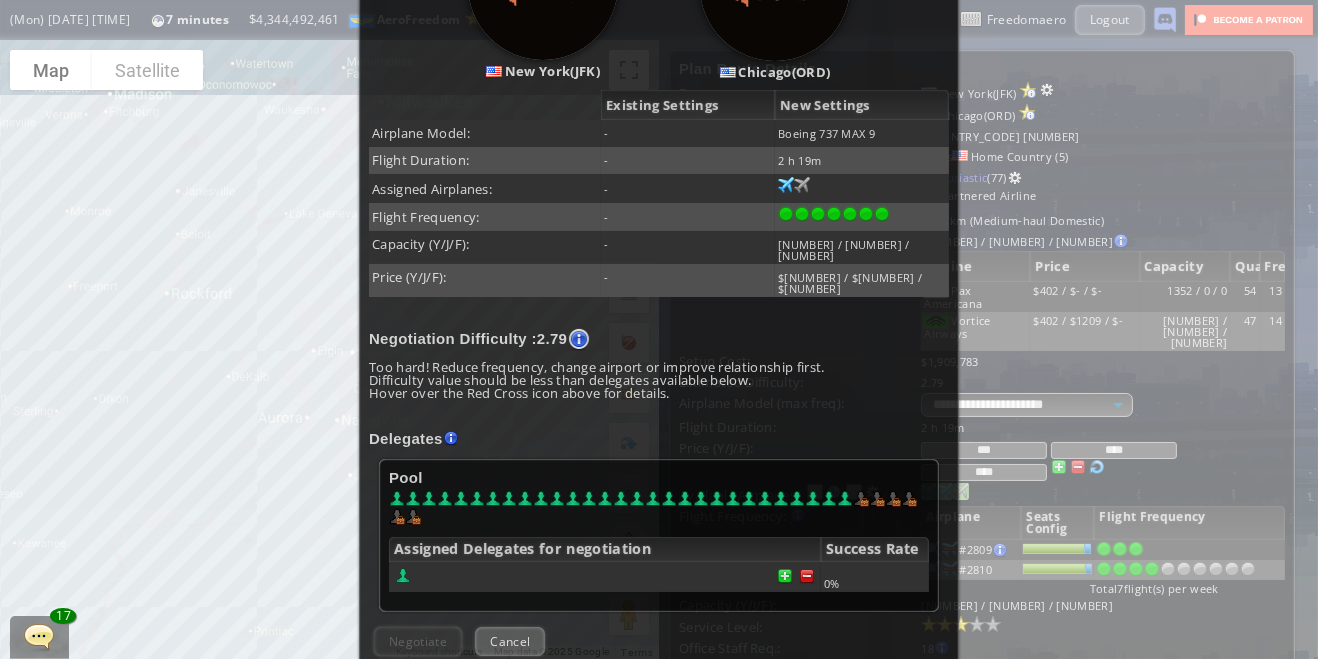 scroll, scrollTop: 329, scrollLeft: 0, axis: vertical 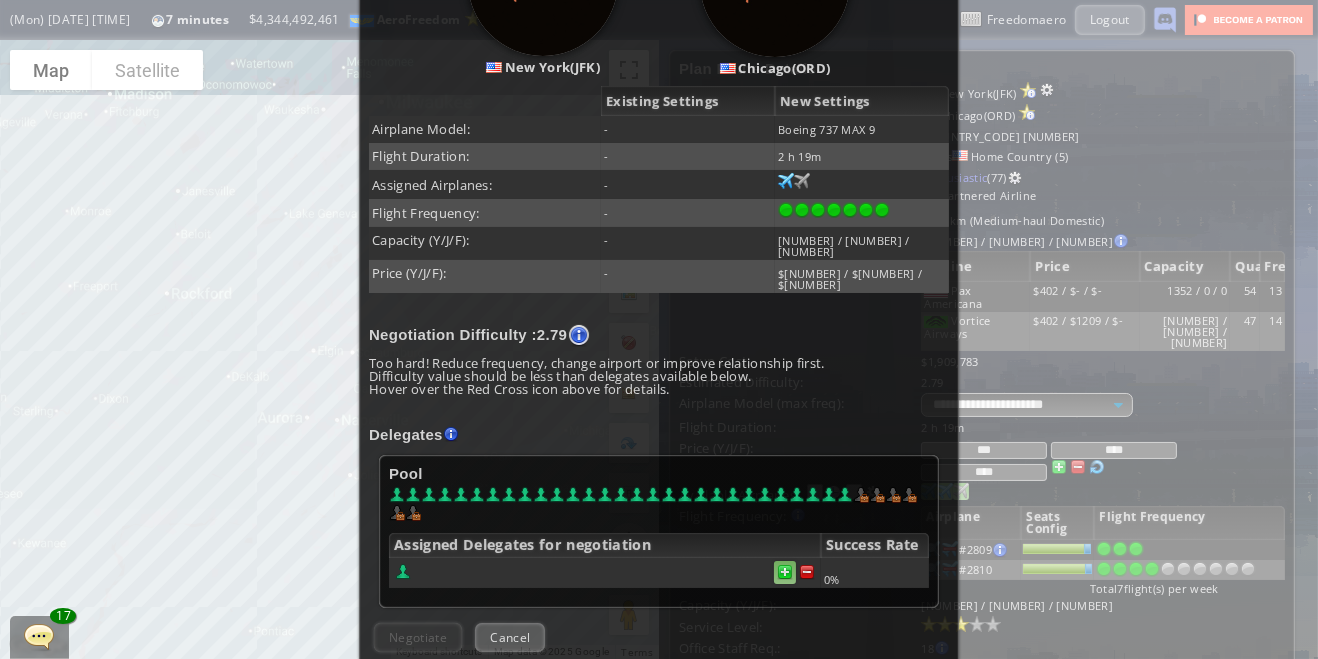 click at bounding box center (785, 572) 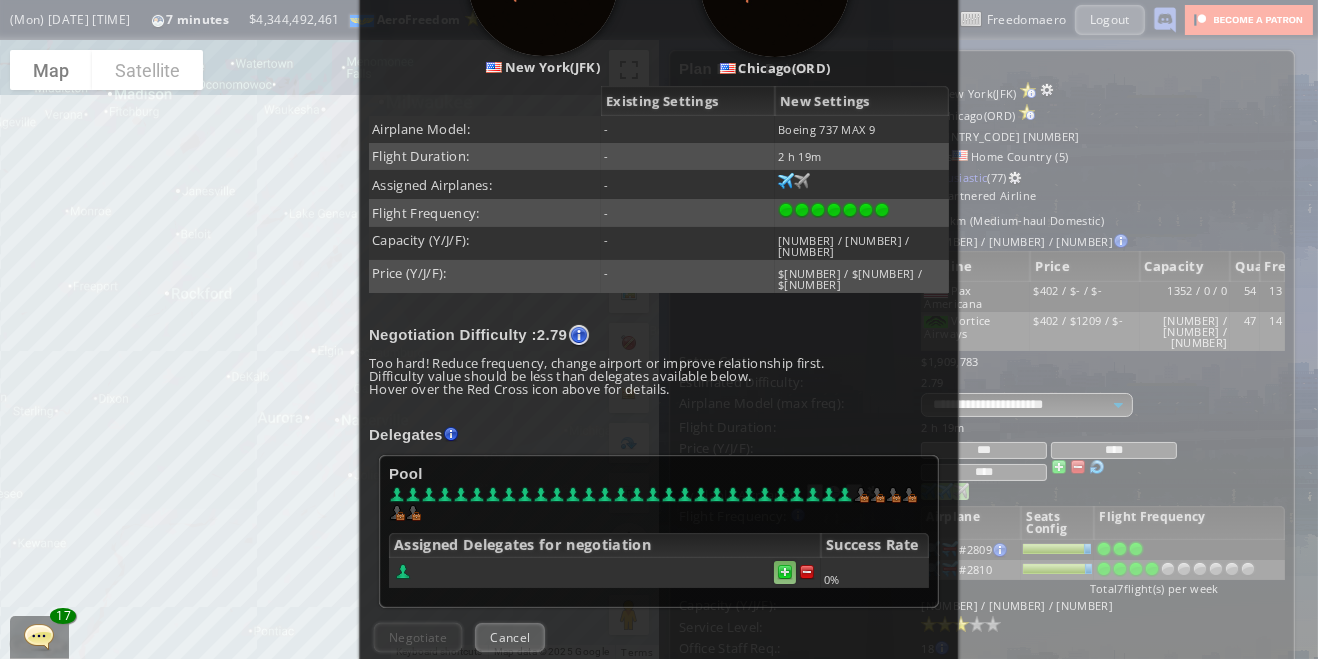 click at bounding box center (785, 572) 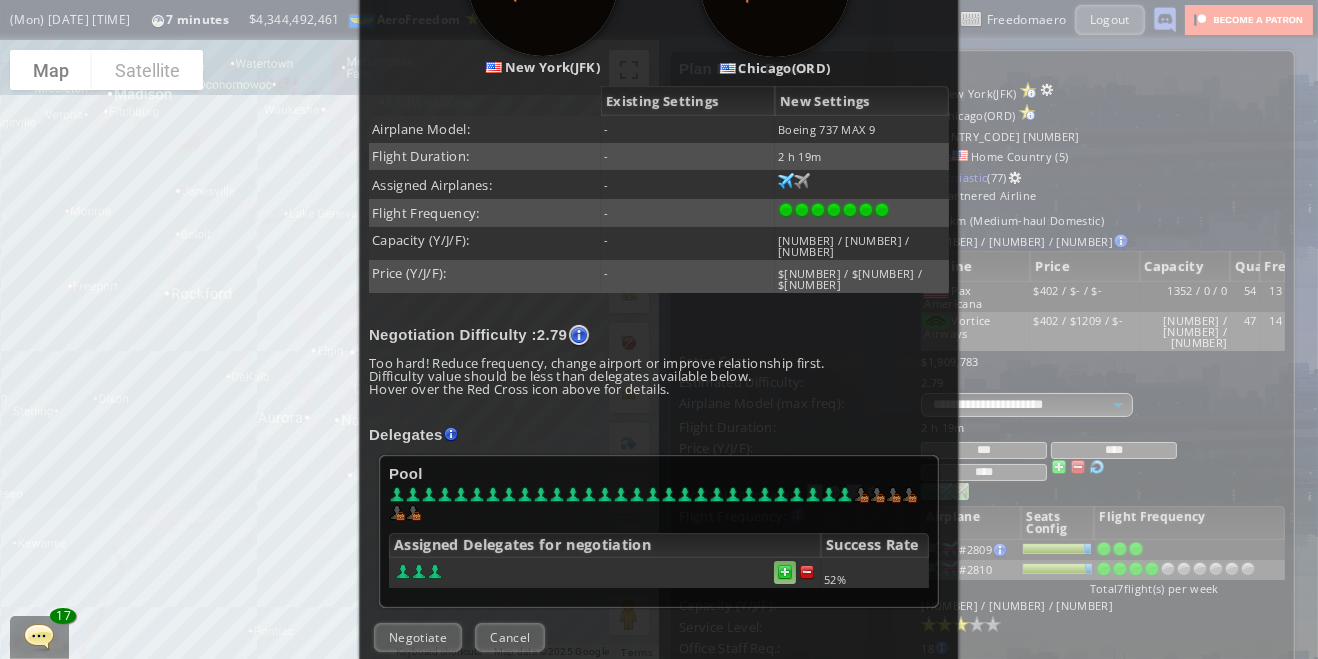 click at bounding box center (785, 572) 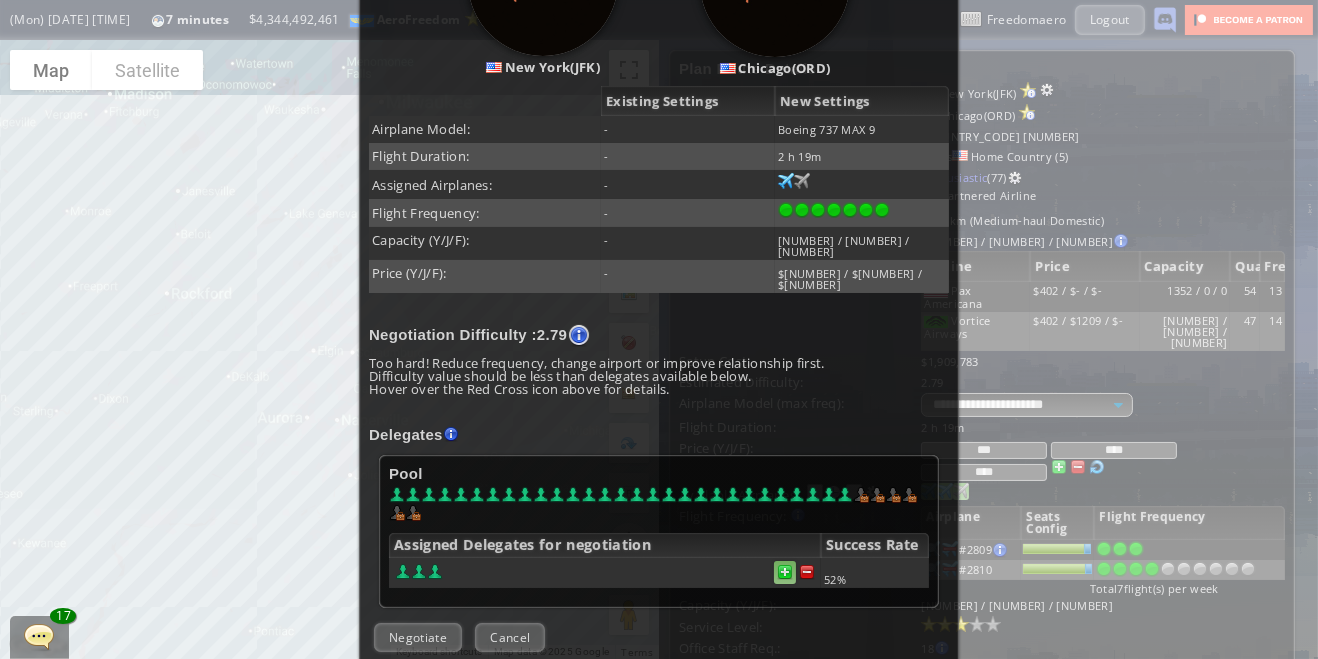 click at bounding box center (785, 572) 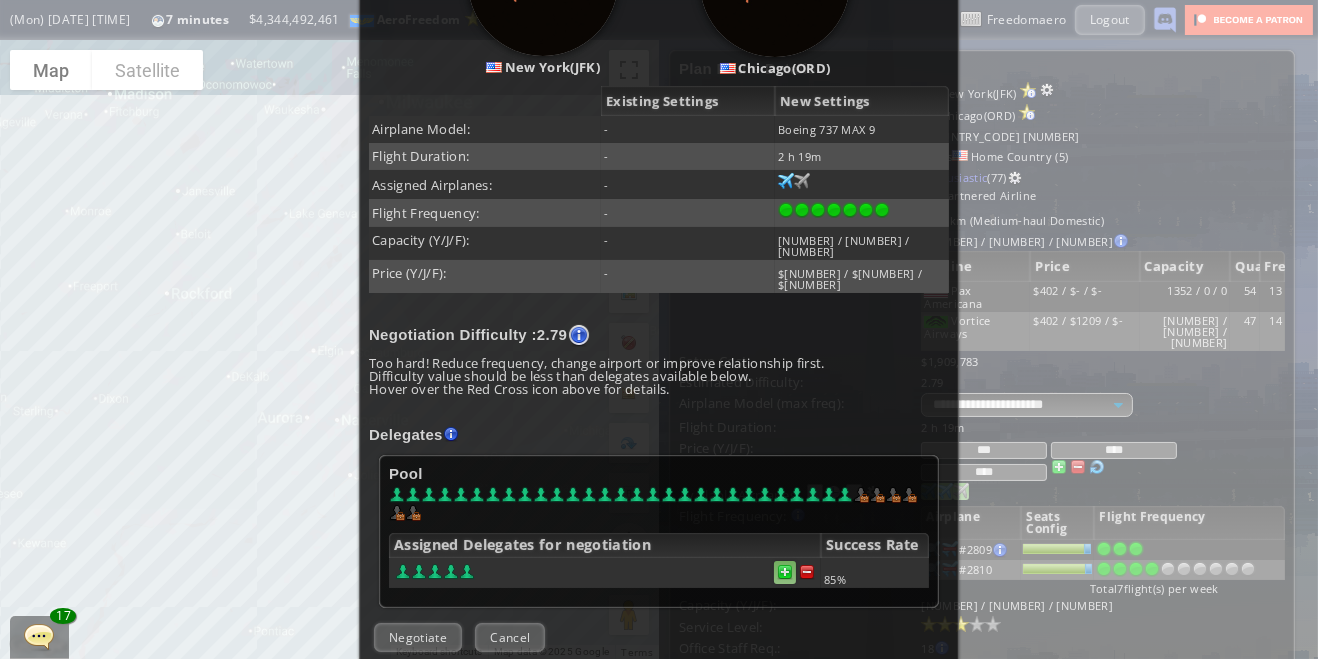 click at bounding box center [785, 572] 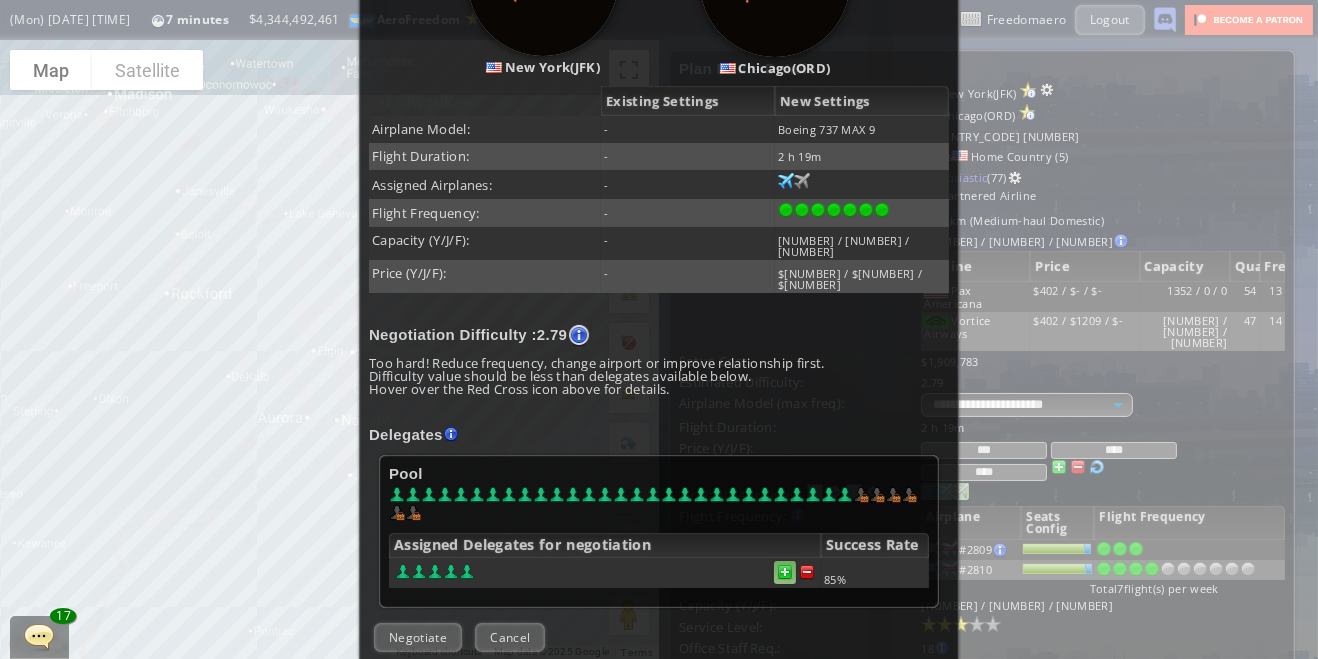 click at bounding box center (785, 572) 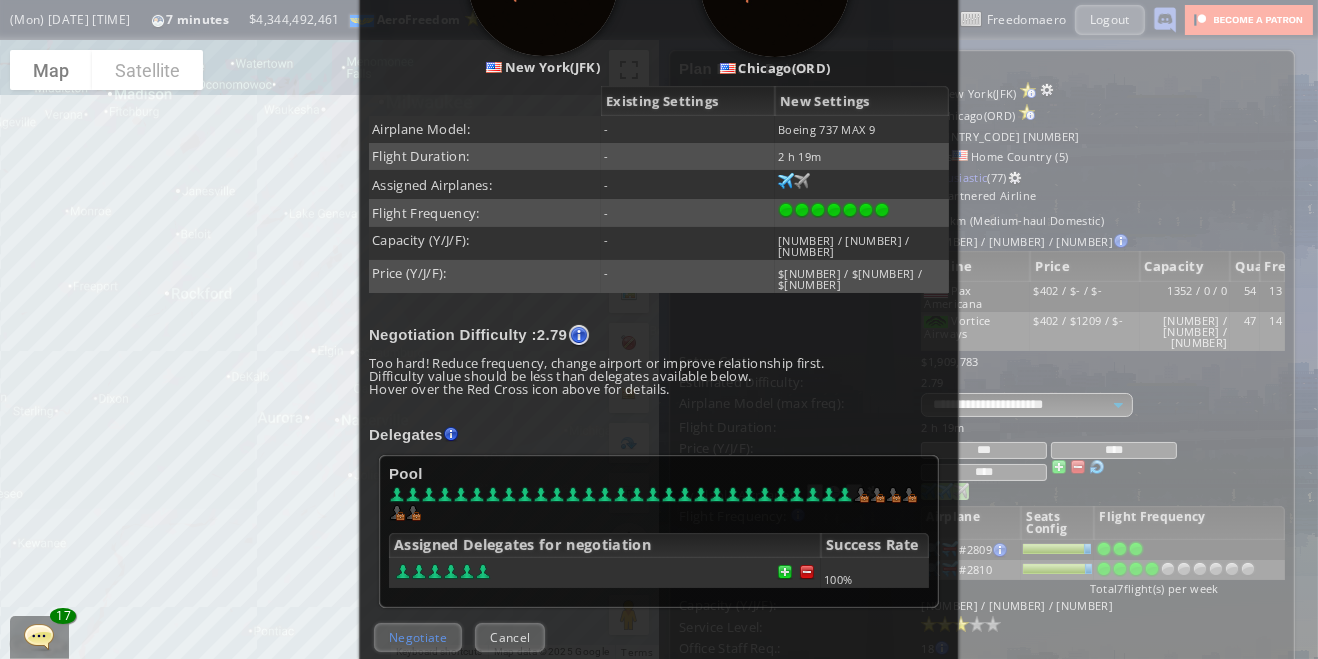 click on "Negotiate" at bounding box center [418, 637] 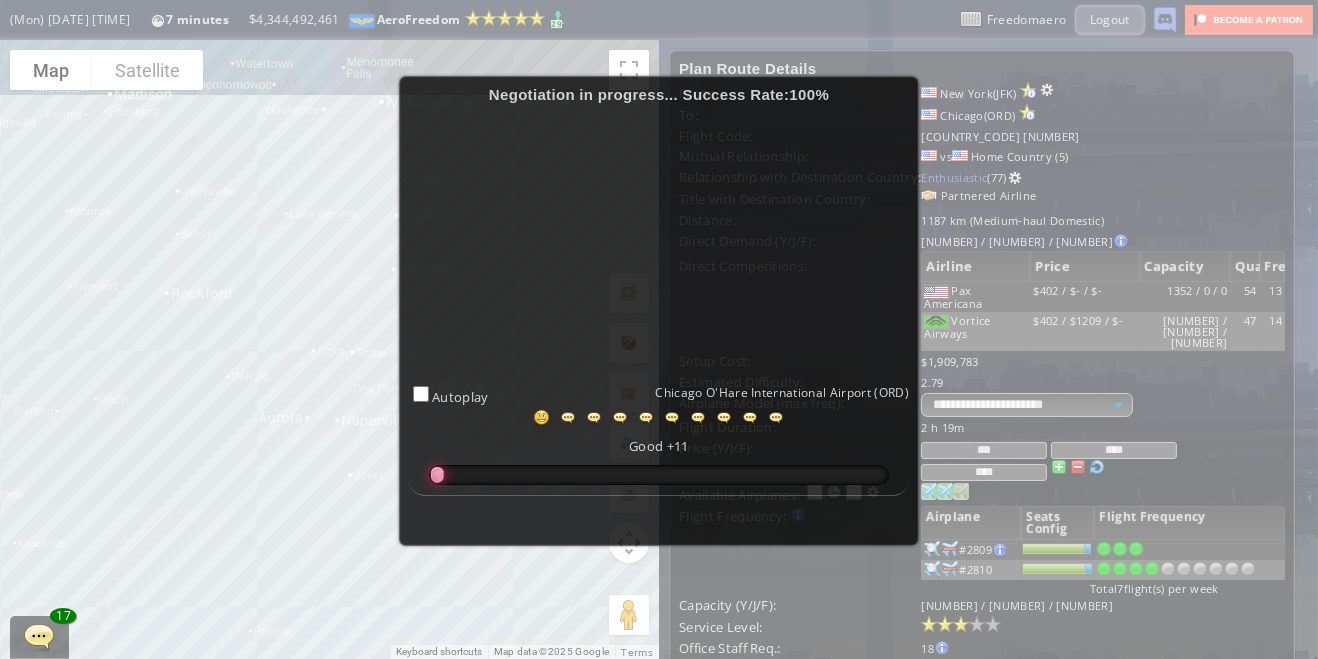scroll, scrollTop: 196, scrollLeft: 0, axis: vertical 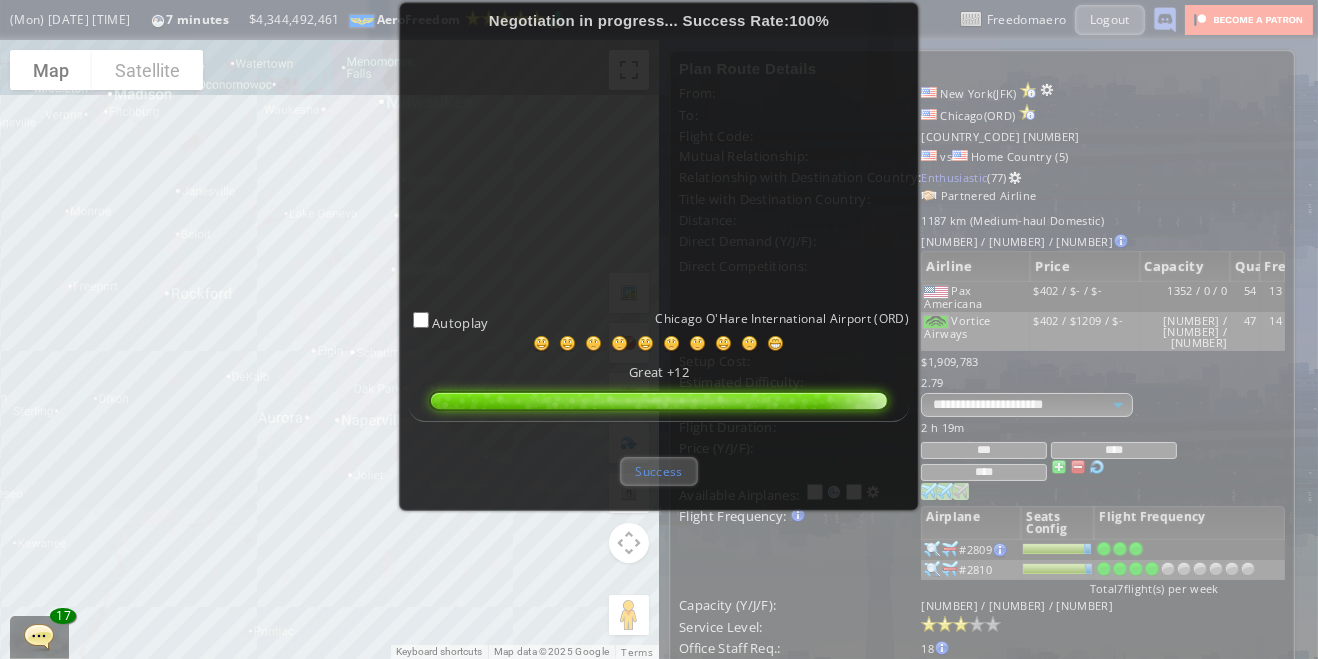 click on "Success" at bounding box center (658, 471) 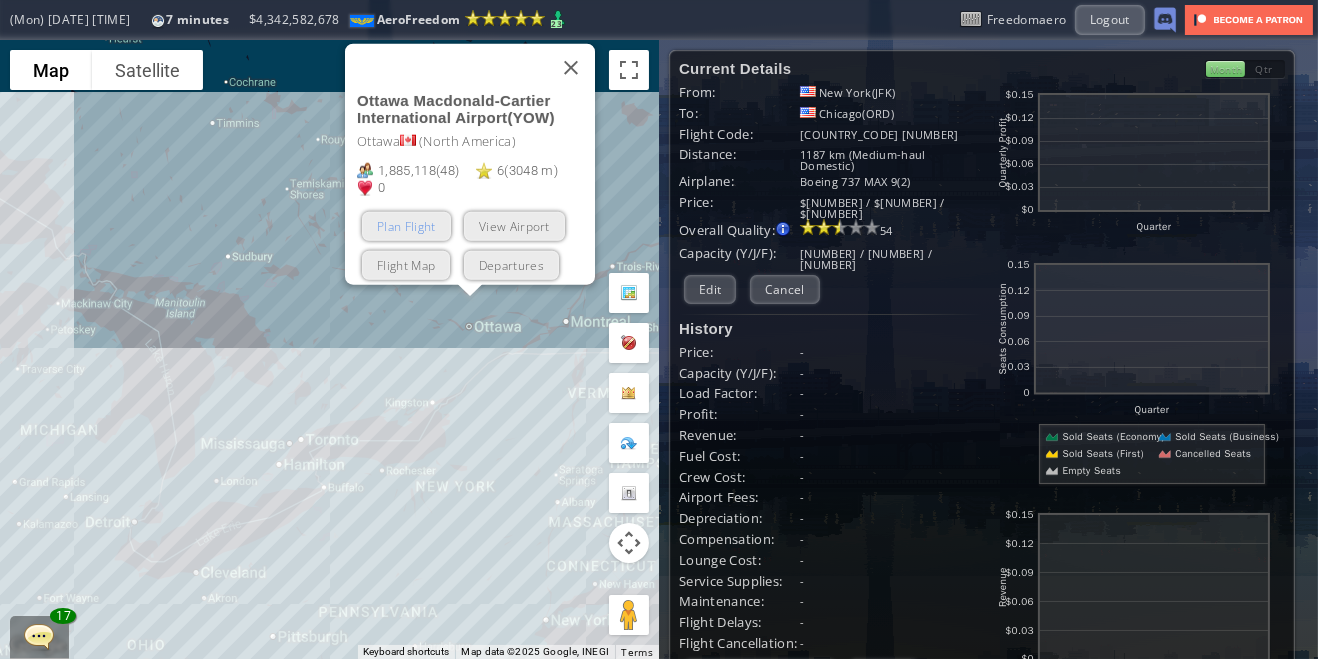 click on "Plan Flight" at bounding box center [406, 225] 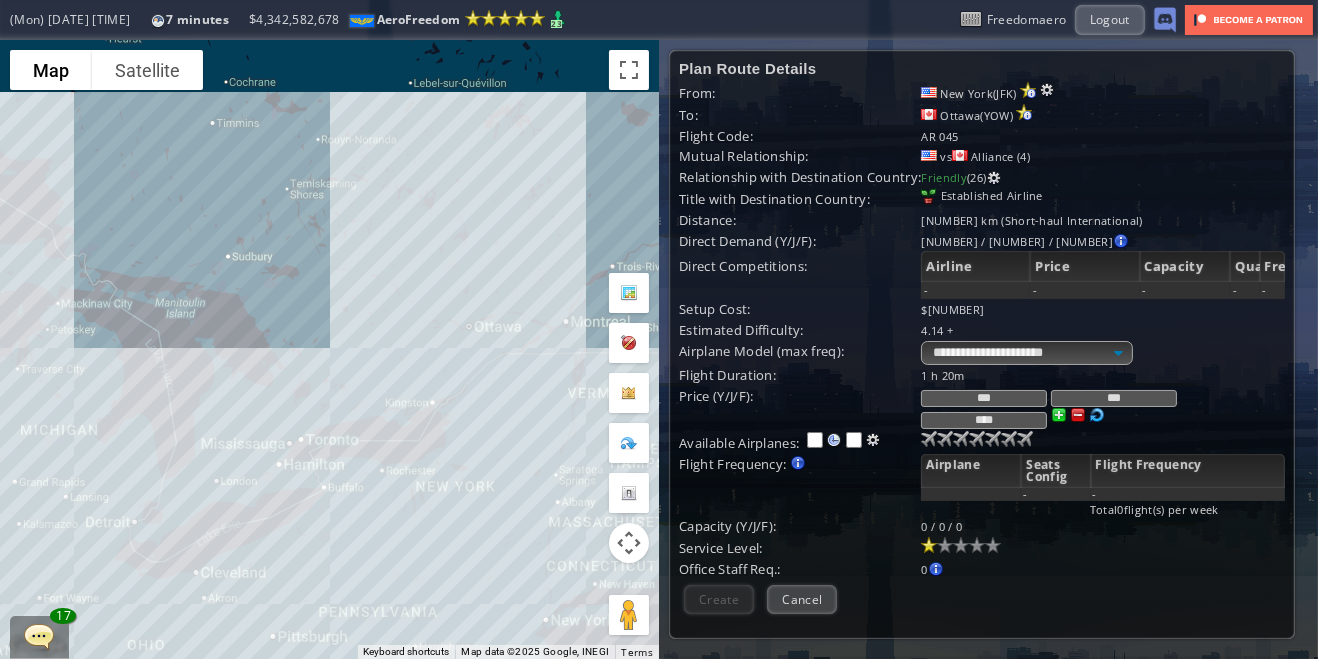 click at bounding box center [929, 439] 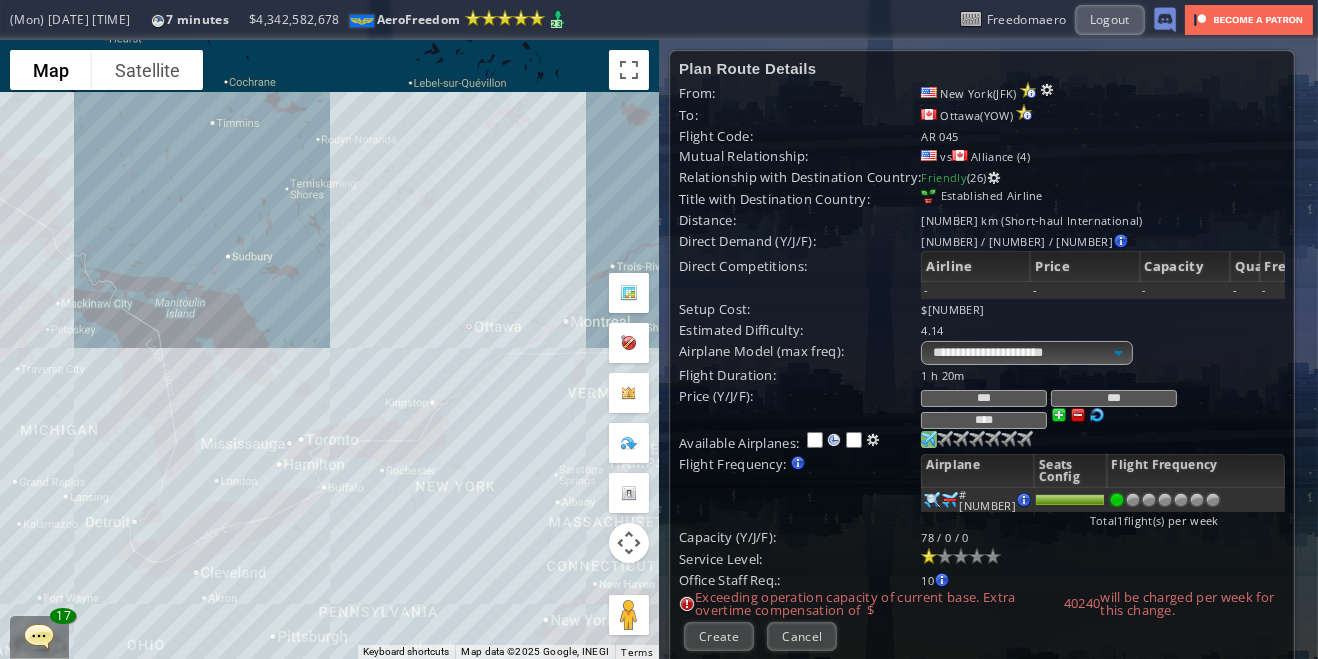 click at bounding box center (929, 439) 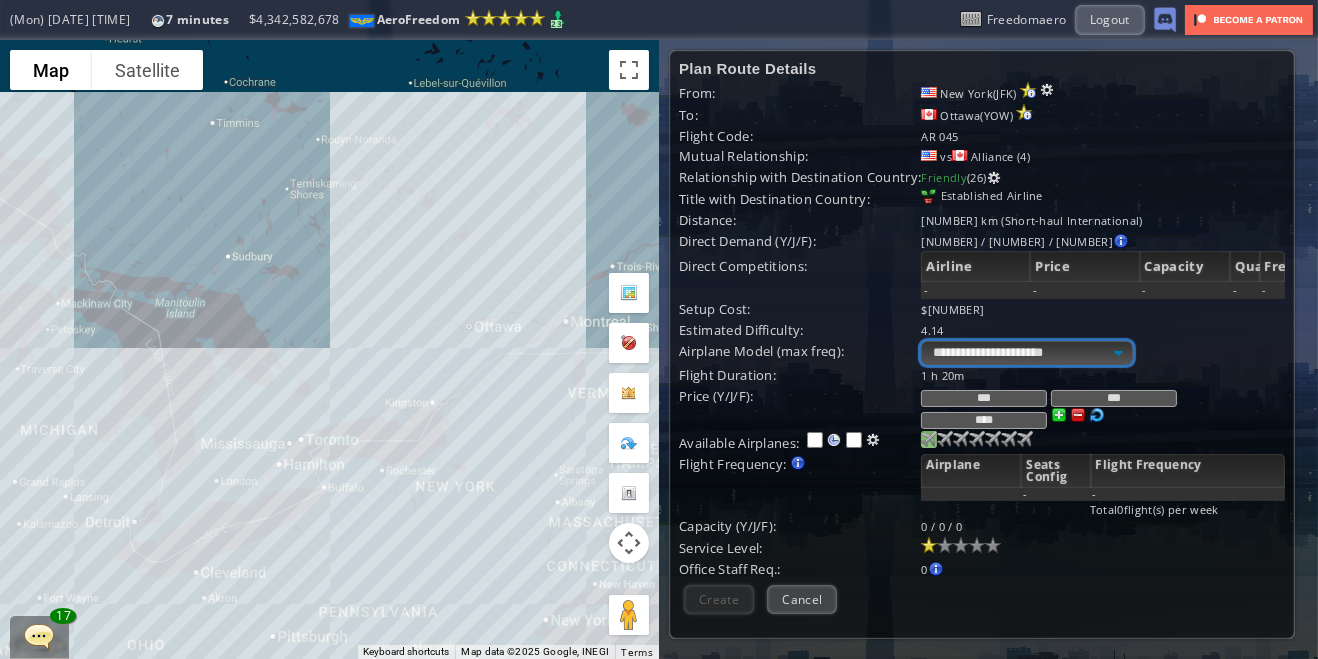 click on "**********" at bounding box center (1026, 353) 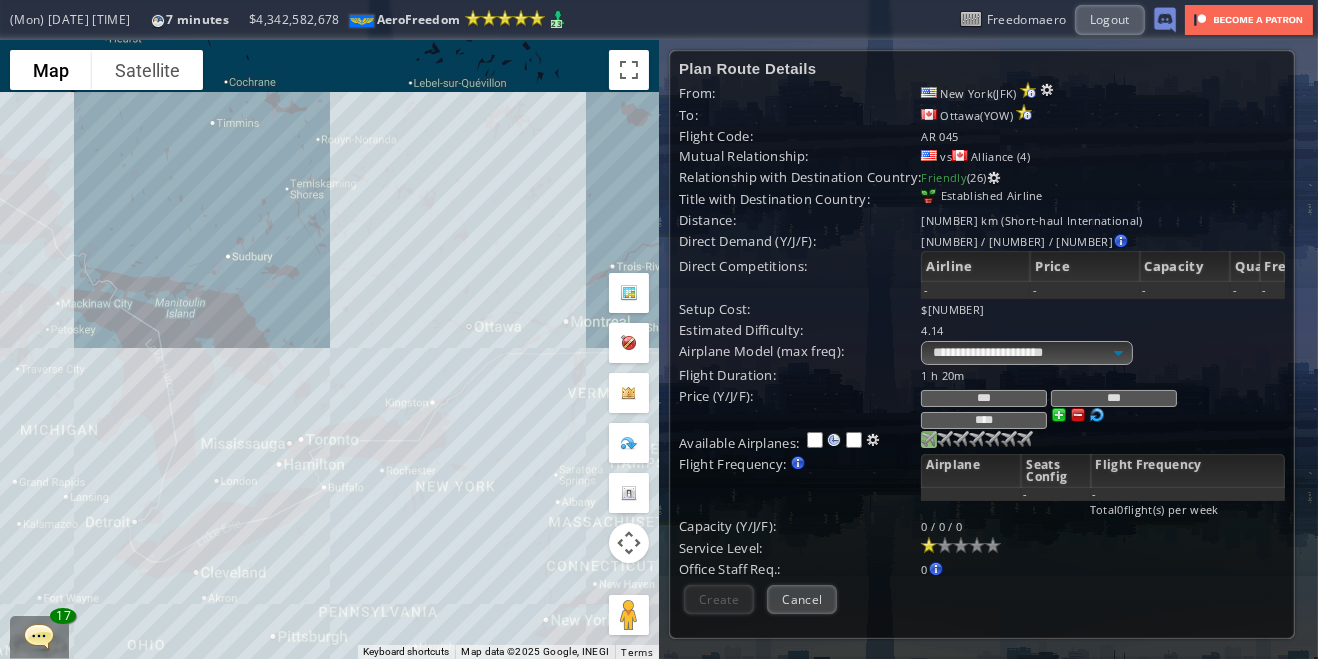 click on "Setup Cost:" at bounding box center (800, 93) 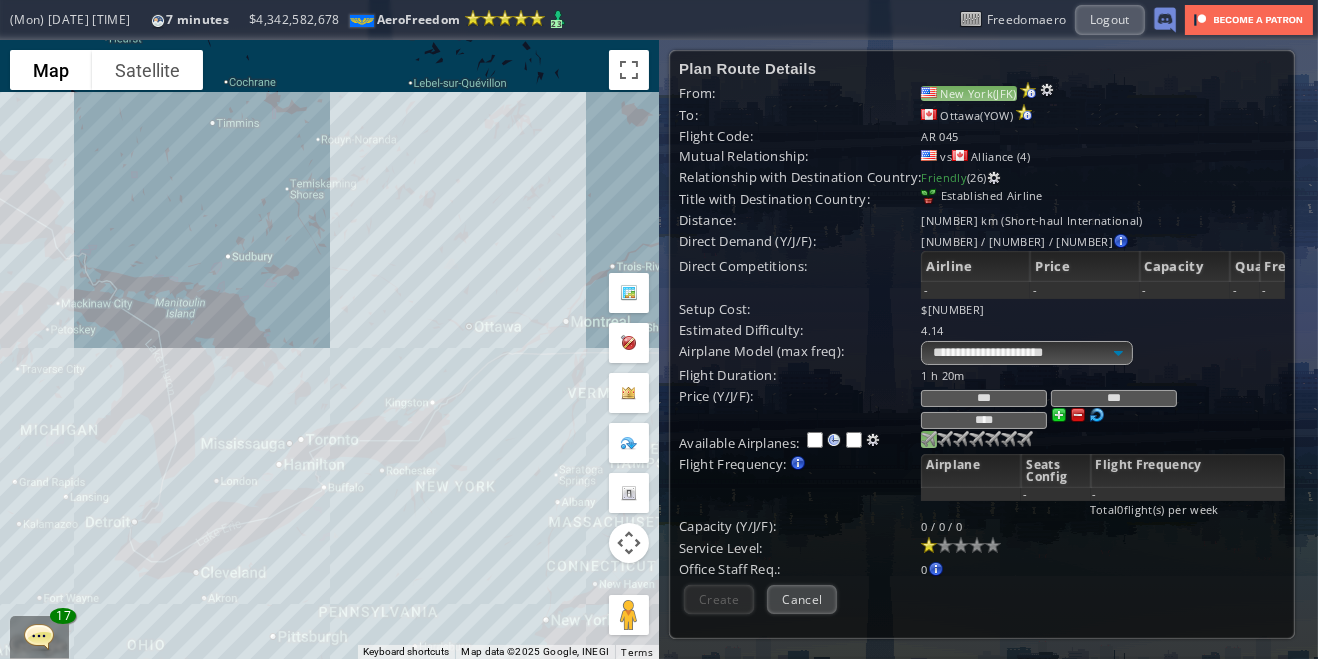 click on "New York(JFK)" at bounding box center (968, 93) 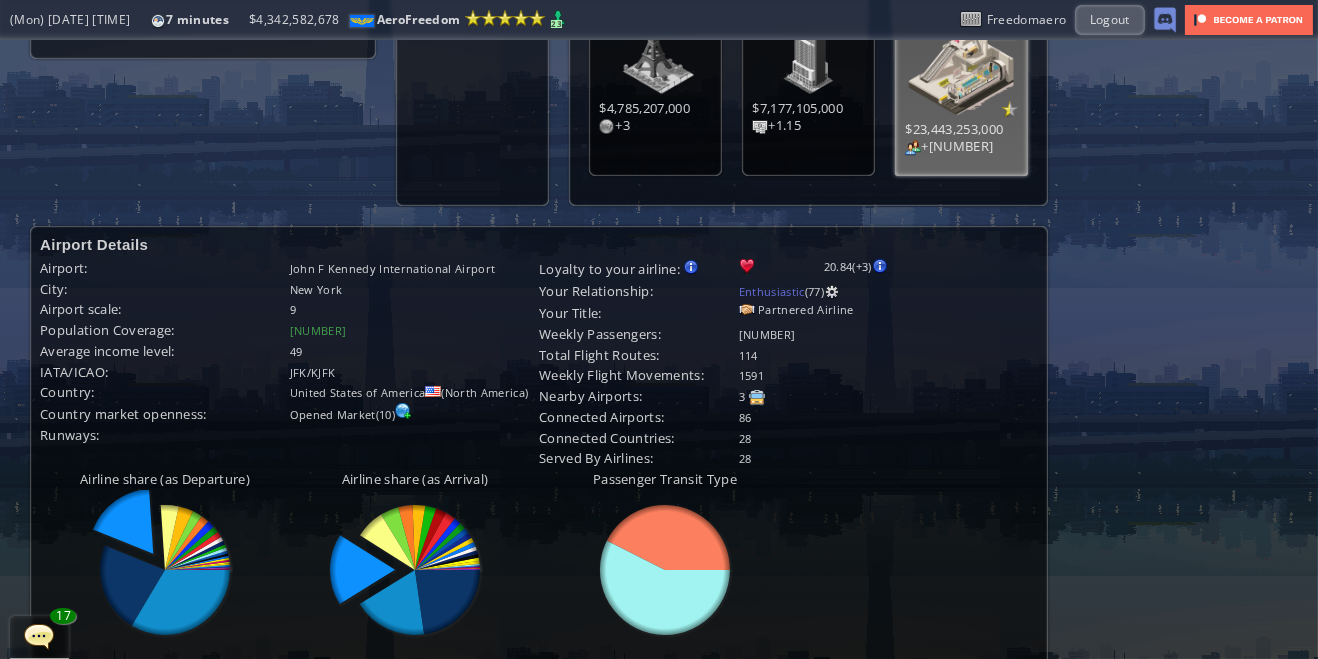 scroll, scrollTop: 521, scrollLeft: 0, axis: vertical 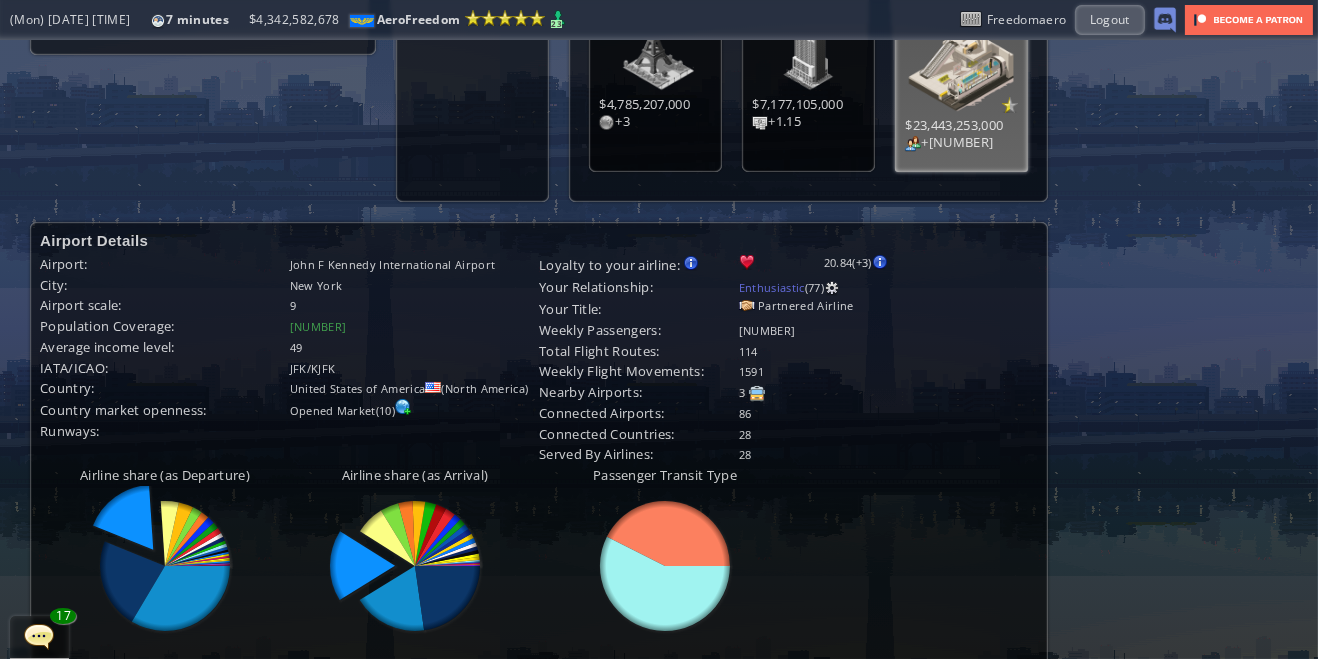 click at bounding box center (832, 288) 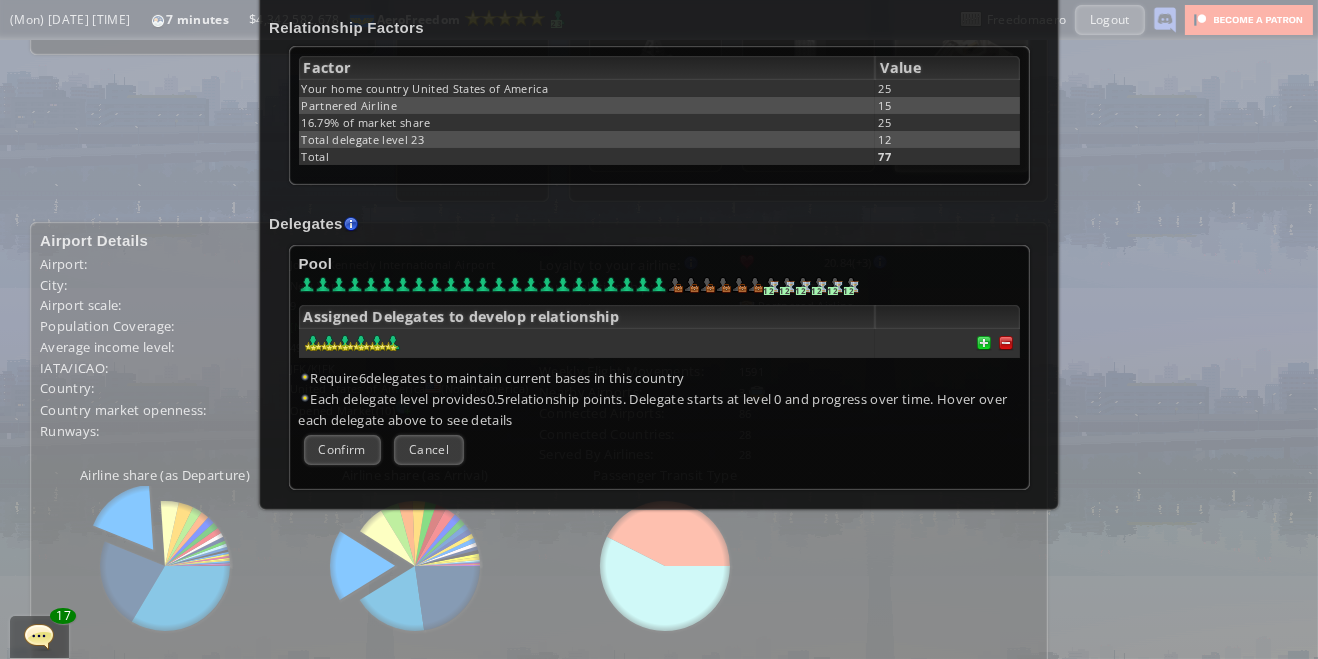 scroll, scrollTop: 416, scrollLeft: 0, axis: vertical 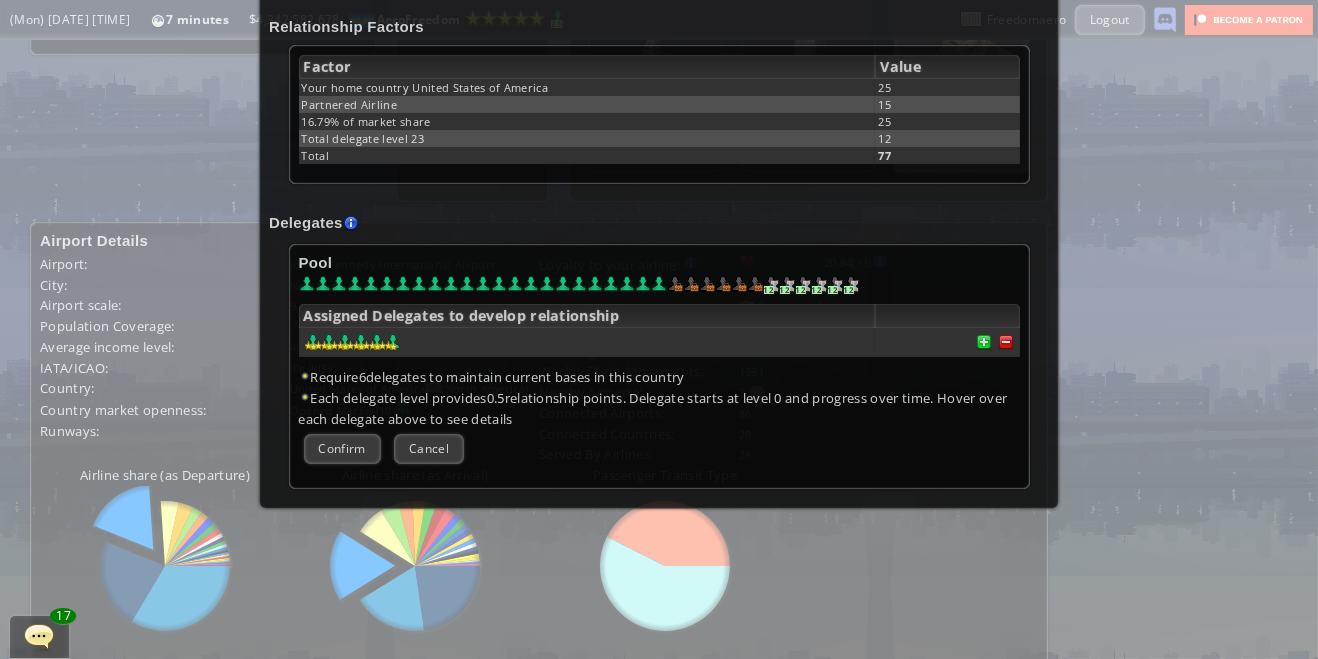 click at bounding box center (1006, 342) 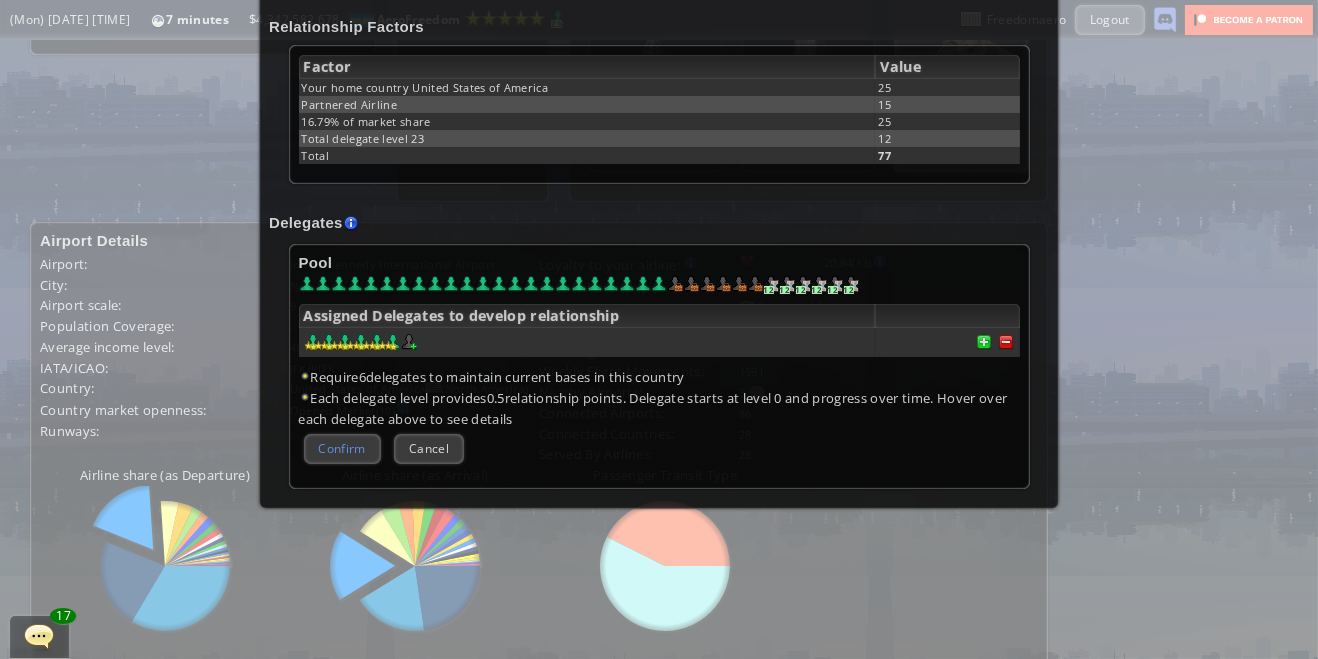 click on "Confirm" at bounding box center (342, 448) 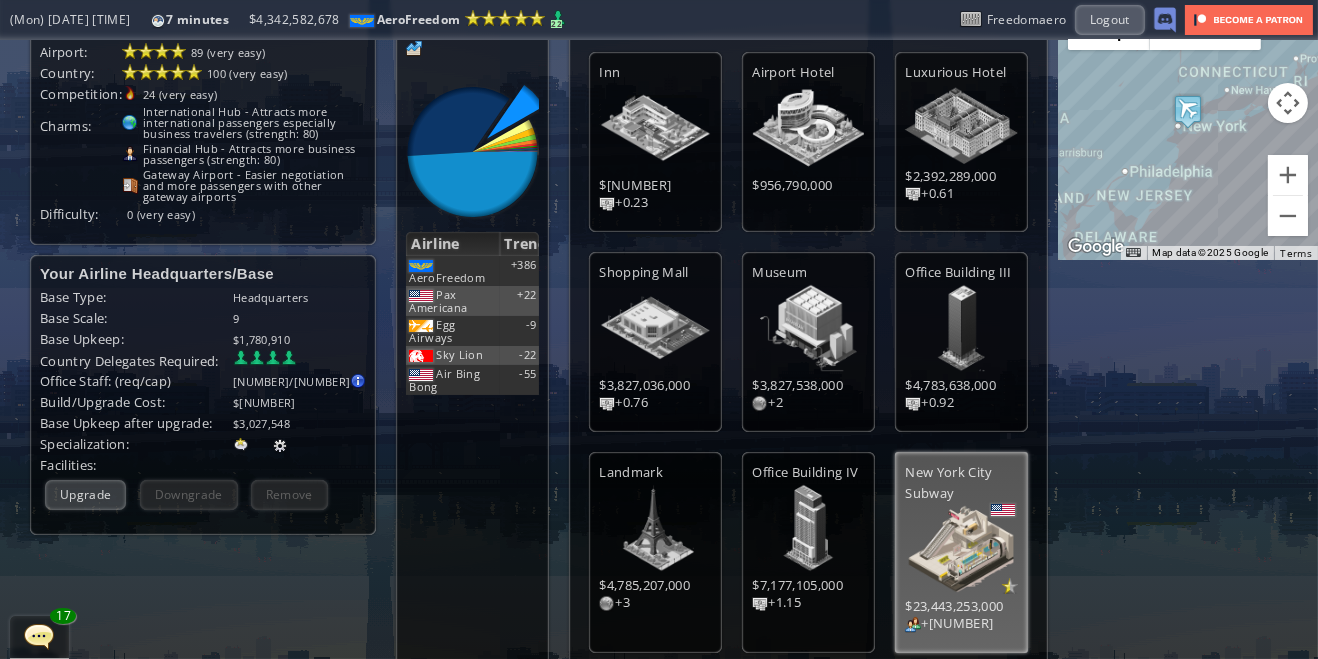 scroll, scrollTop: 137, scrollLeft: 0, axis: vertical 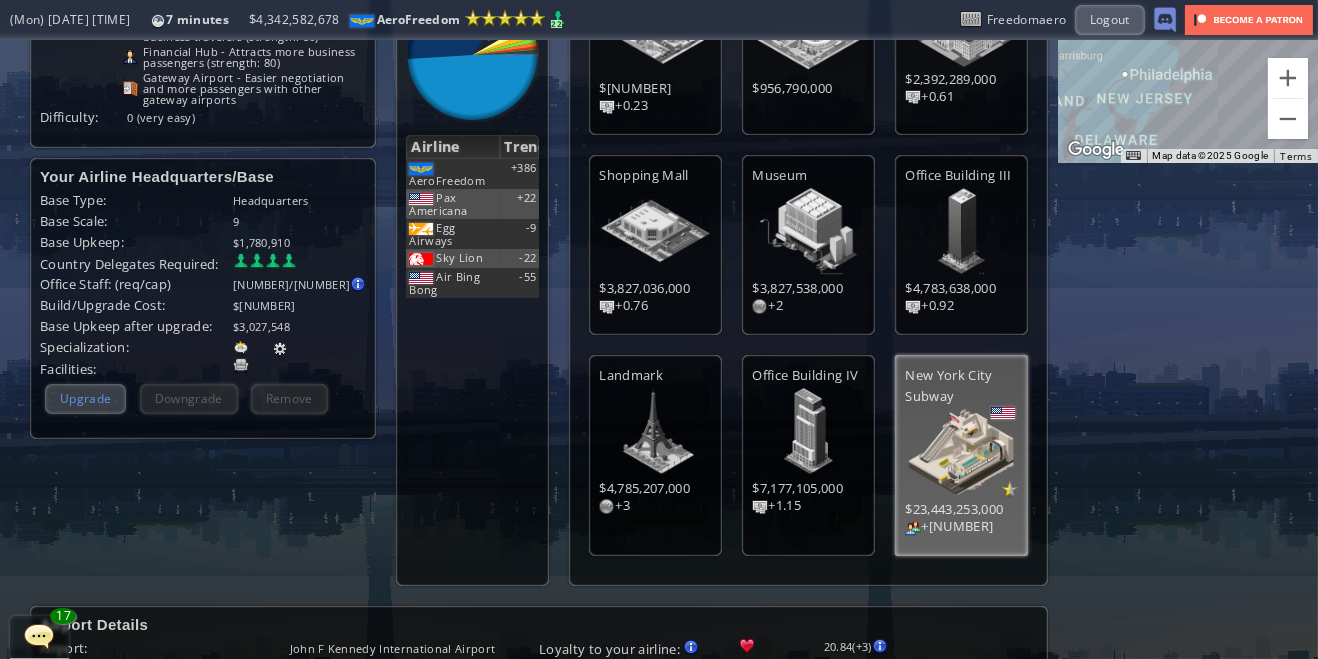 click on "Upgrade" at bounding box center [85, 398] 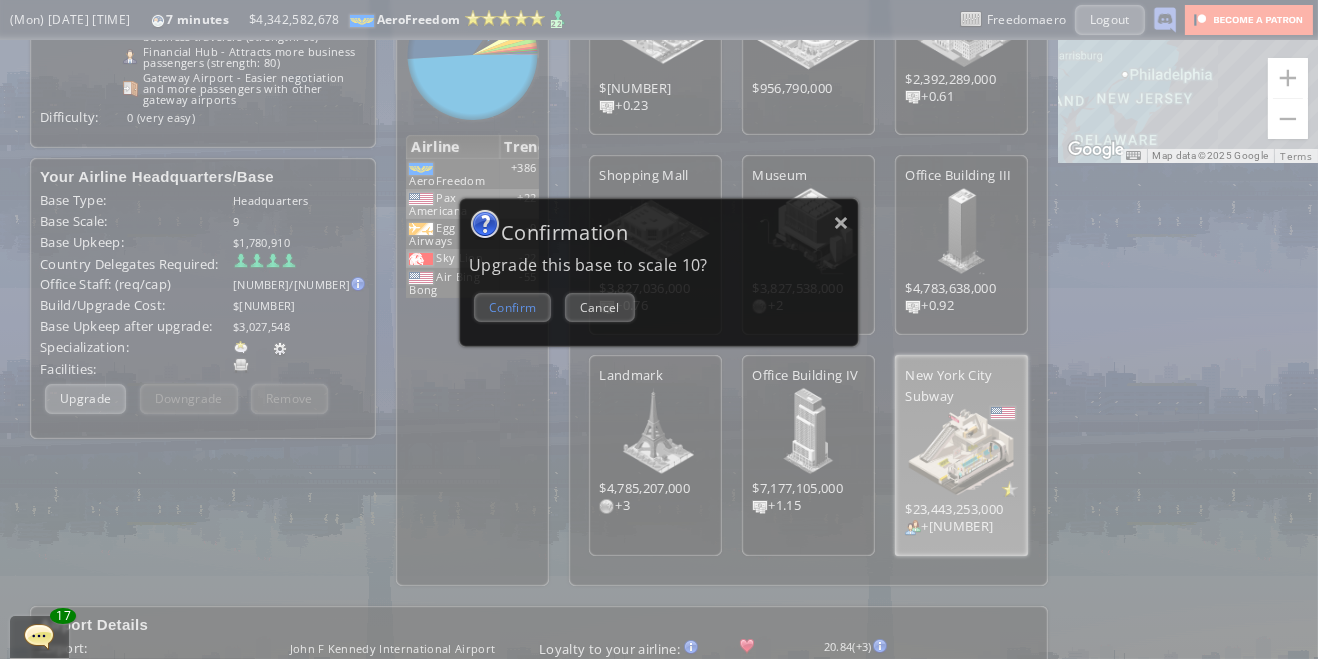 click on "Confirm" at bounding box center (512, 307) 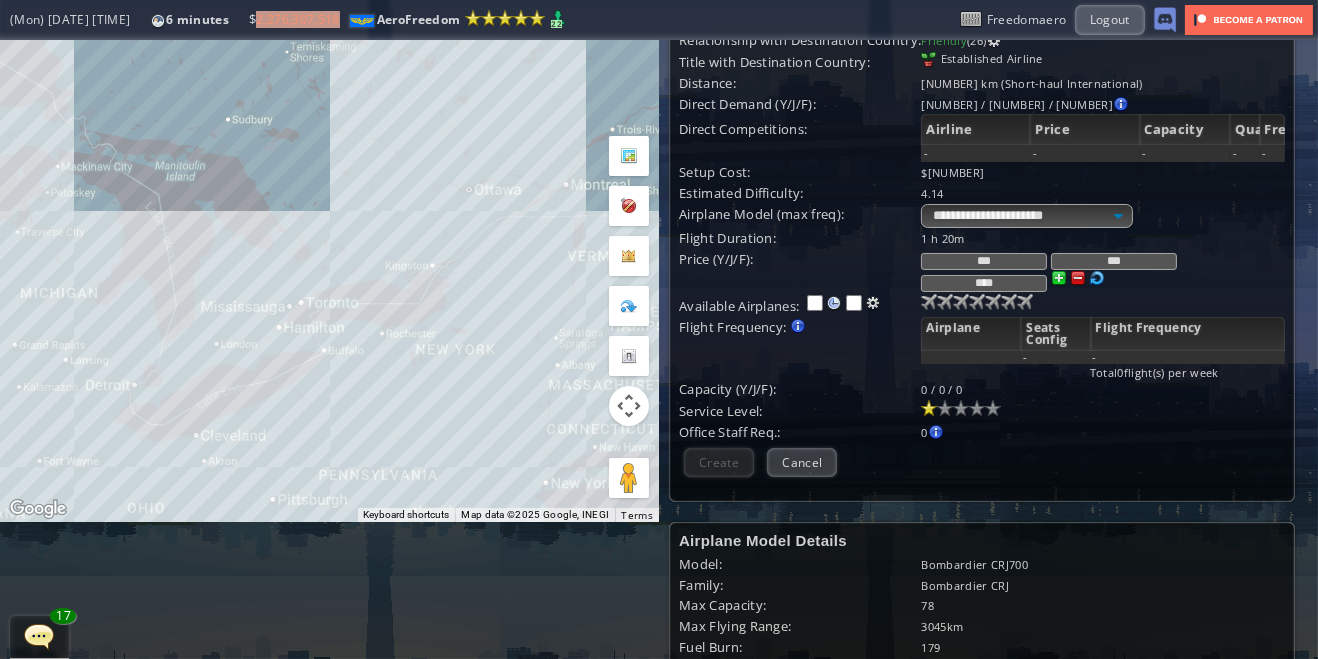 scroll, scrollTop: 0, scrollLeft: 28, axis: horizontal 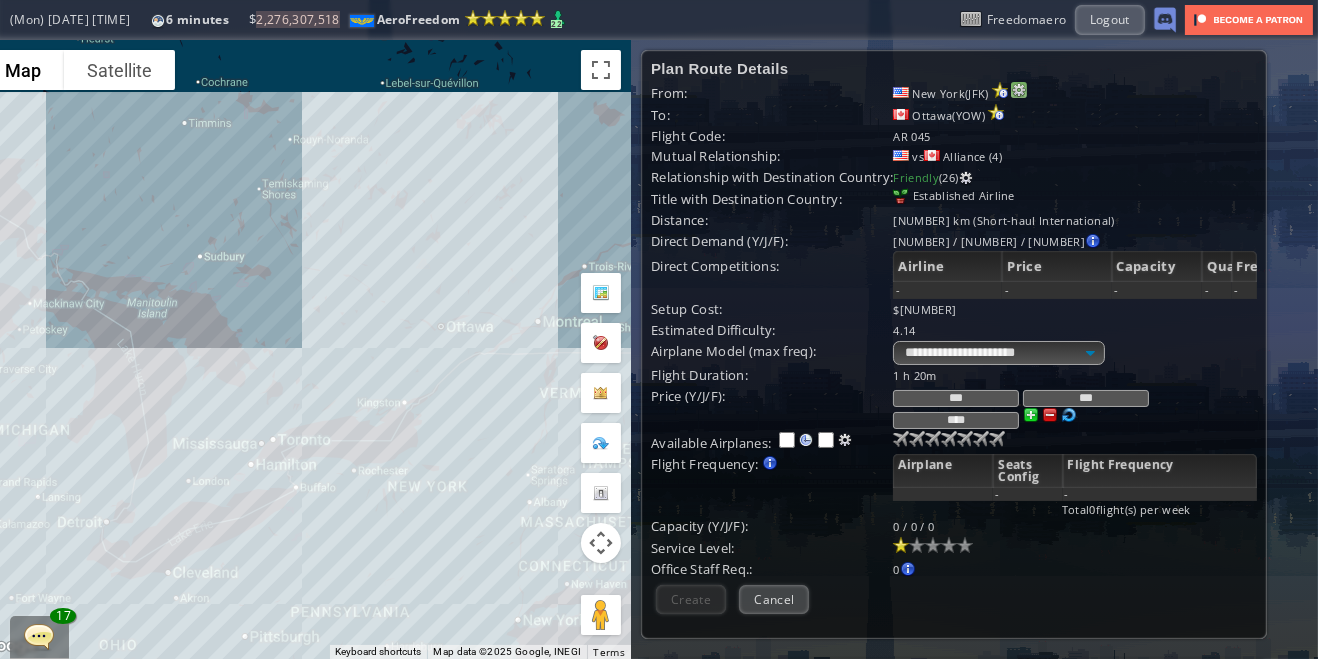 click at bounding box center (1019, 90) 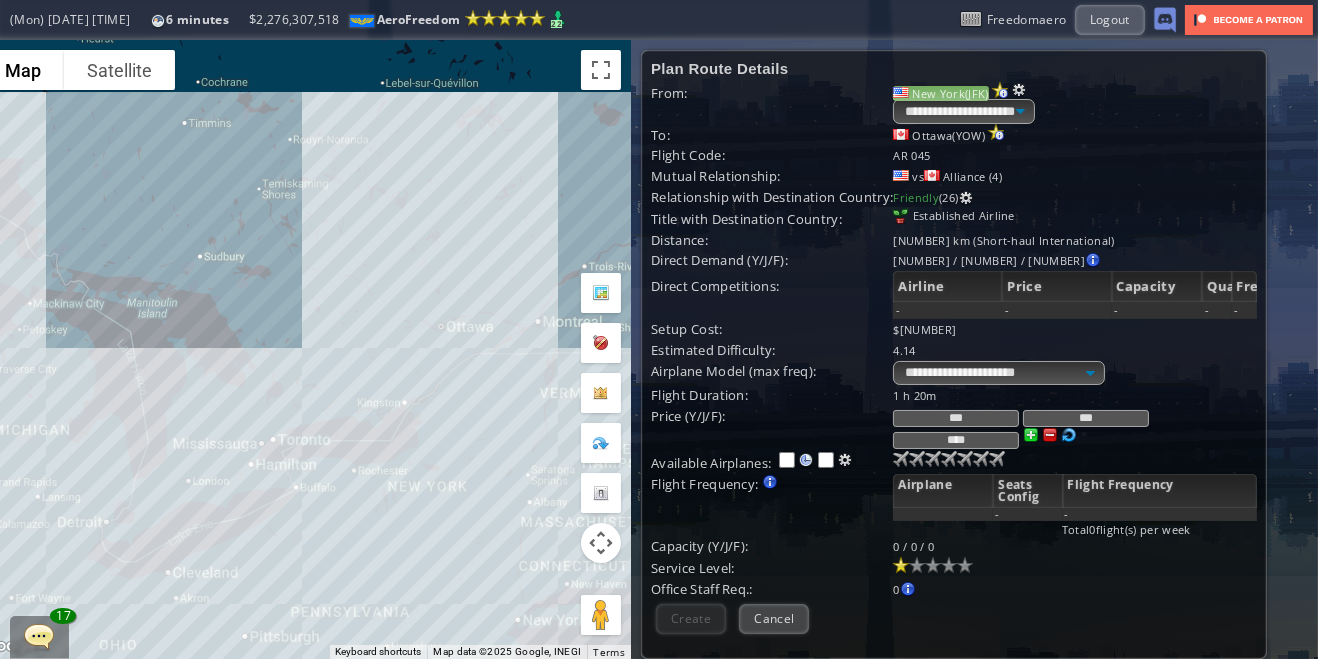 click on "New York(JFK)" at bounding box center [940, 93] 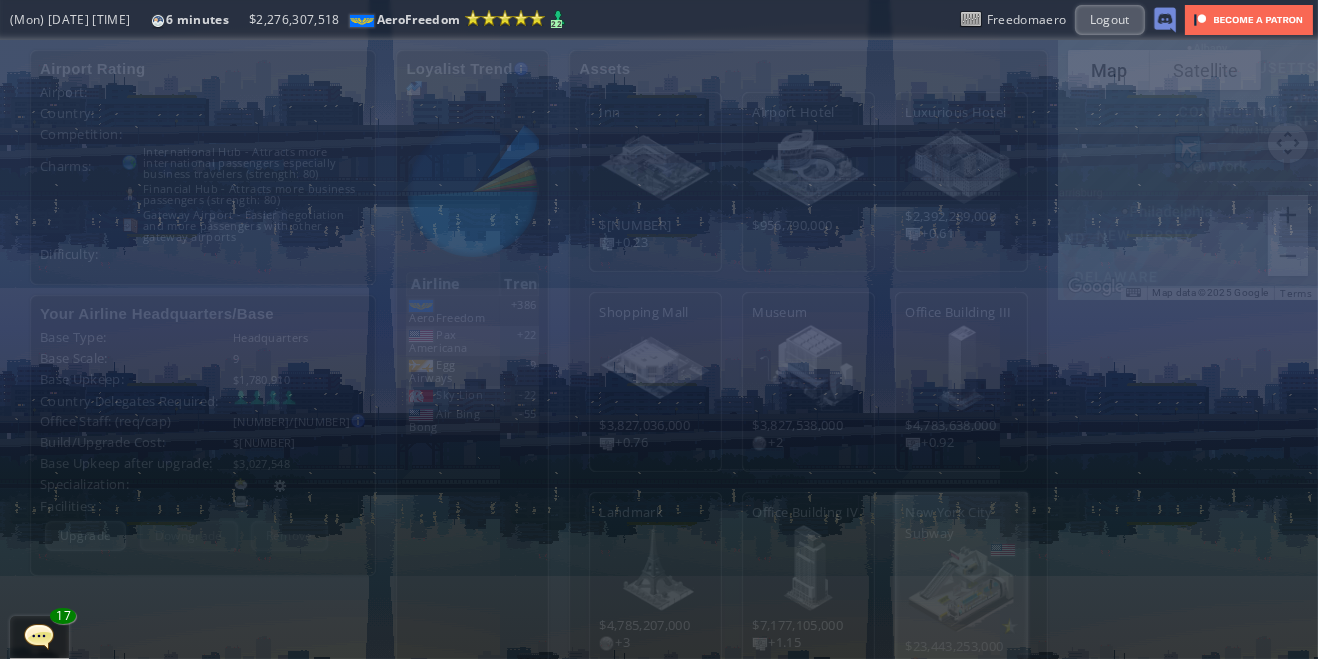 scroll, scrollTop: 0, scrollLeft: 0, axis: both 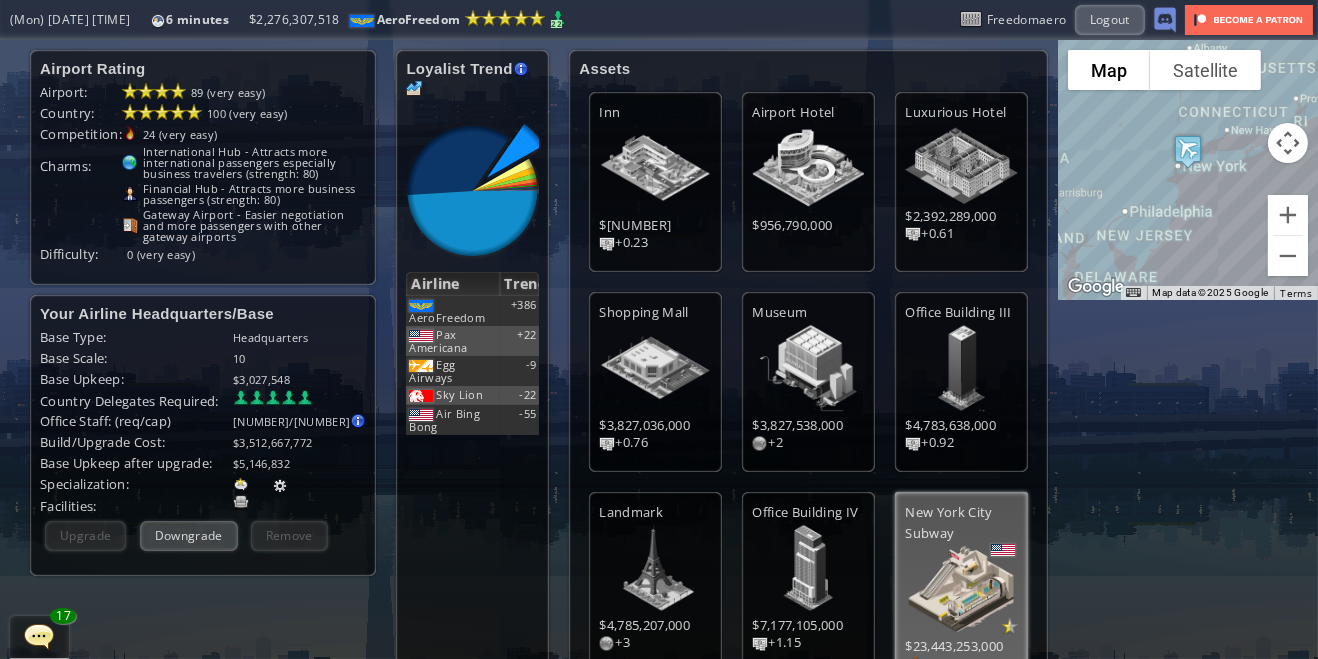 click at bounding box center [280, 486] 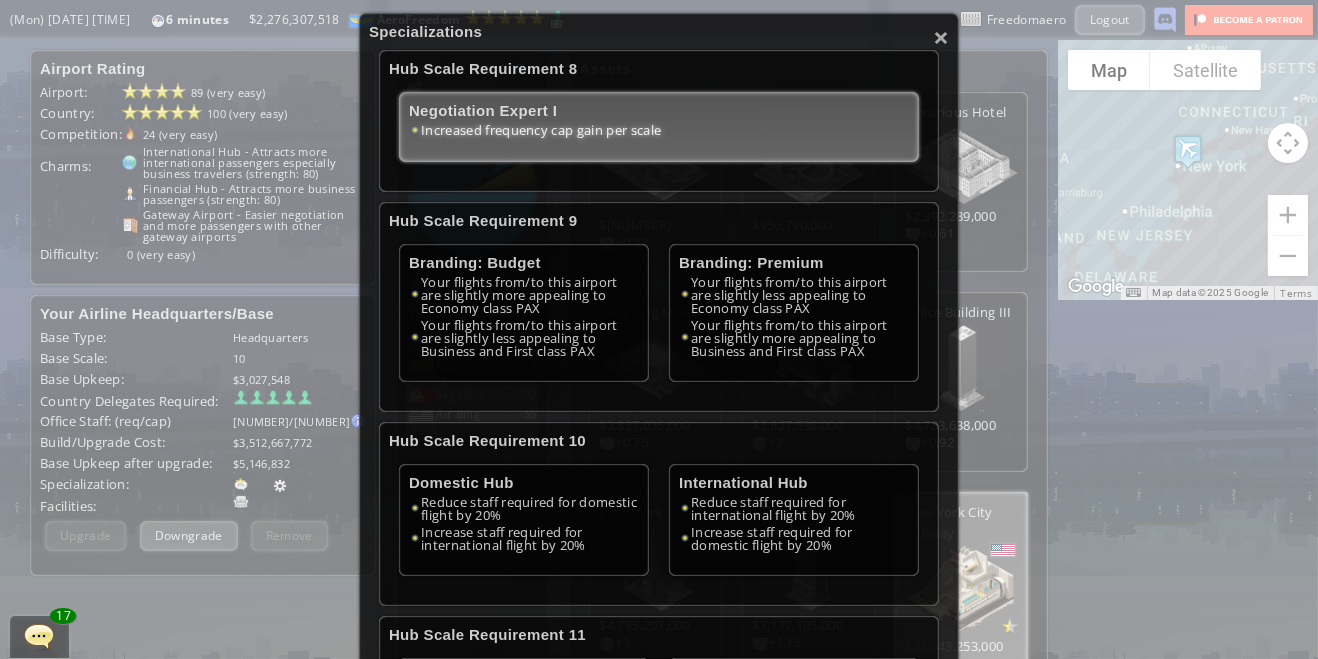 scroll, scrollTop: 206, scrollLeft: 0, axis: vertical 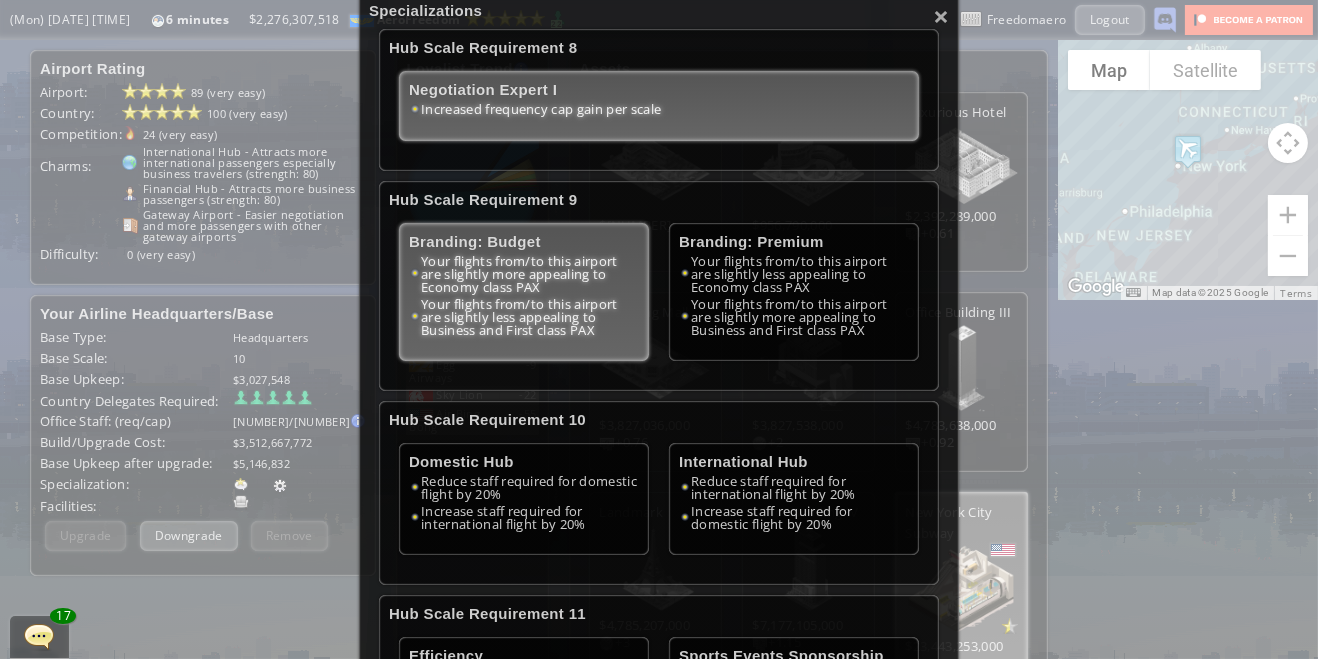 click on "Your flights from/to this airport are slightly less appealing to Business and First class PAX" at bounding box center [524, 317] 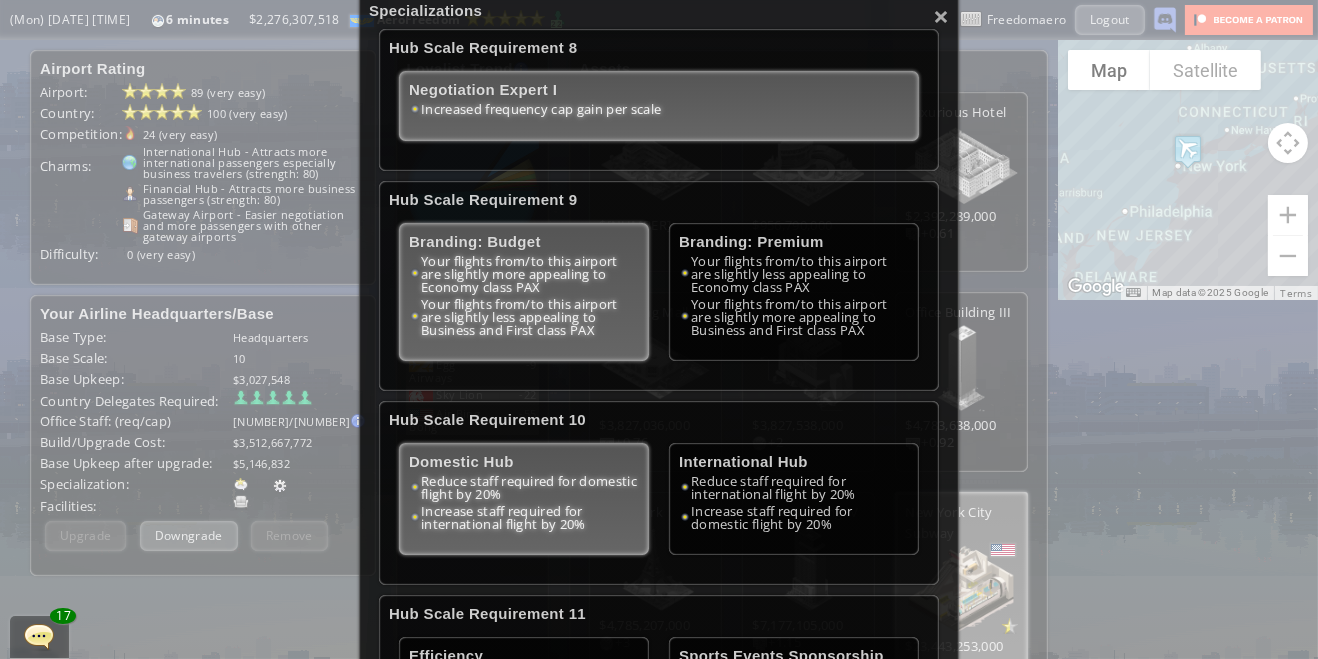 click on "Increase staff required for international flight by 20%" at bounding box center [524, 317] 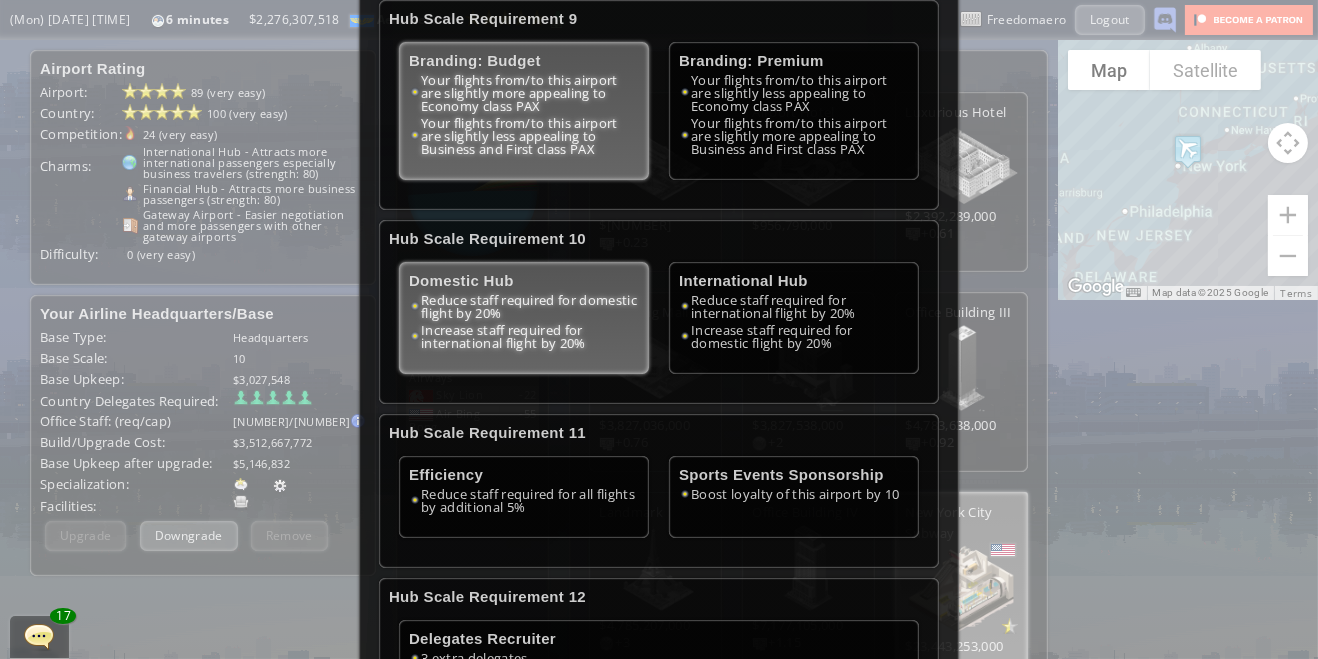 scroll, scrollTop: 392, scrollLeft: 0, axis: vertical 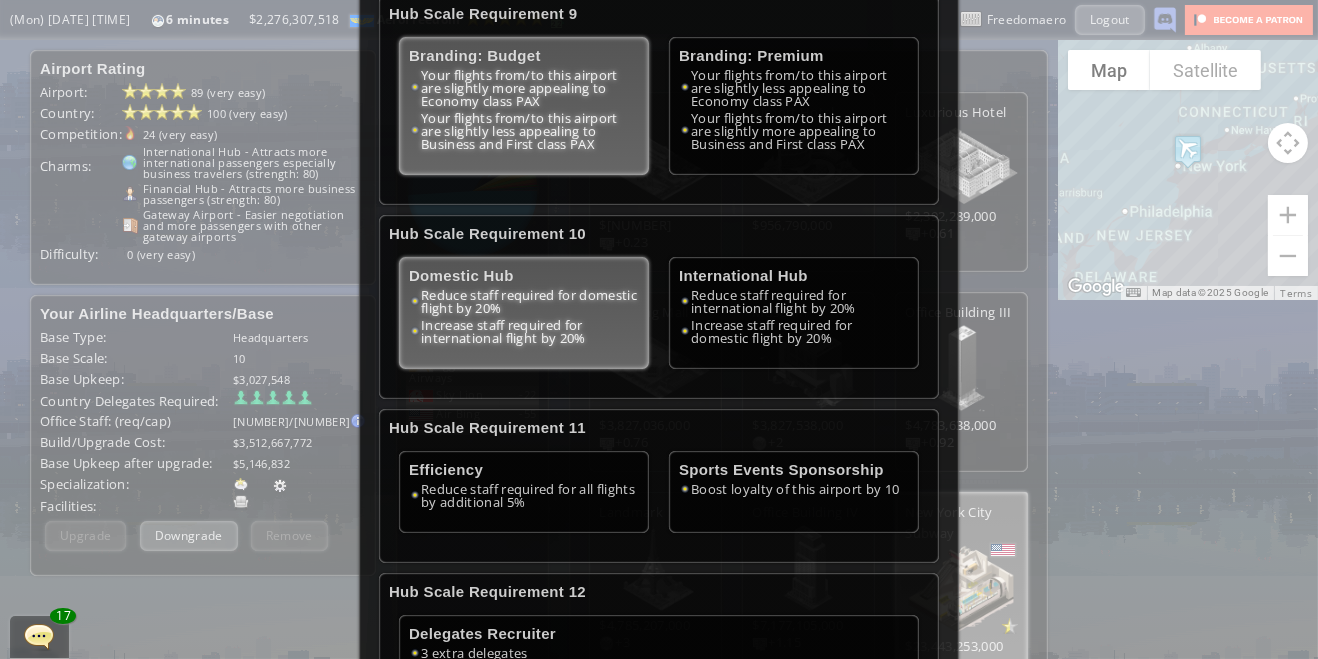 click on "Reduce staff required for all flights by additional 5%" at bounding box center [524, 496] 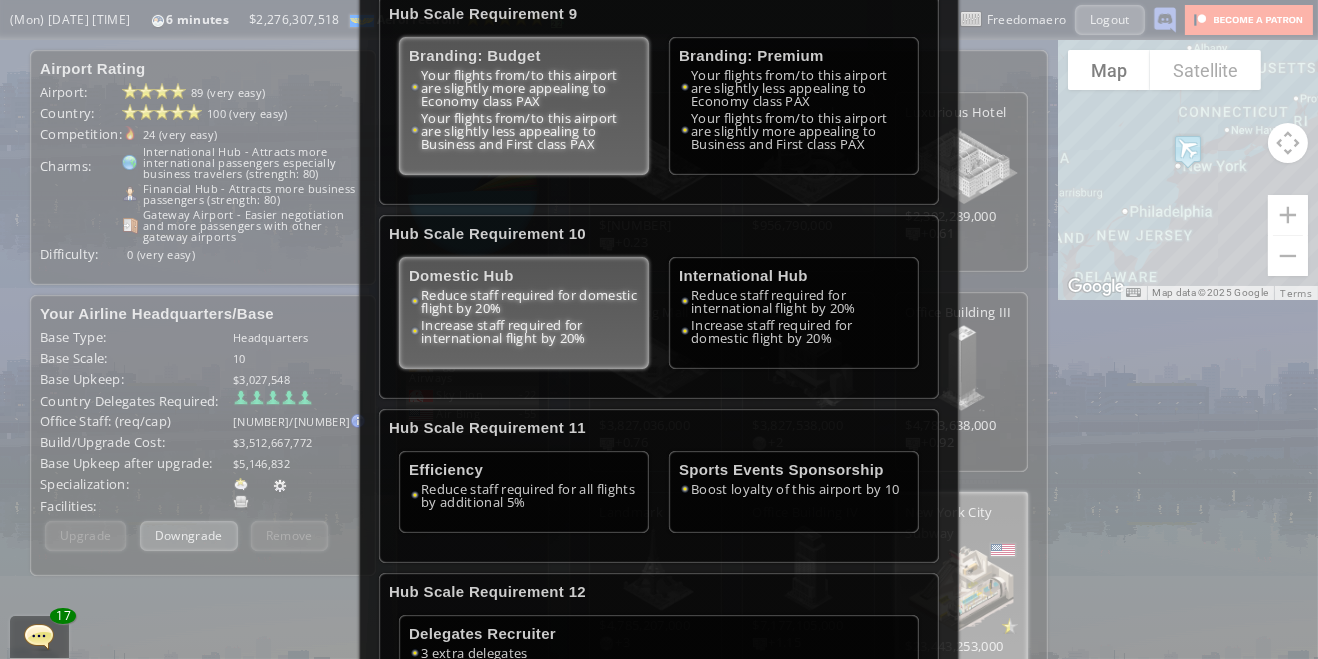 click on "Reduce staff required for all flights by additional 5%" at bounding box center [524, 496] 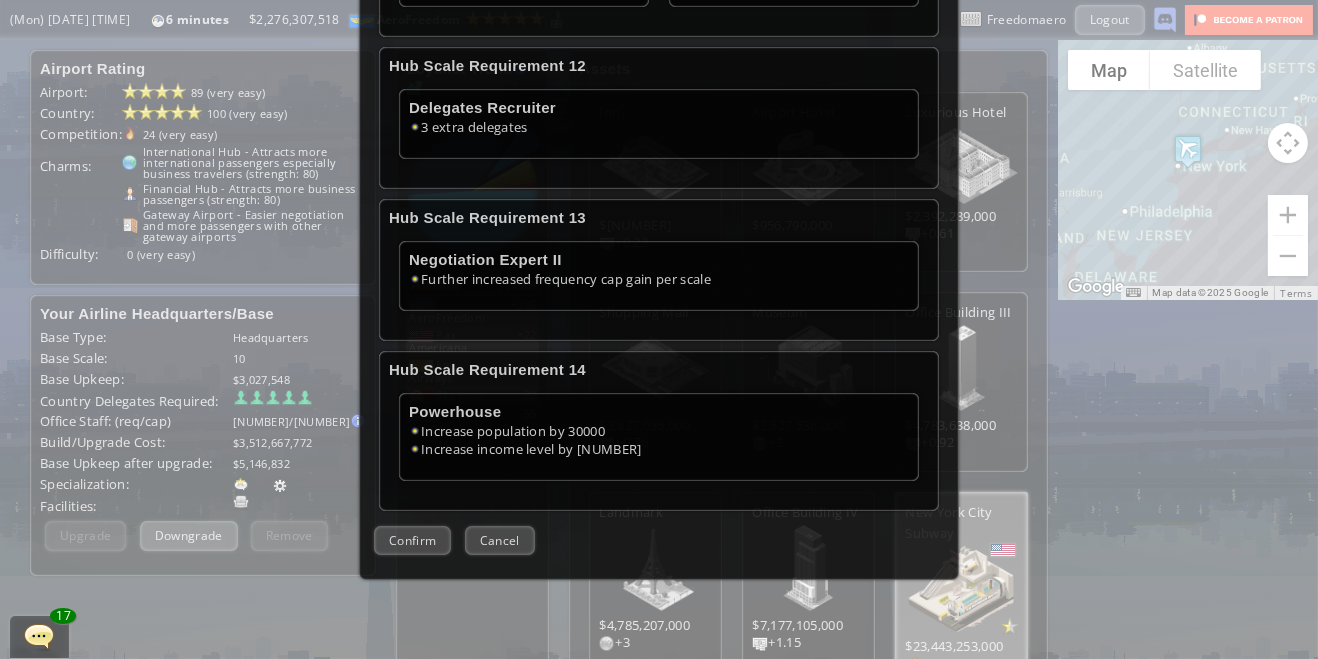 scroll, scrollTop: 928, scrollLeft: 0, axis: vertical 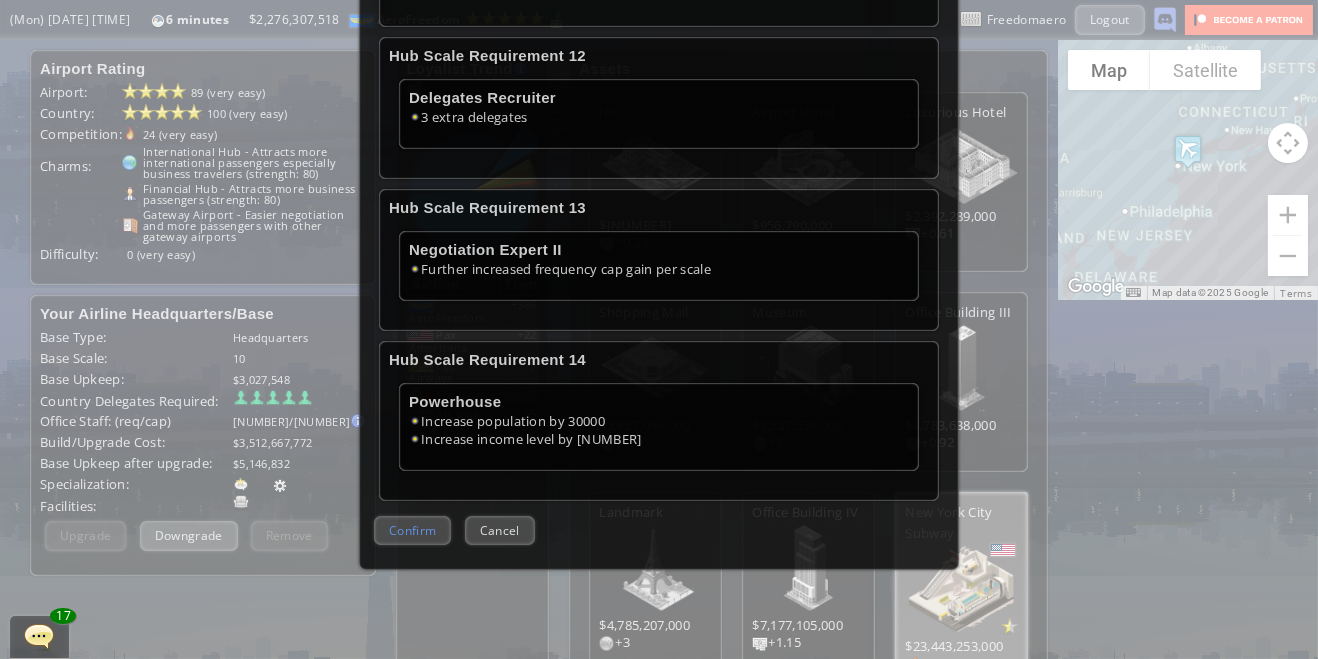 click on "Confirm" at bounding box center (412, 530) 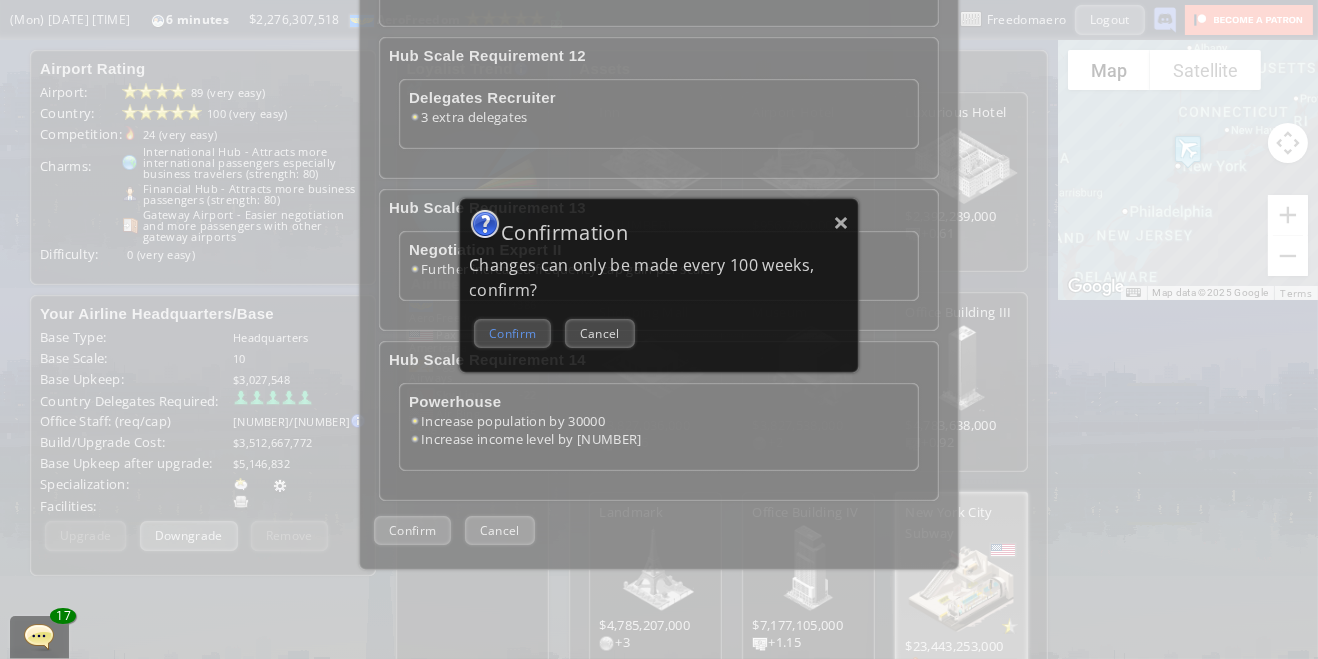 click on "Confirm" at bounding box center [512, 333] 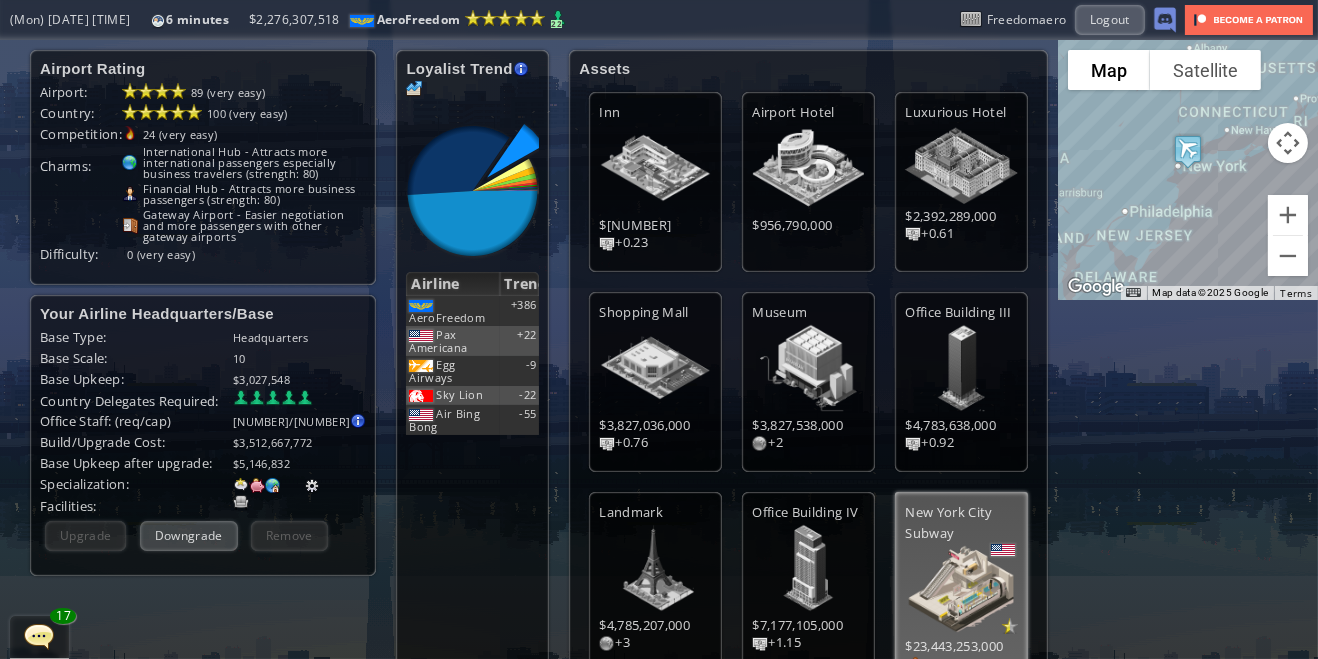 click at bounding box center [7, 329] 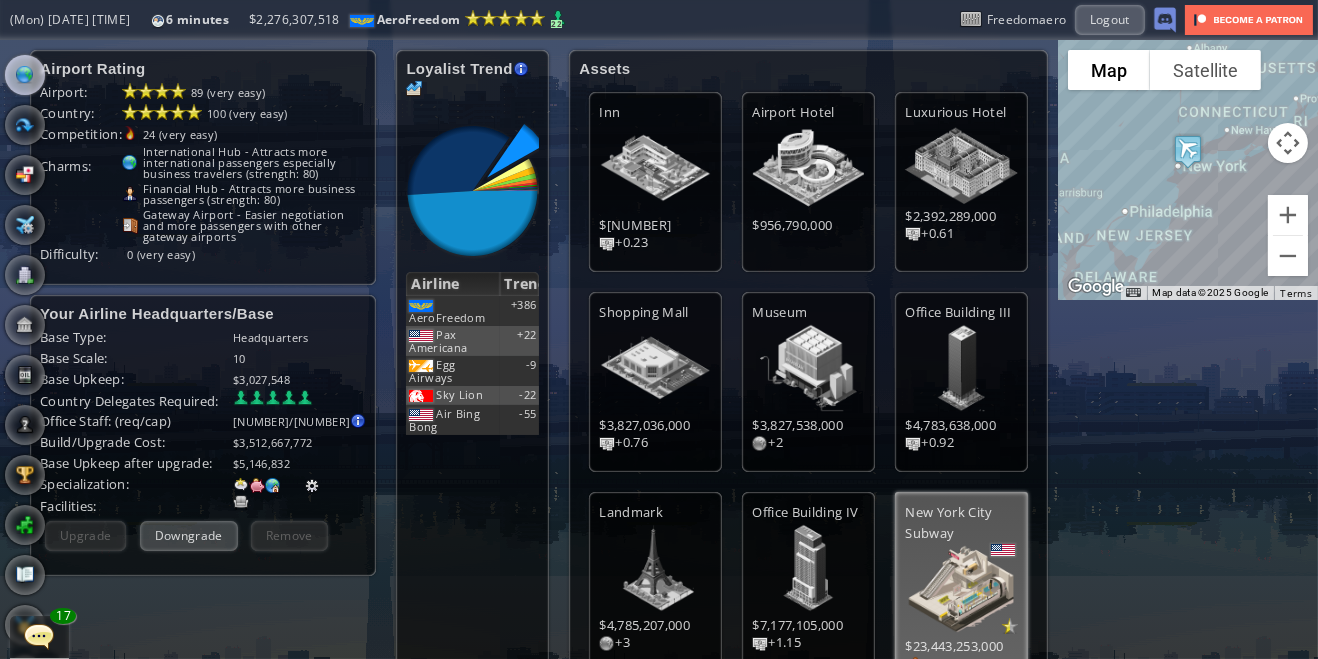 click at bounding box center [25, 75] 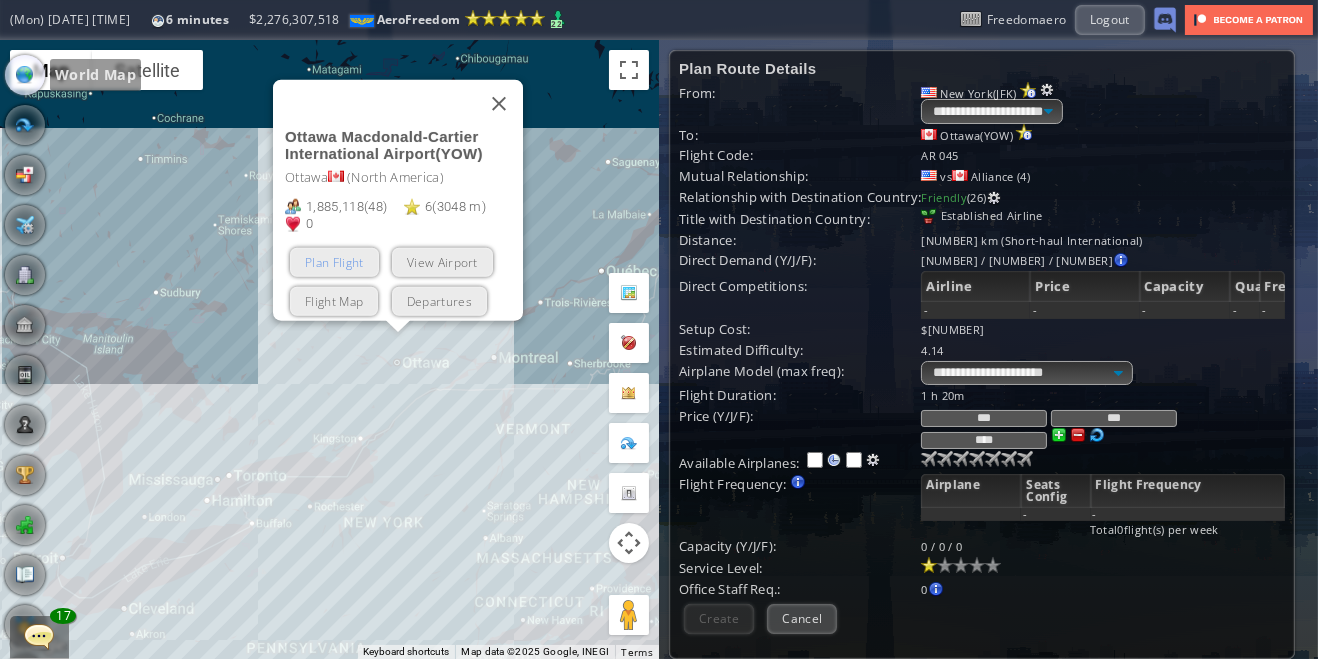 click on "Plan Flight" at bounding box center [334, 261] 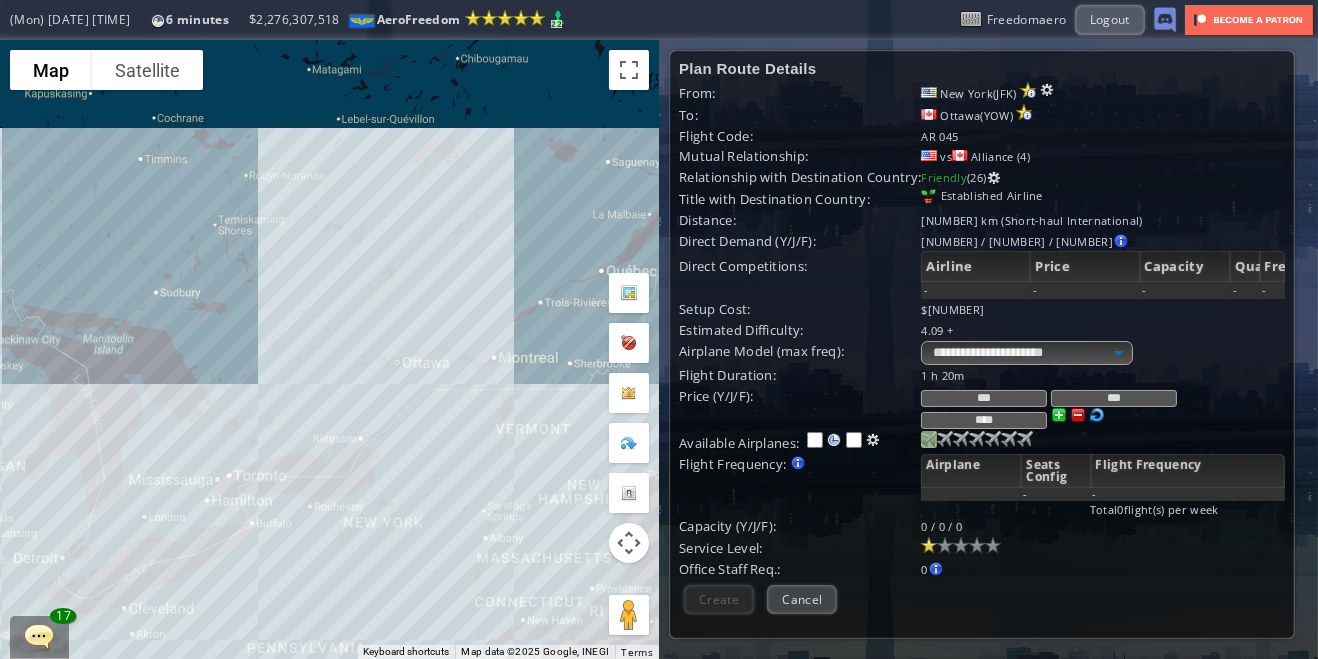 click at bounding box center [929, 439] 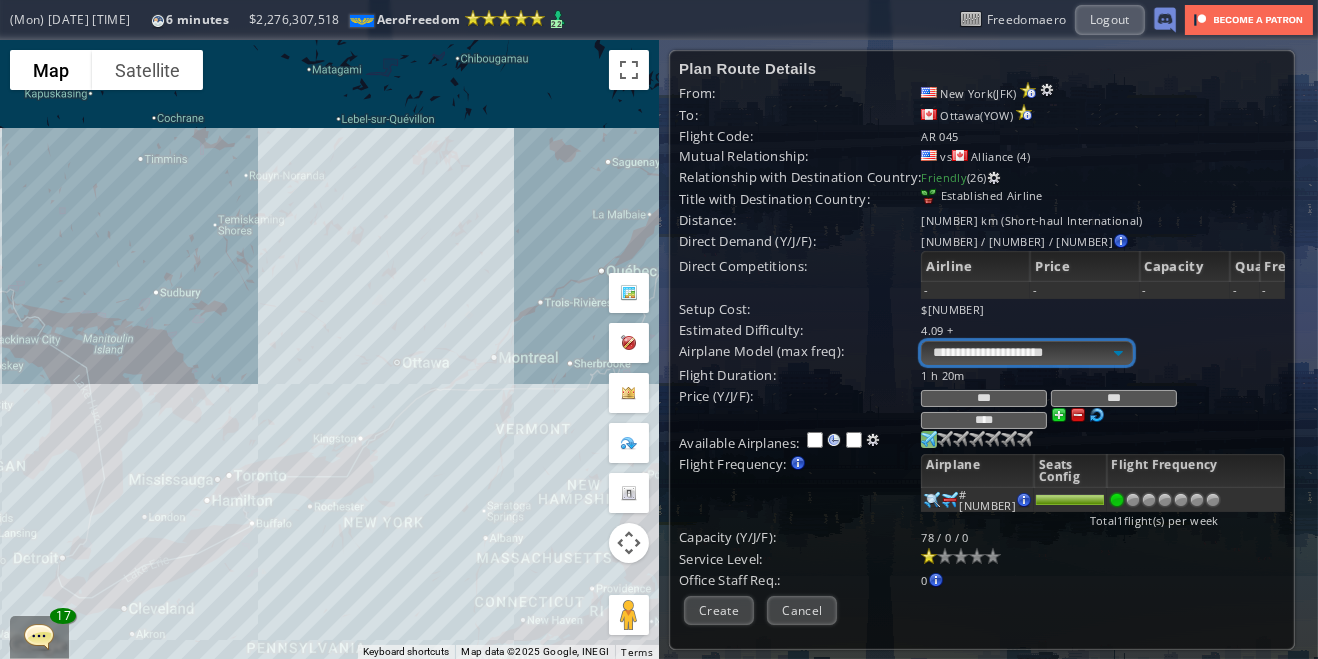 click on "**********" at bounding box center [1026, 353] 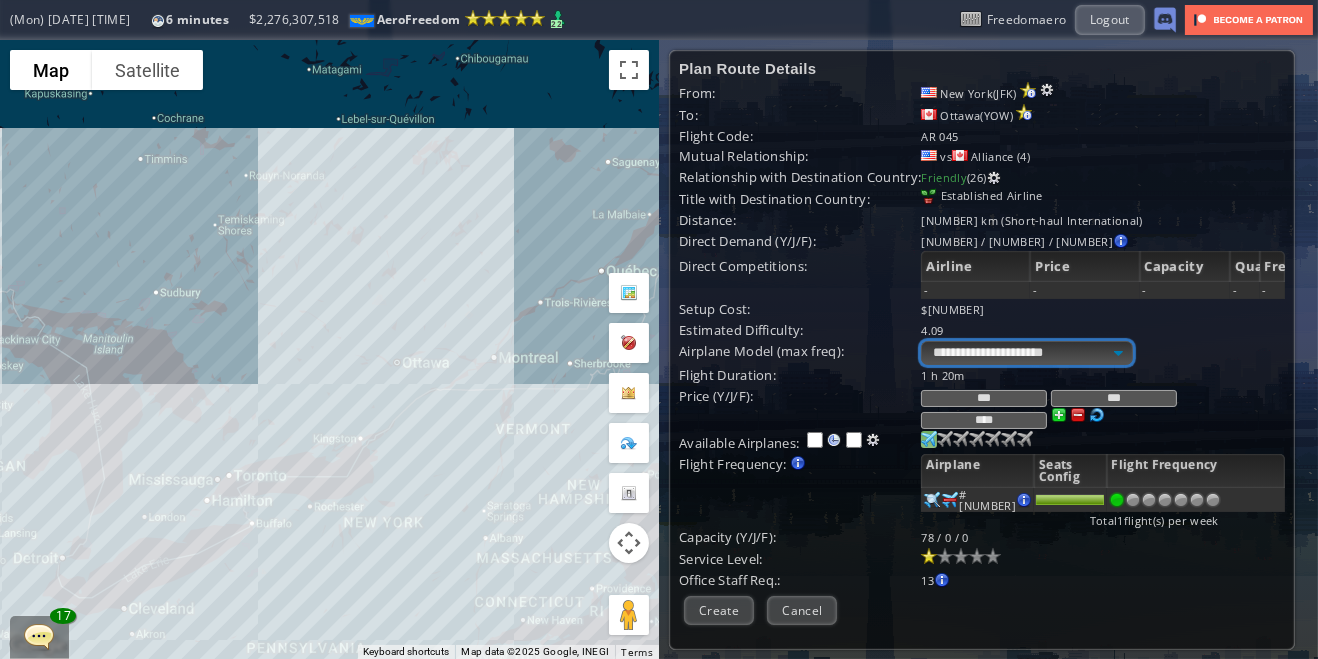 select on "**" 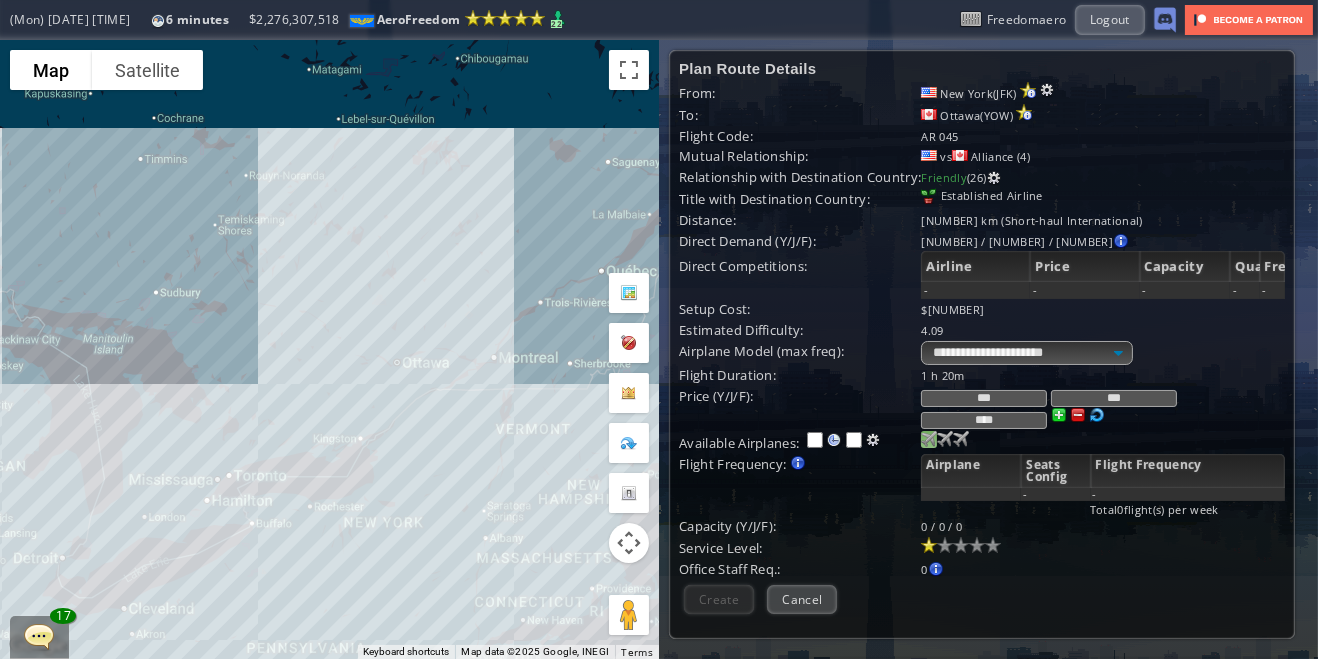 click at bounding box center (929, 439) 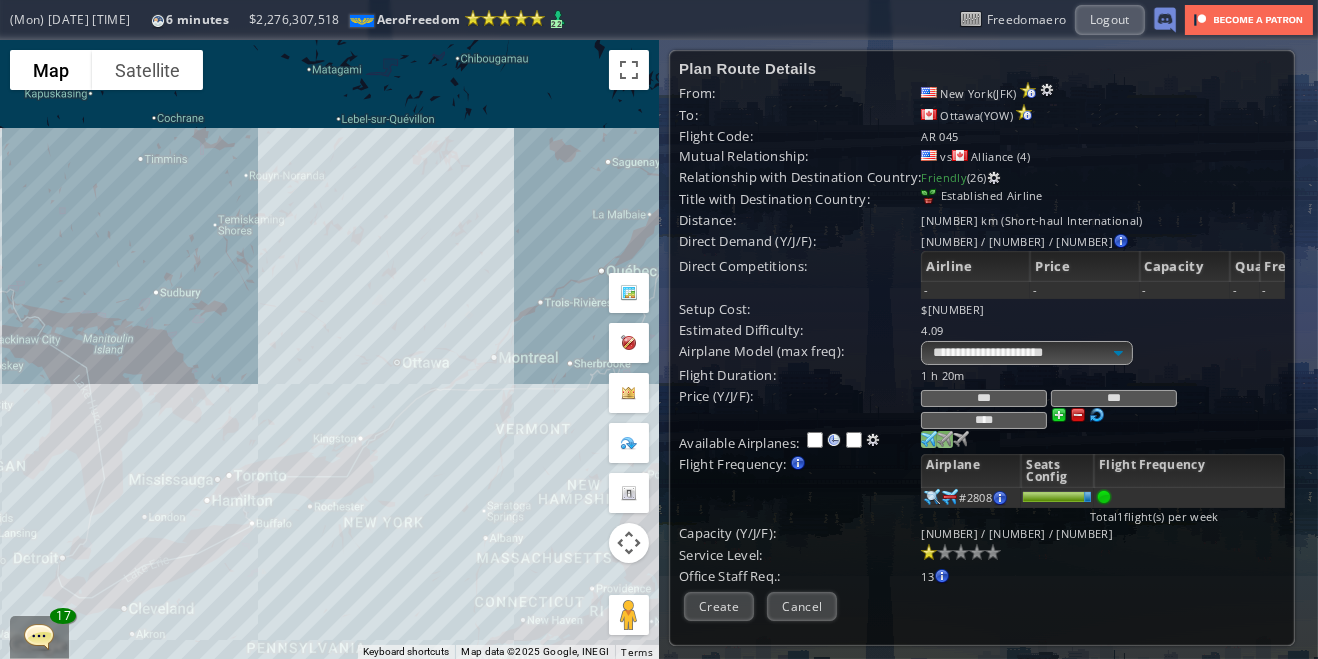 click at bounding box center (929, 439) 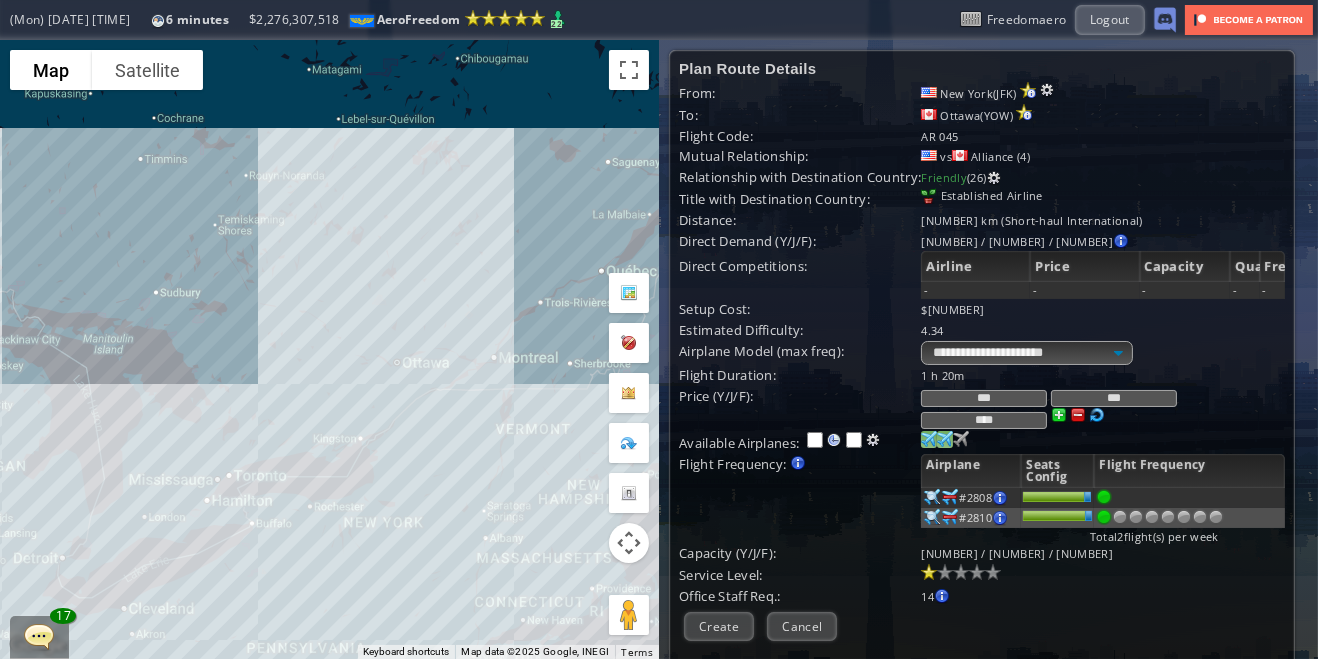 click at bounding box center (1216, 517) 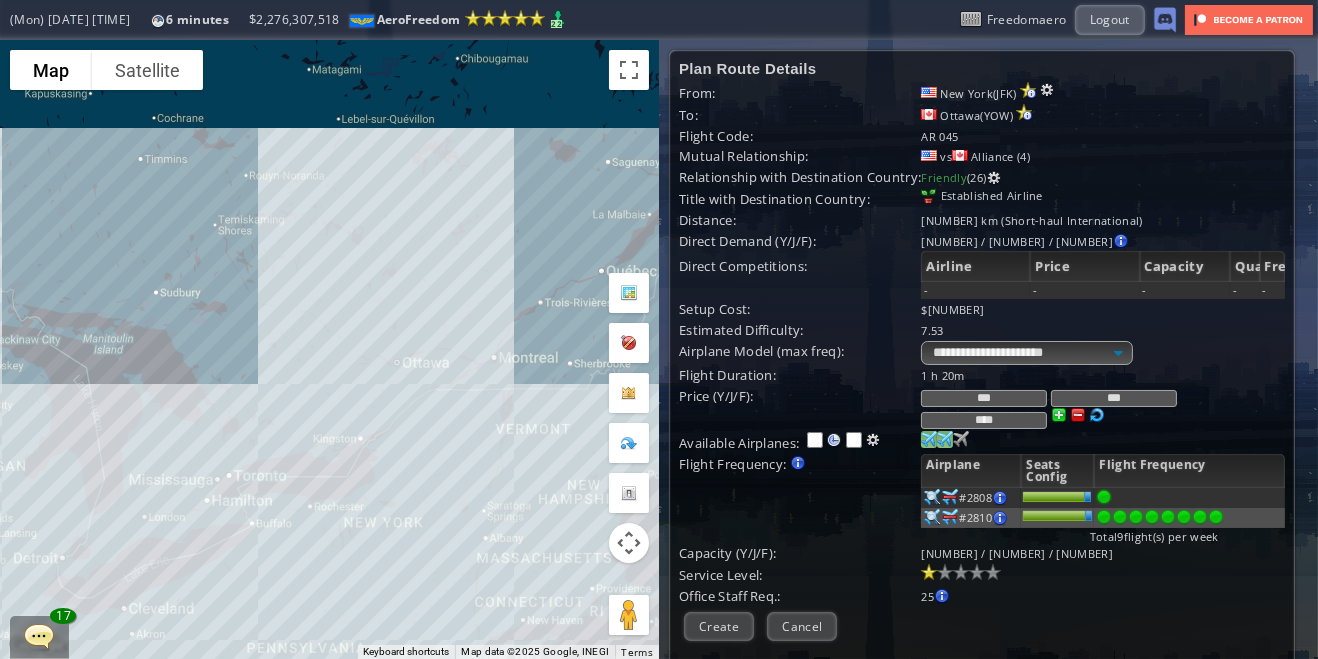 click at bounding box center (1184, 517) 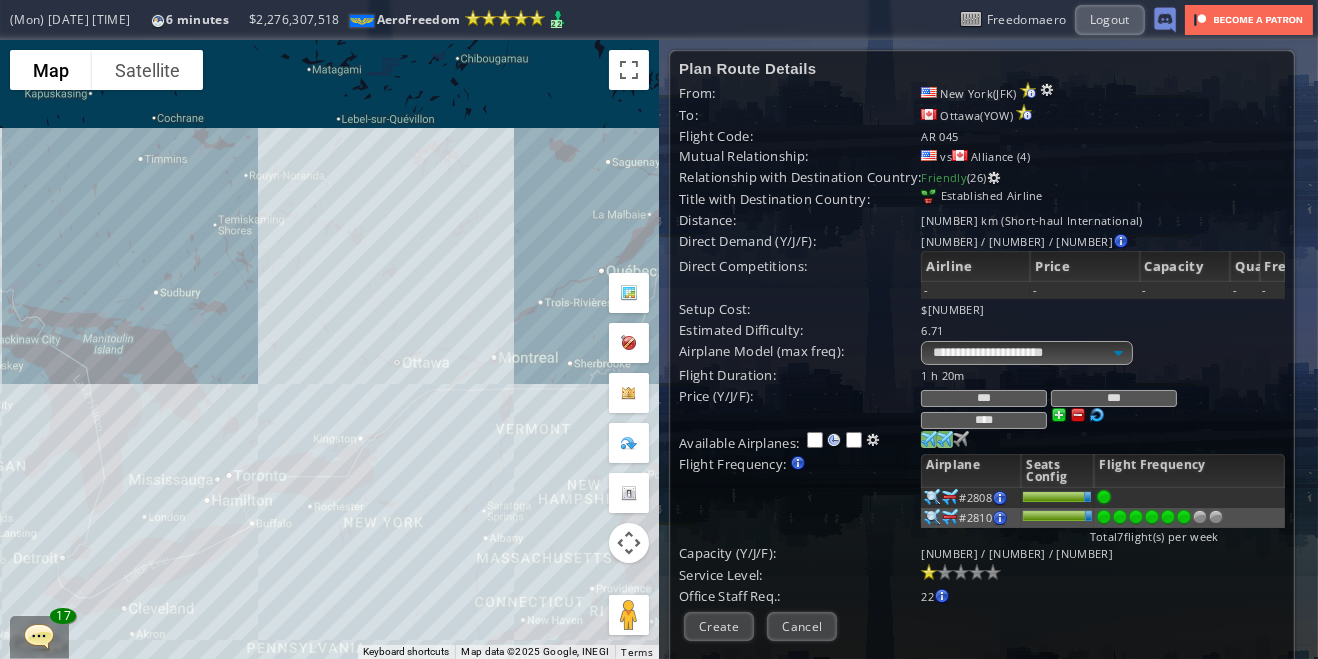 click at bounding box center [977, 572] 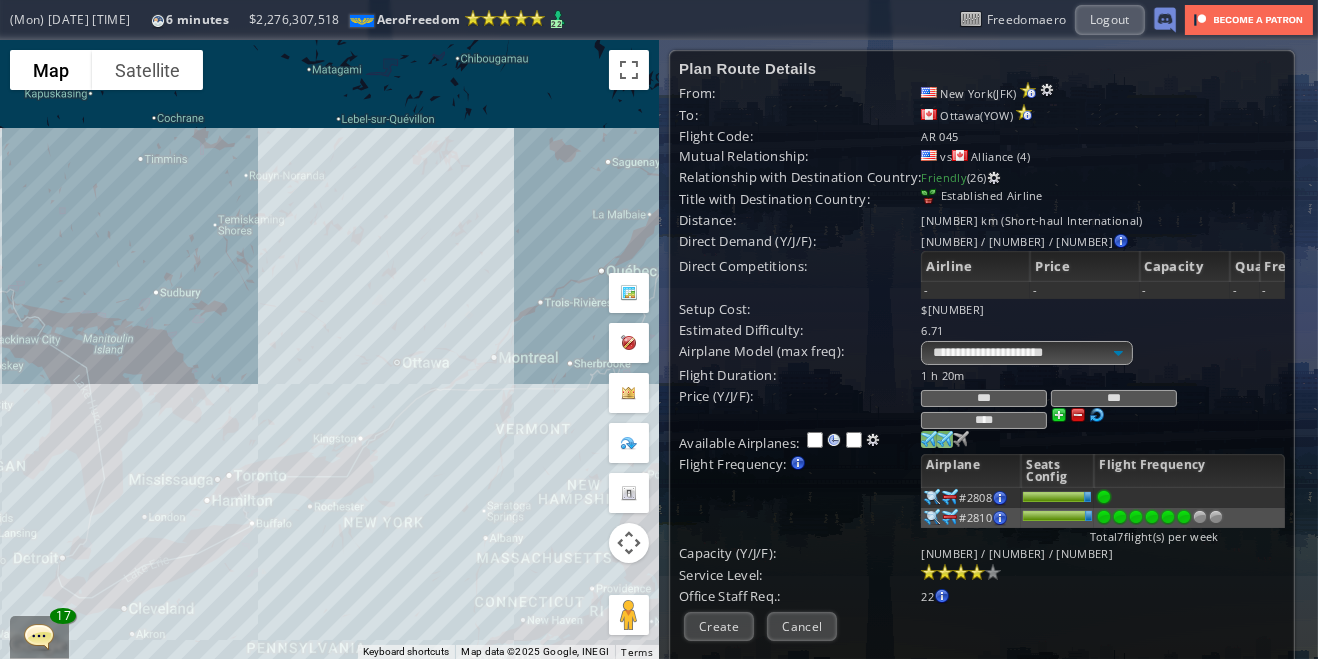 click at bounding box center (961, 572) 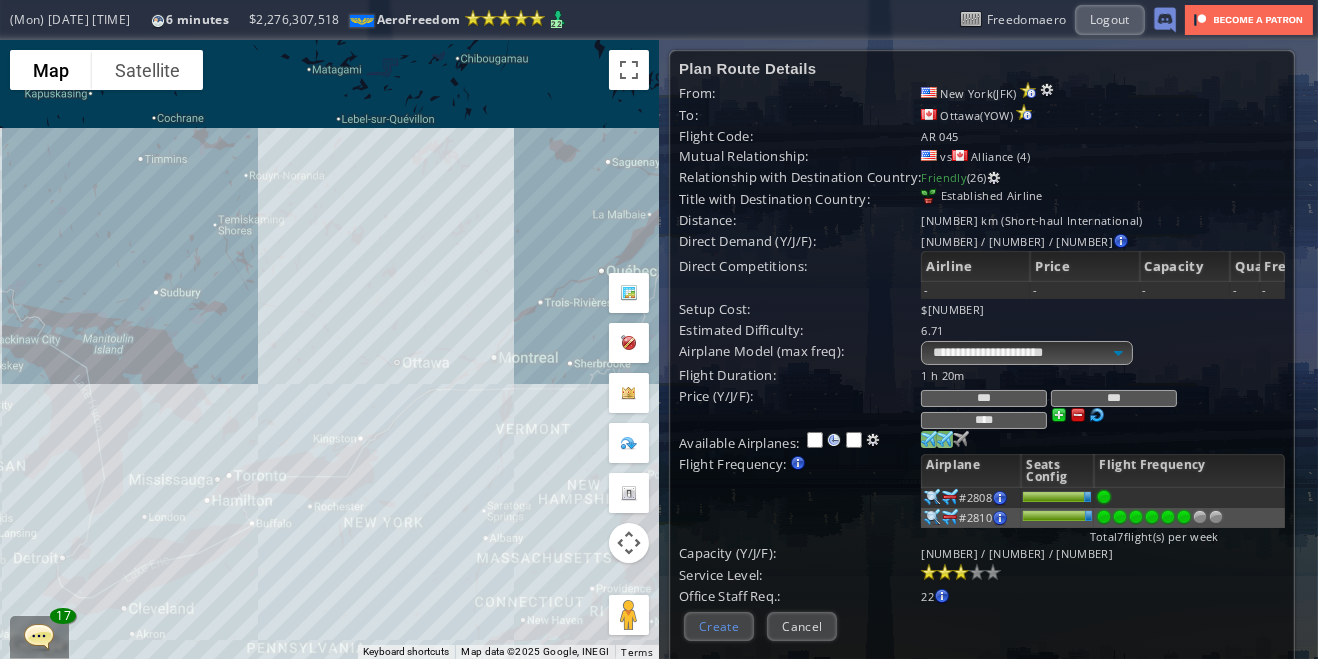 click on "Create" at bounding box center (719, 626) 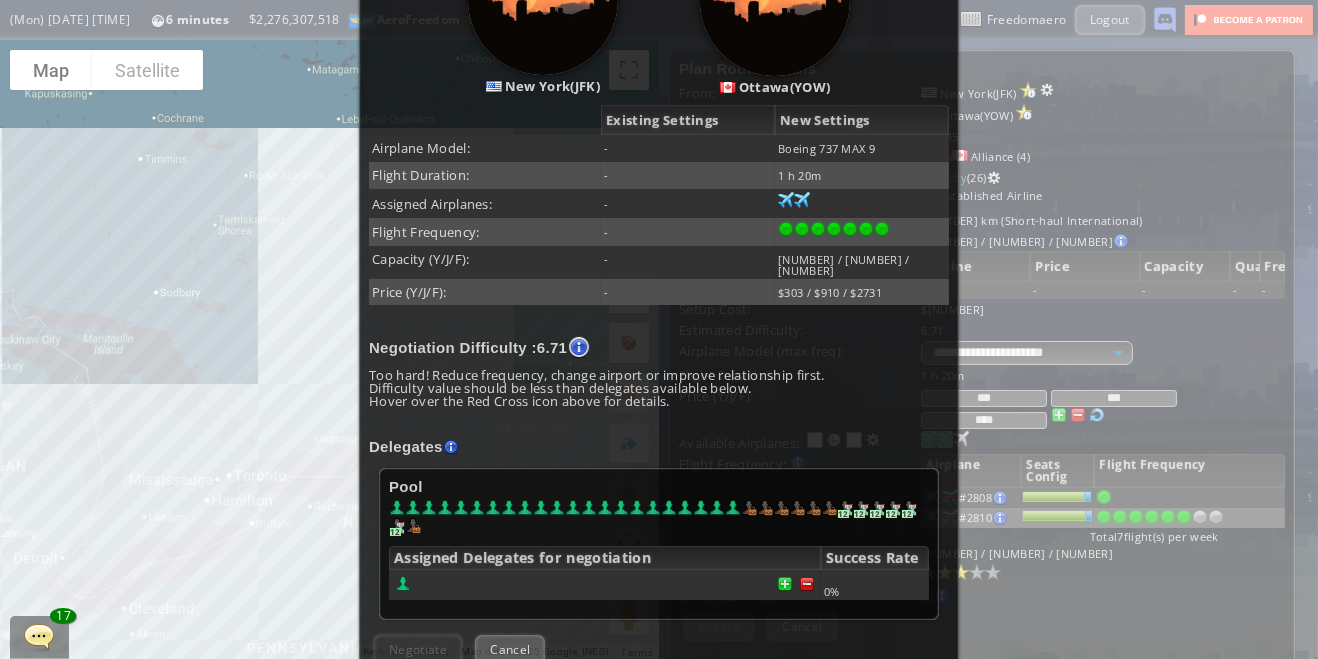 scroll, scrollTop: 444, scrollLeft: 0, axis: vertical 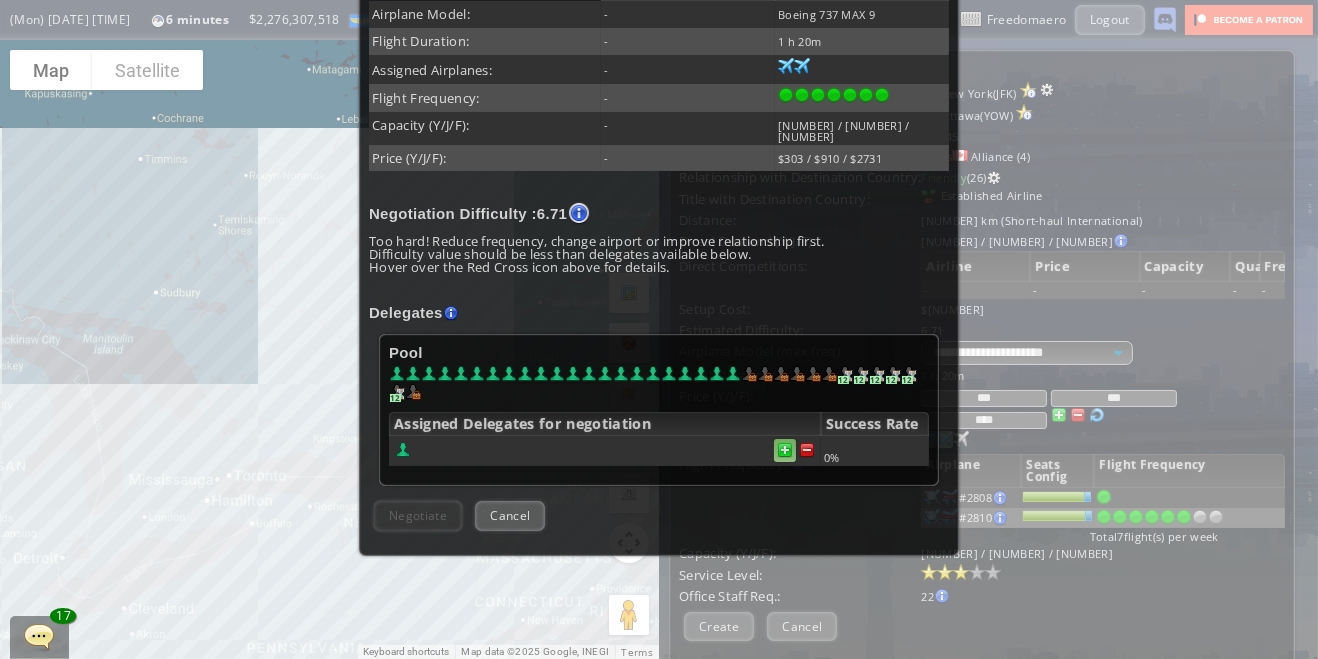 click at bounding box center [785, 450] 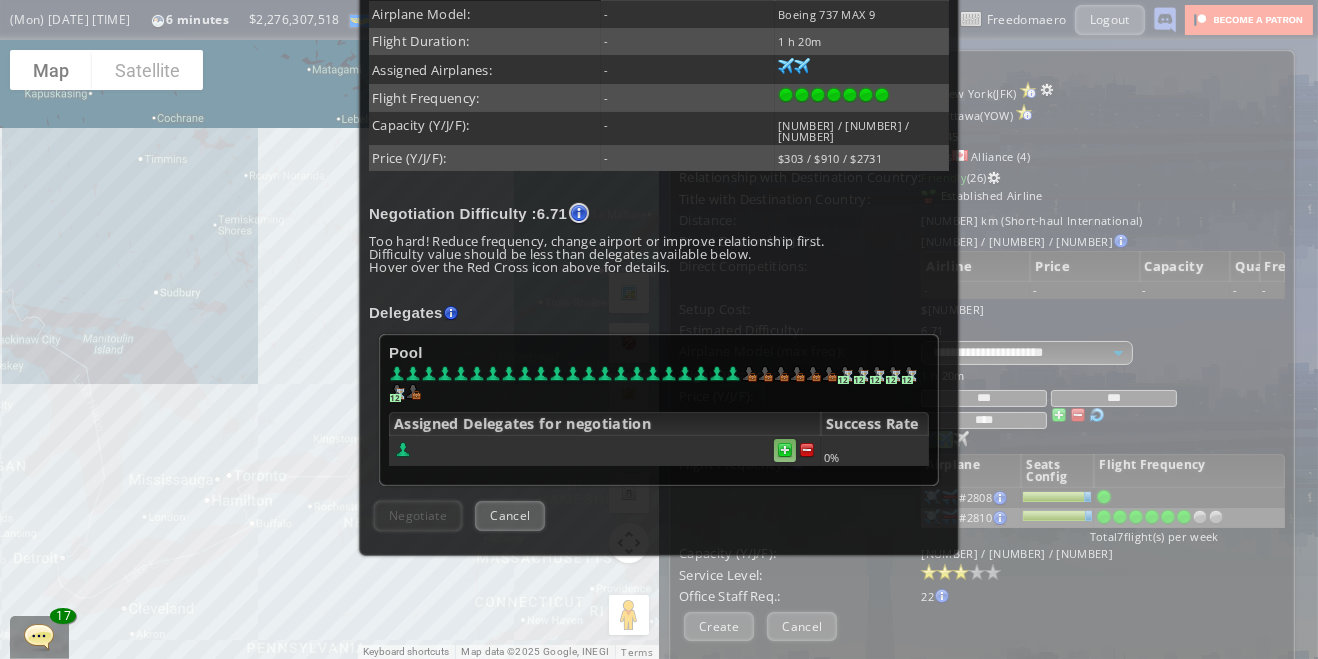 click at bounding box center (785, 450) 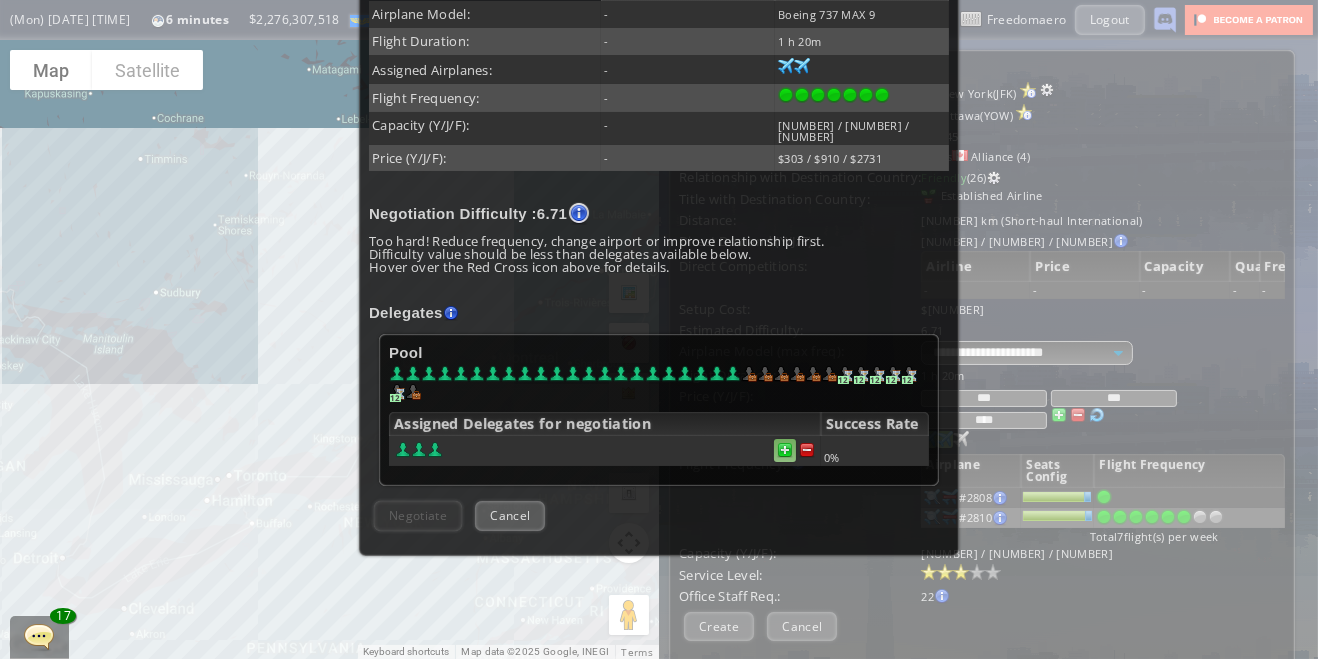 click at bounding box center [785, 450] 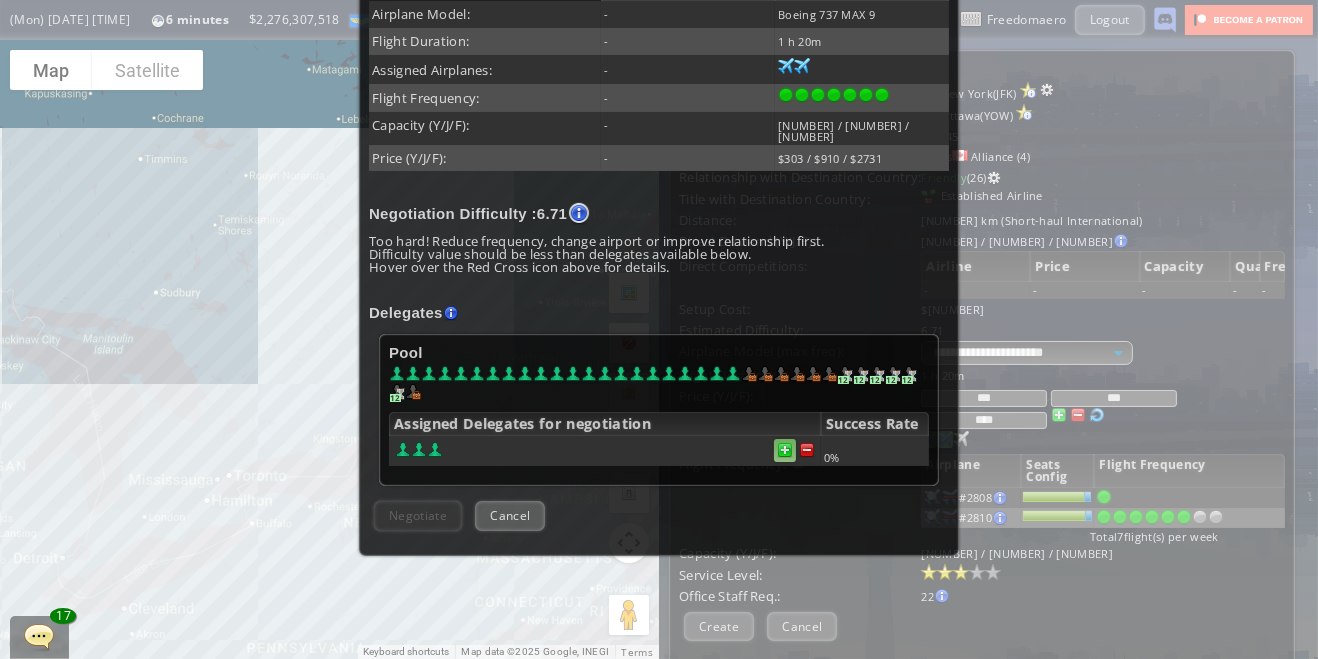 click at bounding box center (785, 450) 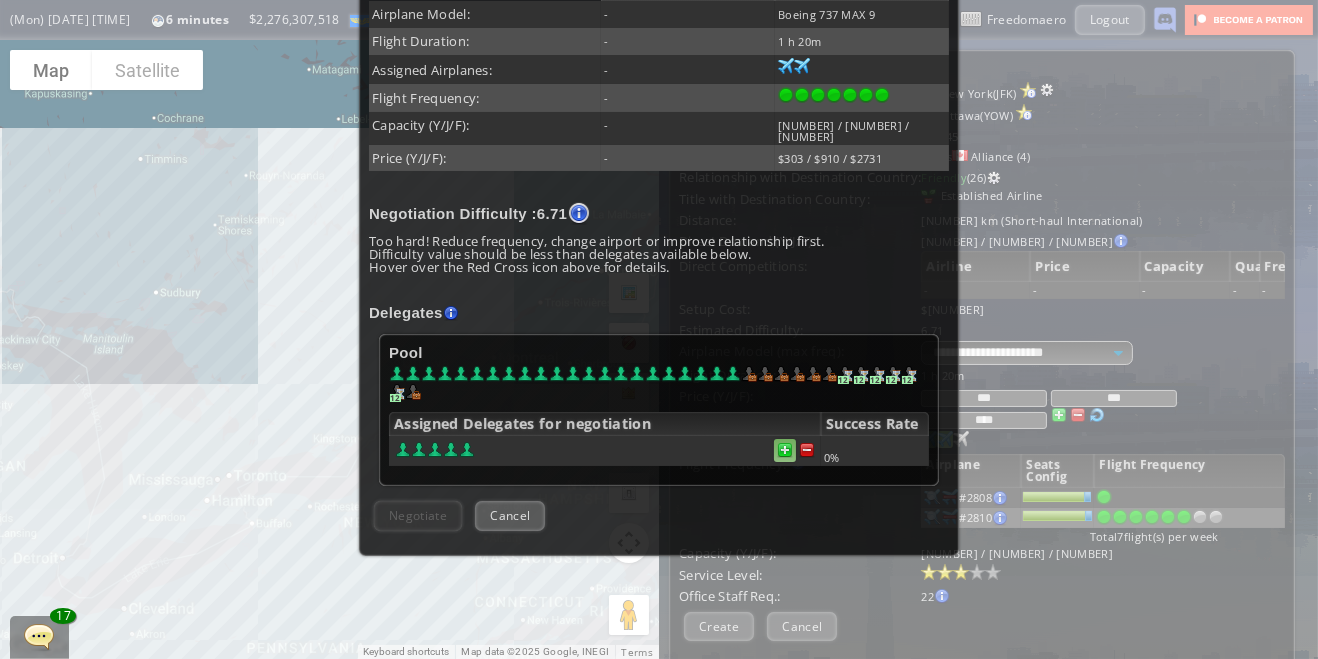 click at bounding box center (785, 450) 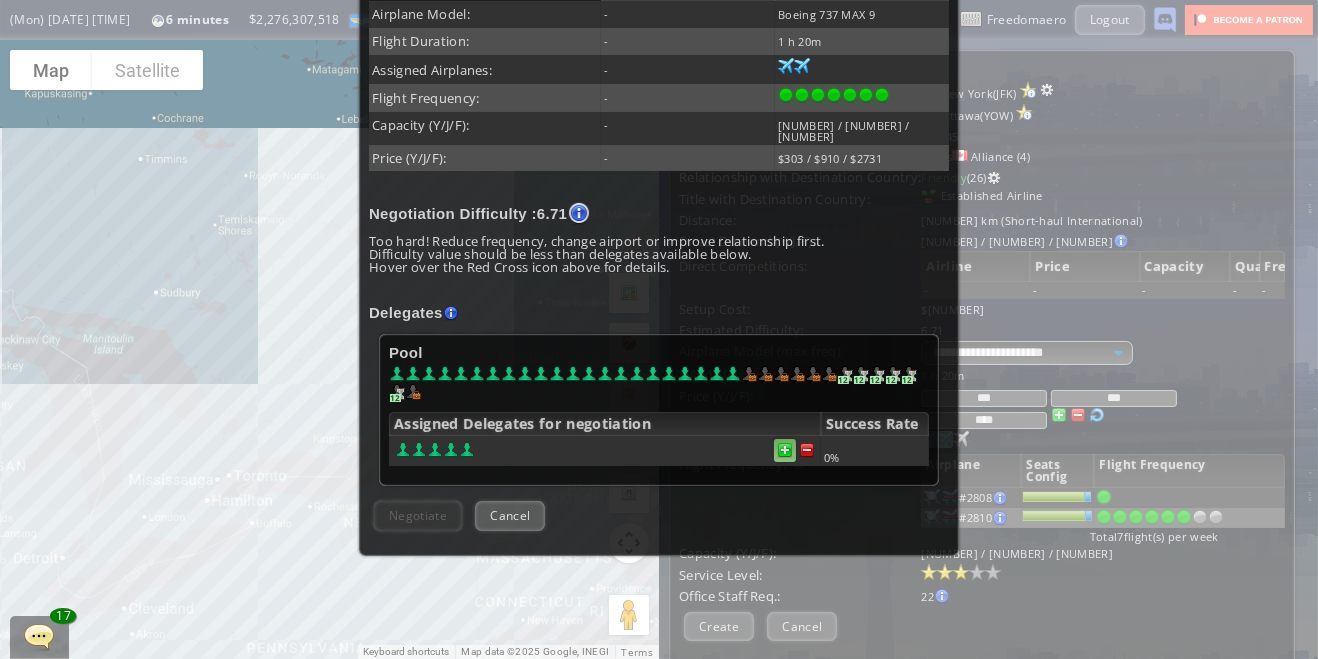 click at bounding box center [785, 450] 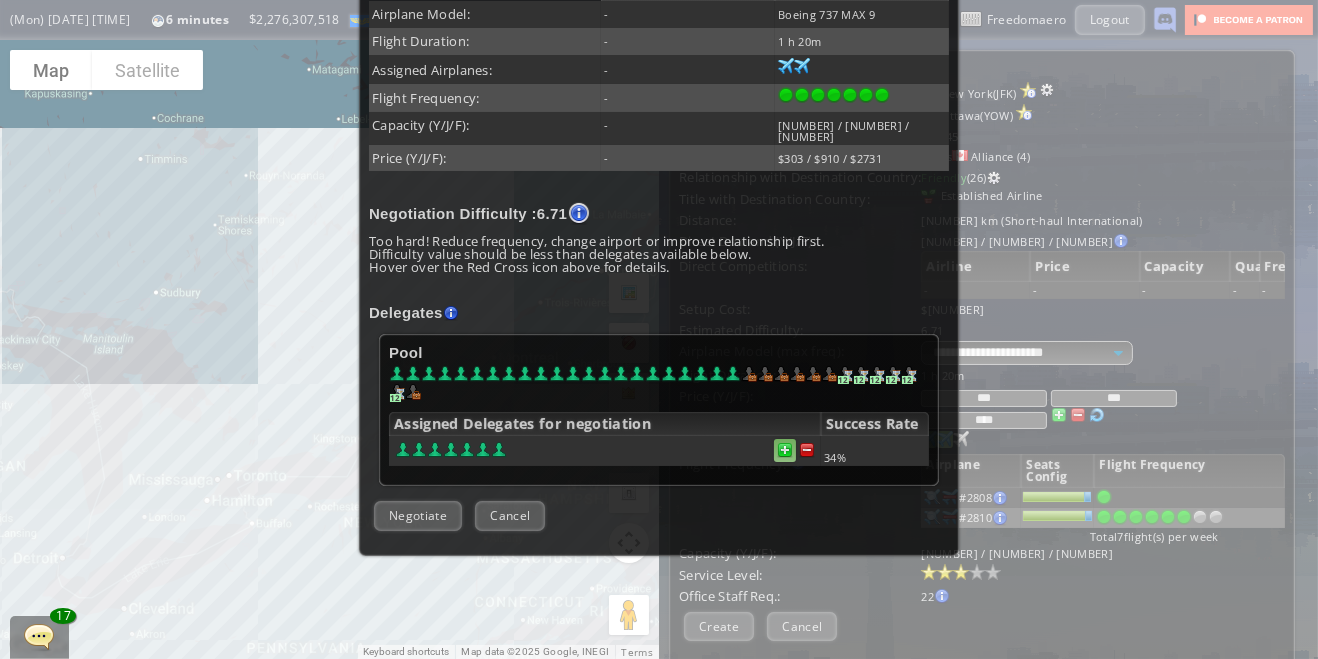 click at bounding box center (605, 451) 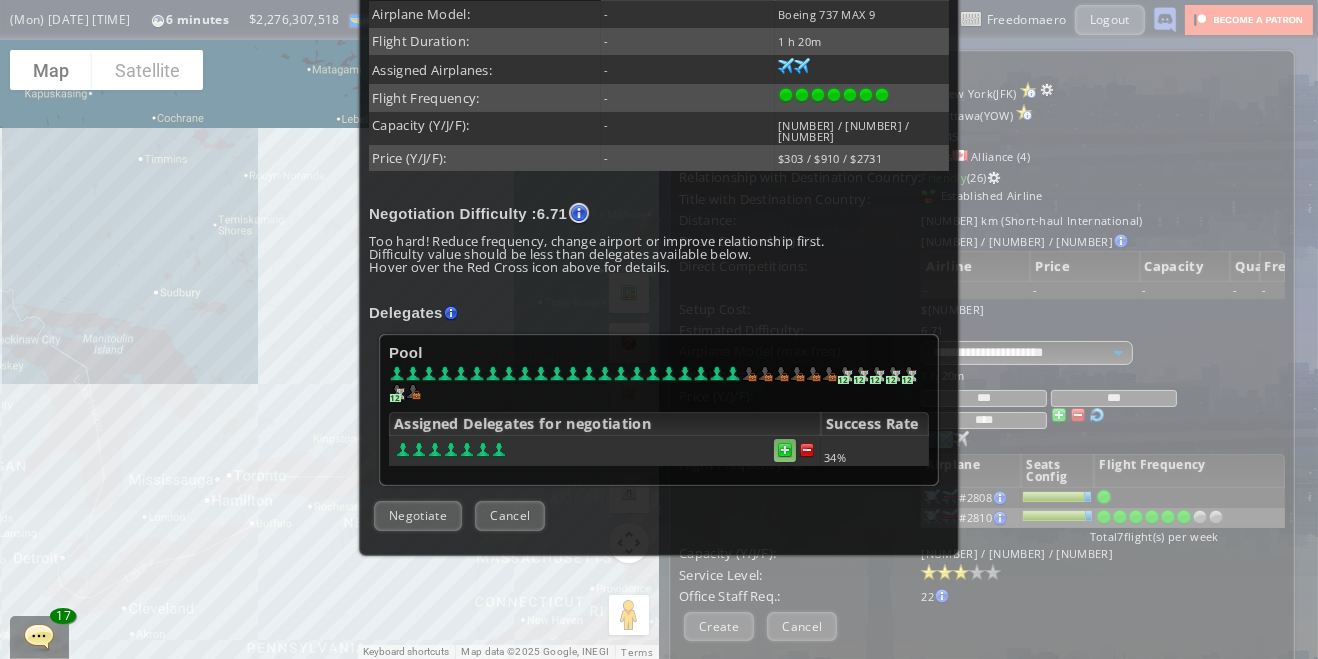 click at bounding box center (785, 450) 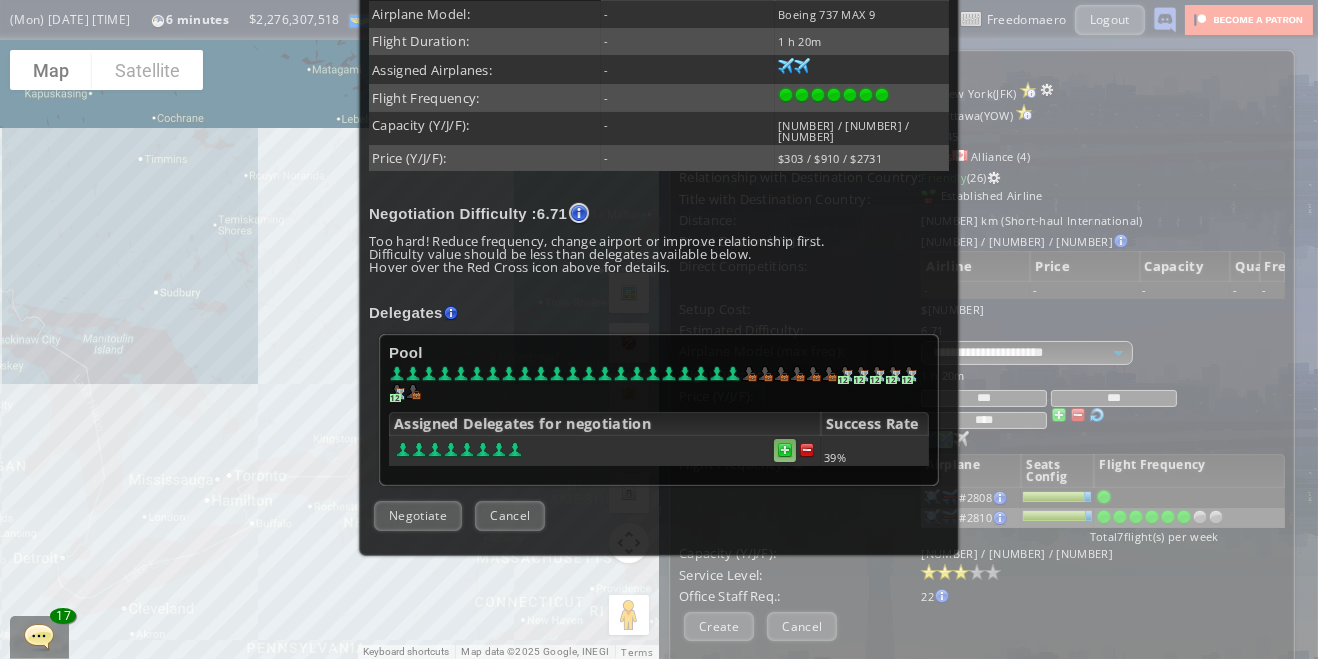 click at bounding box center (785, 450) 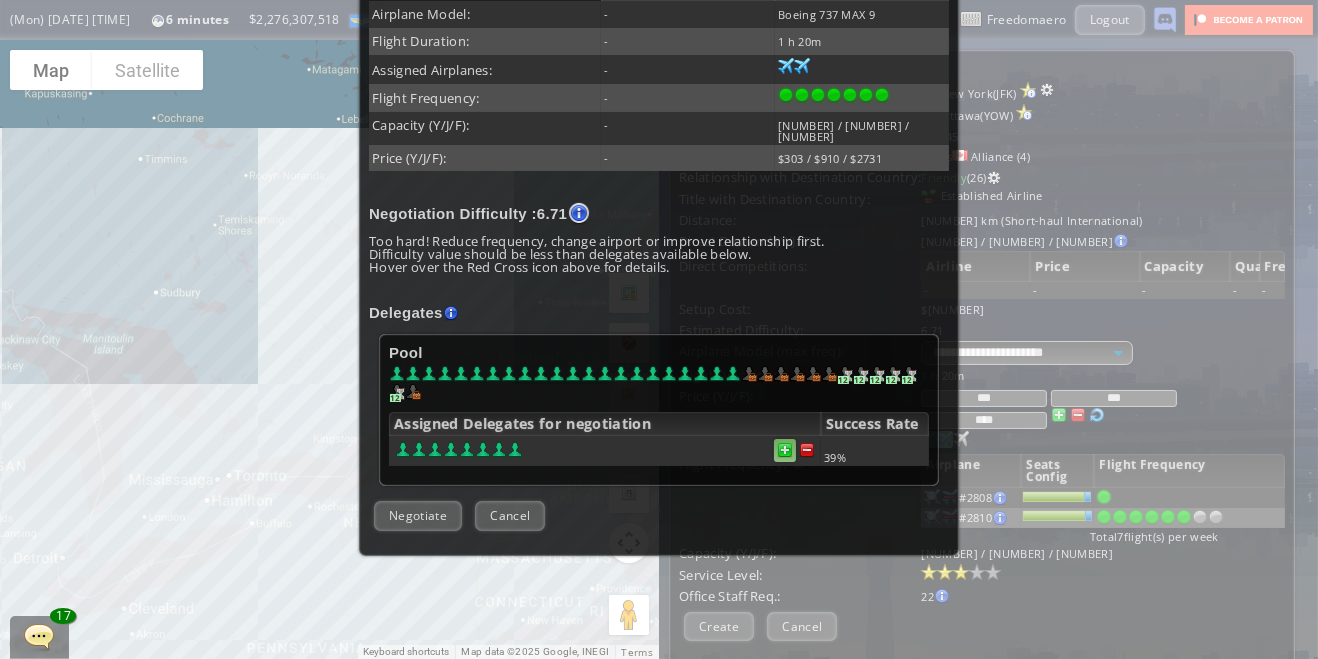 click at bounding box center (785, 450) 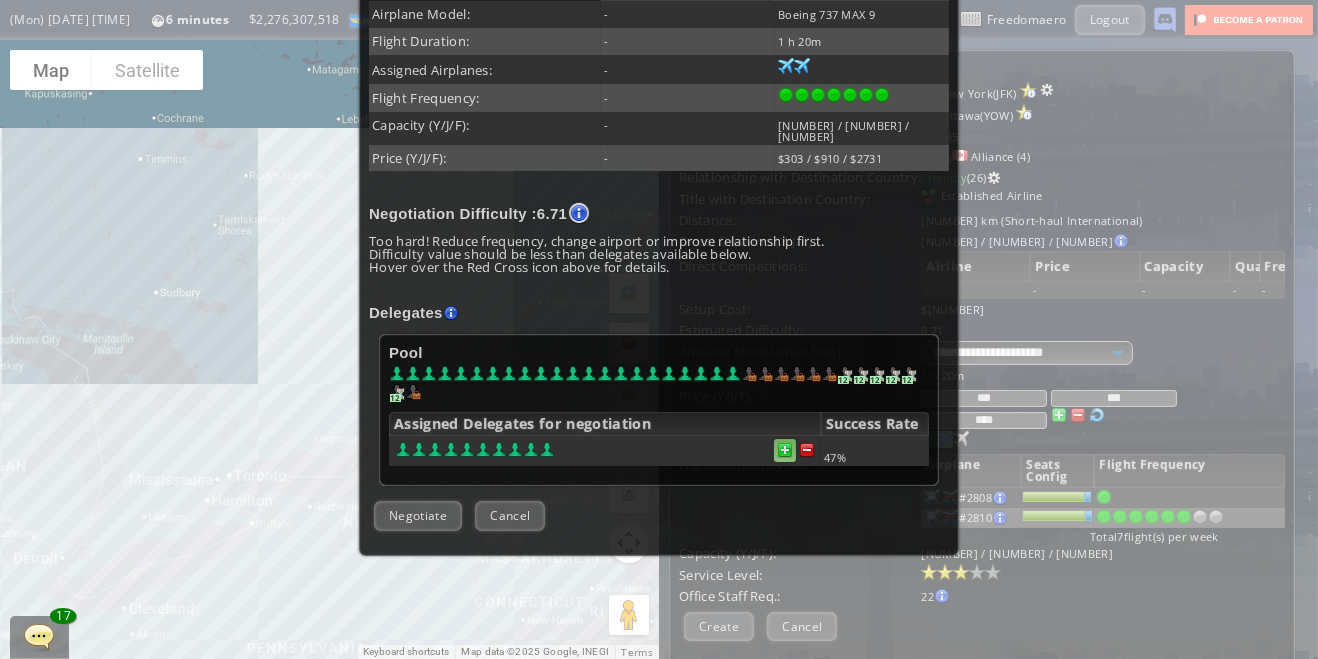click at bounding box center [785, 450] 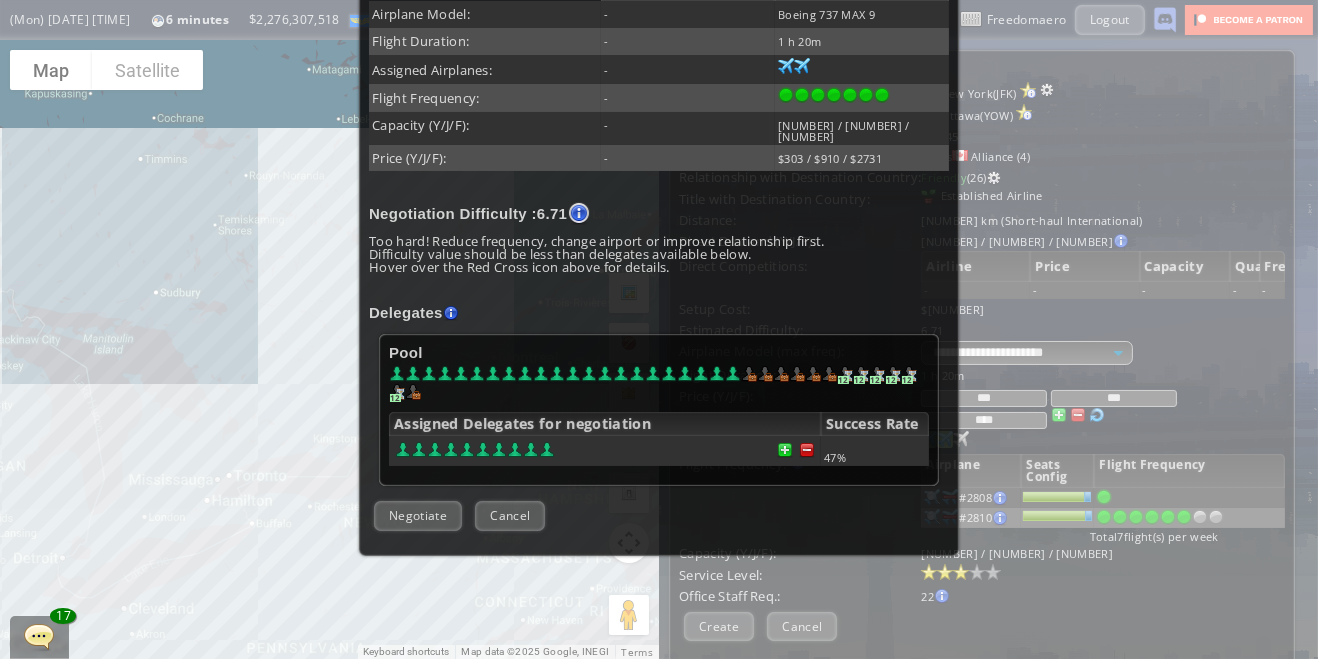 click at bounding box center [605, 451] 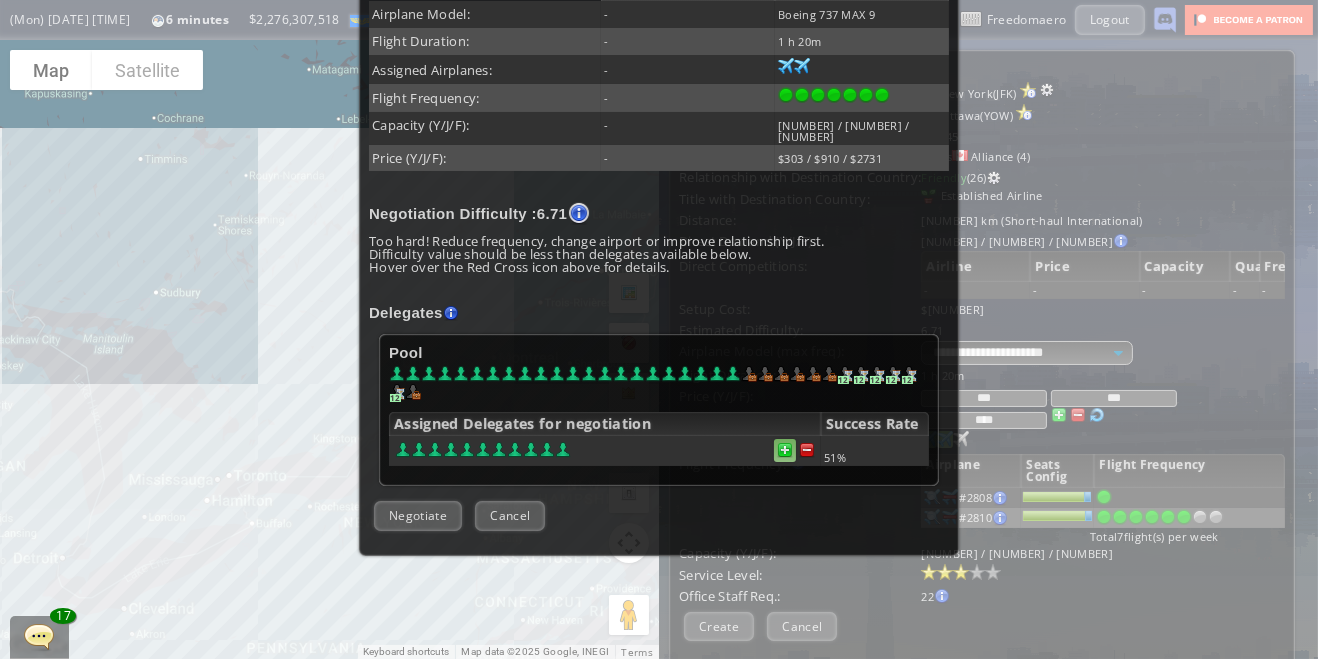click at bounding box center (785, 450) 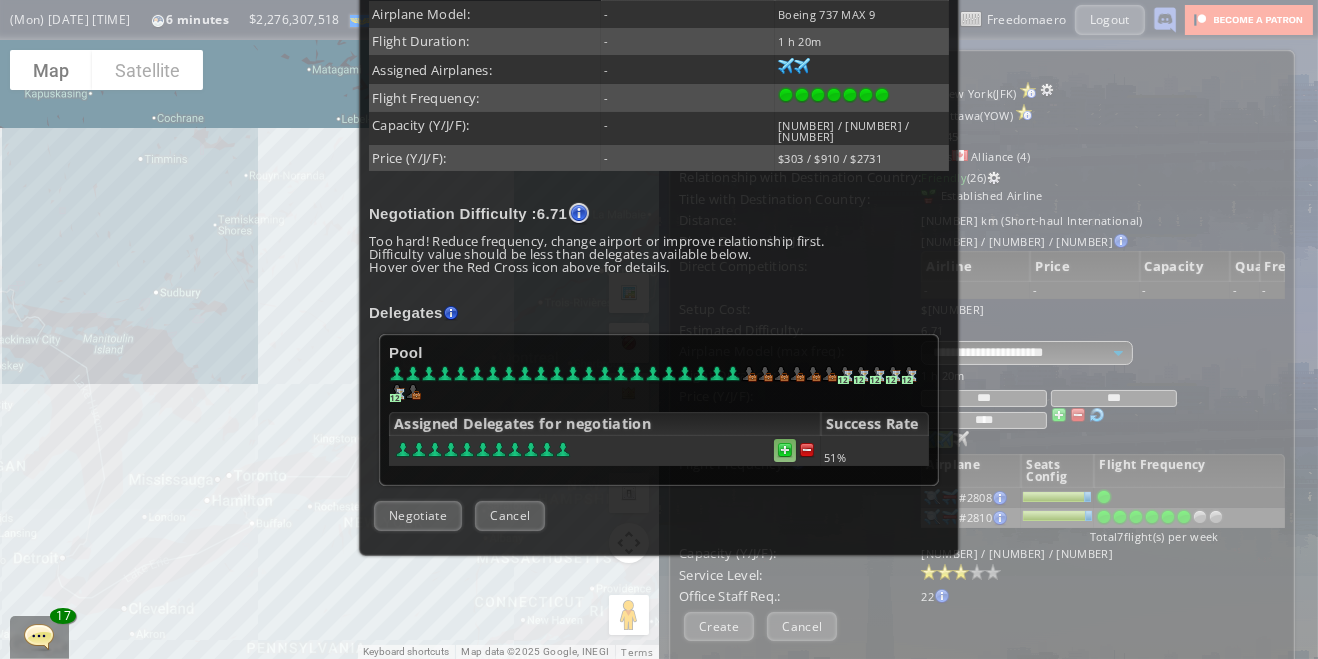 click at bounding box center [785, 450] 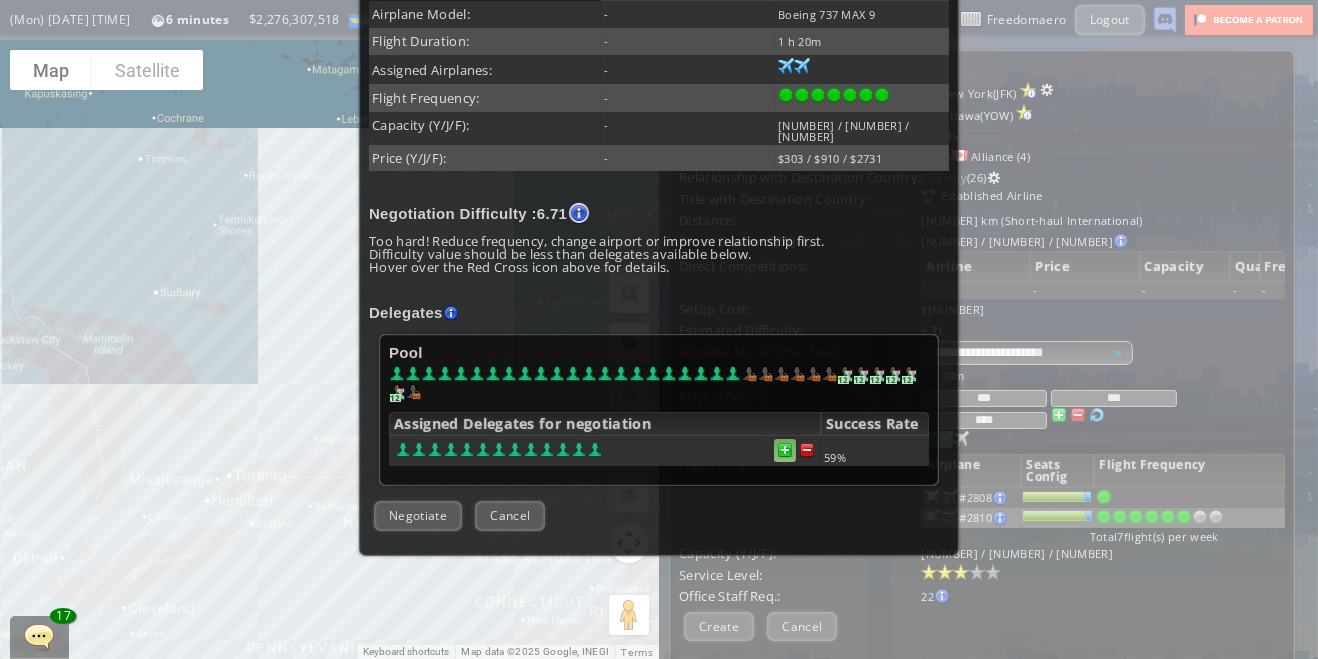 click at bounding box center [807, 450] 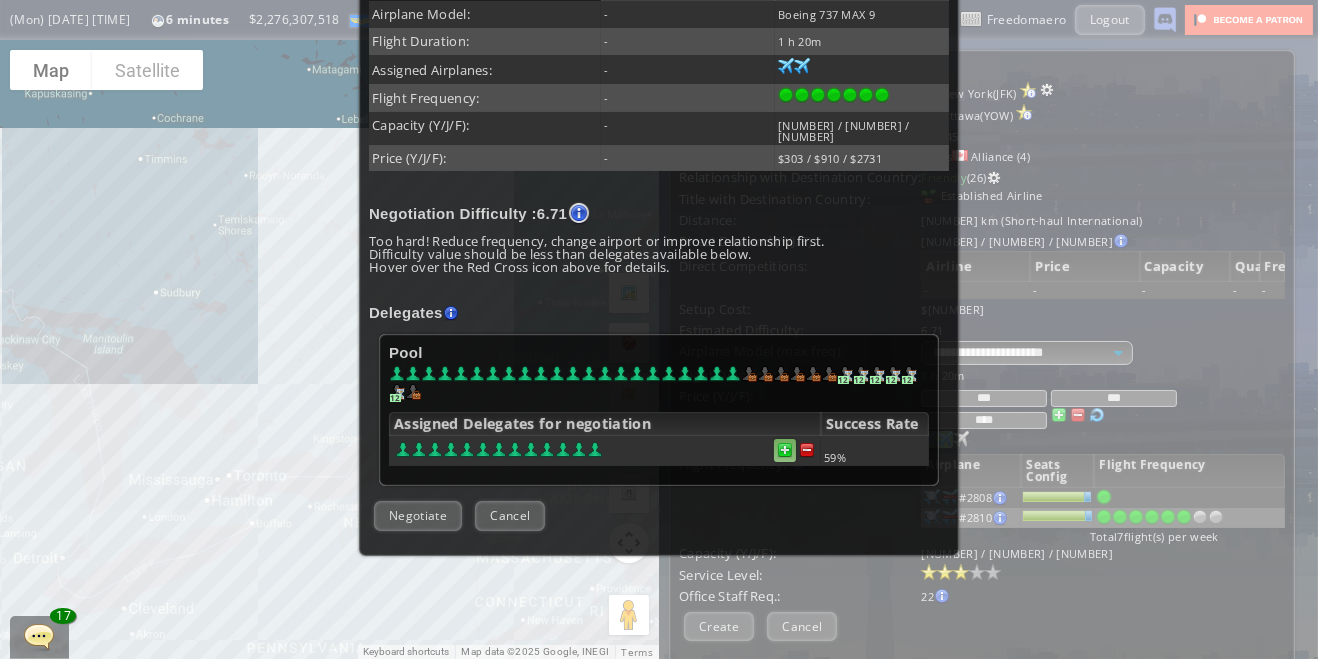 click at bounding box center [807, 450] 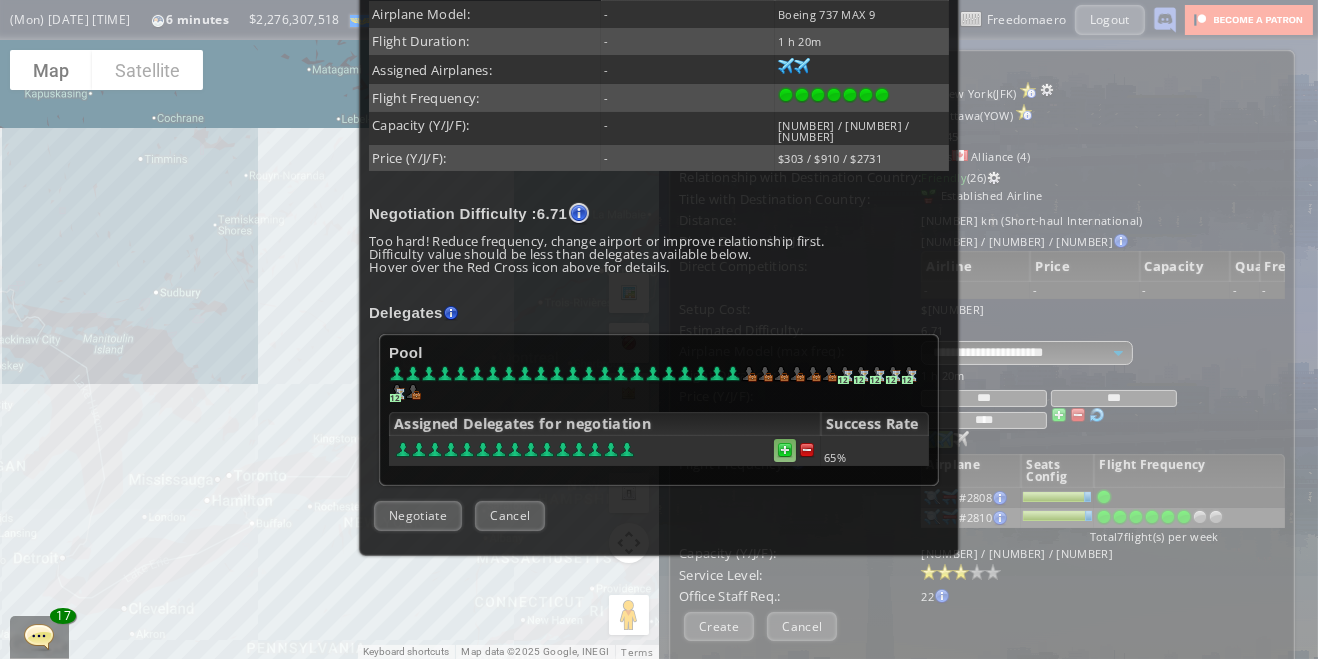 click at bounding box center (807, 450) 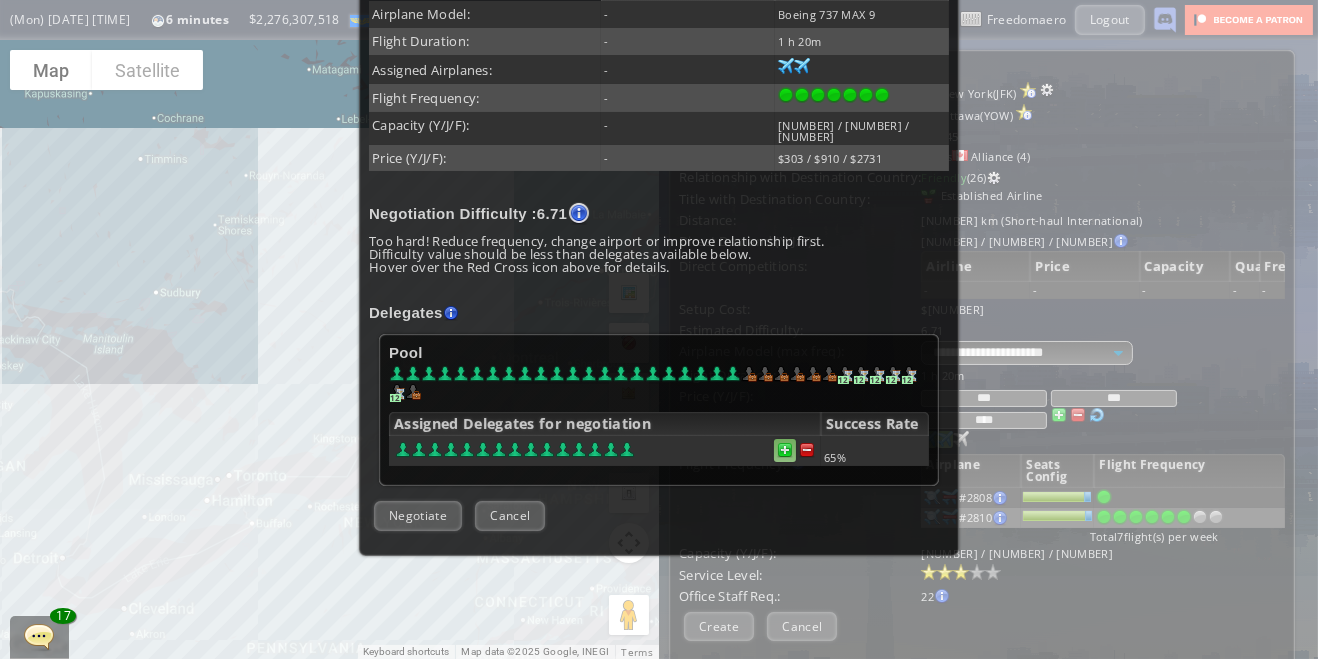 click at bounding box center [807, 450] 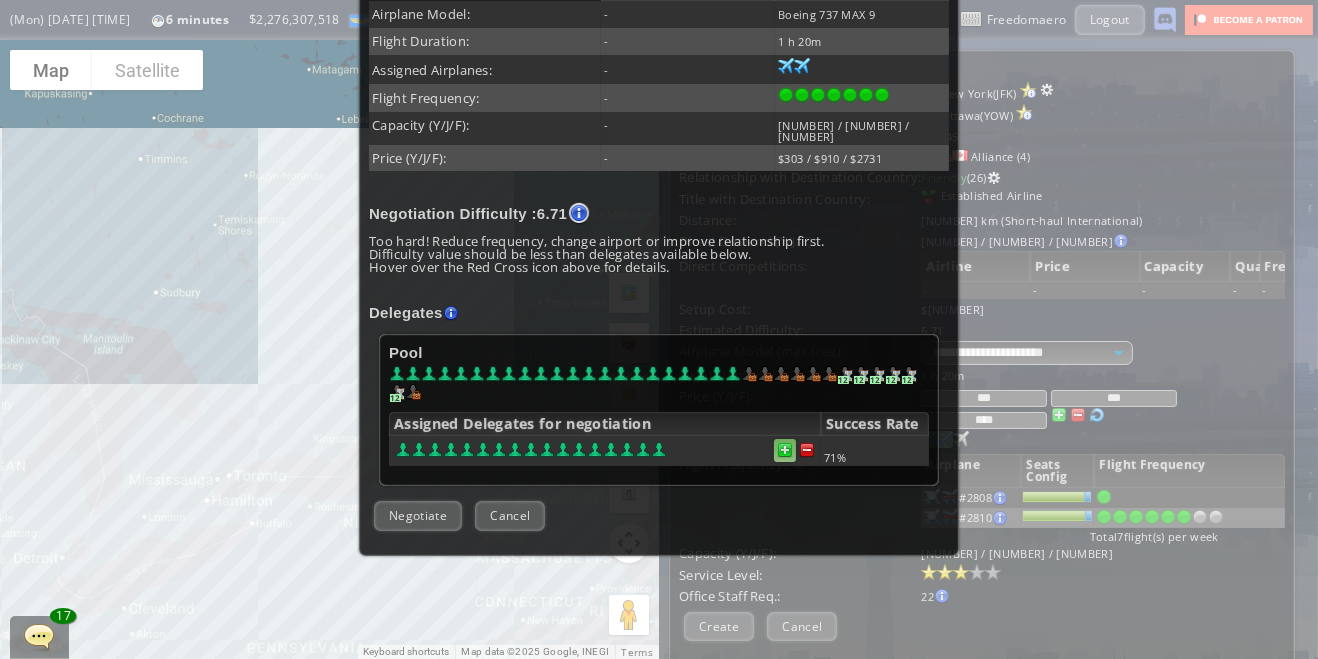 click at bounding box center [807, 450] 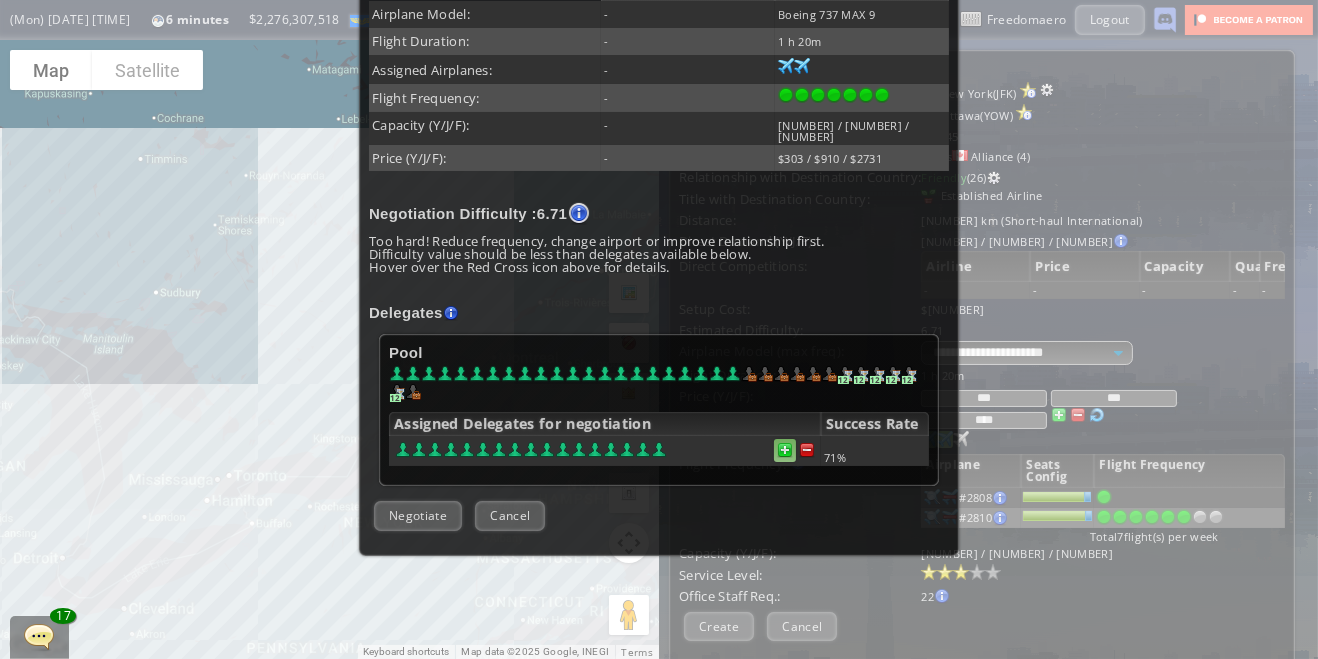 click at bounding box center (807, 450) 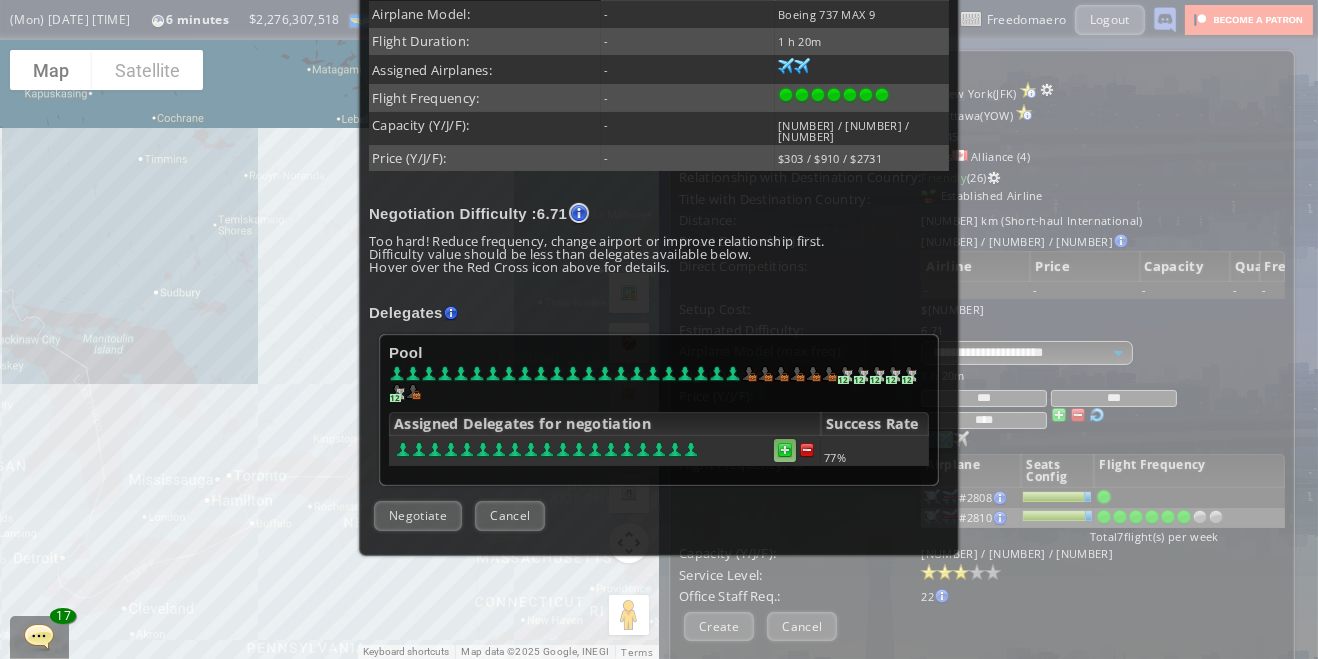 click at bounding box center [807, 450] 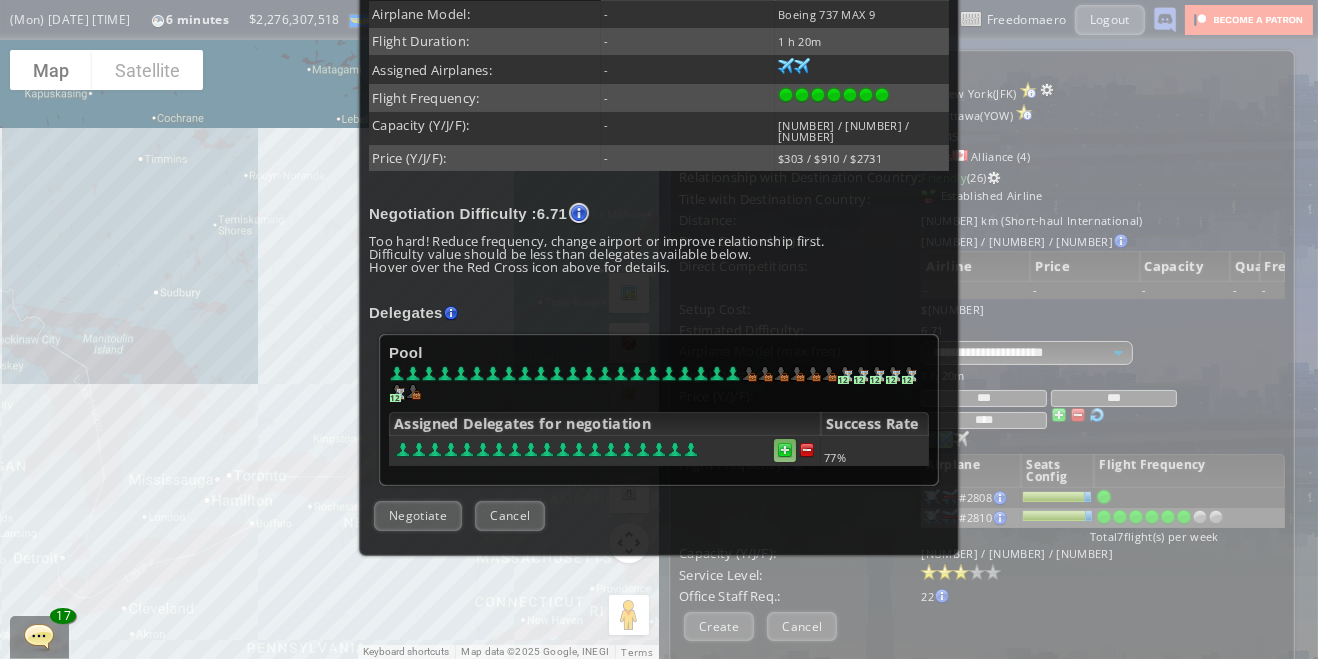 click at bounding box center [807, 450] 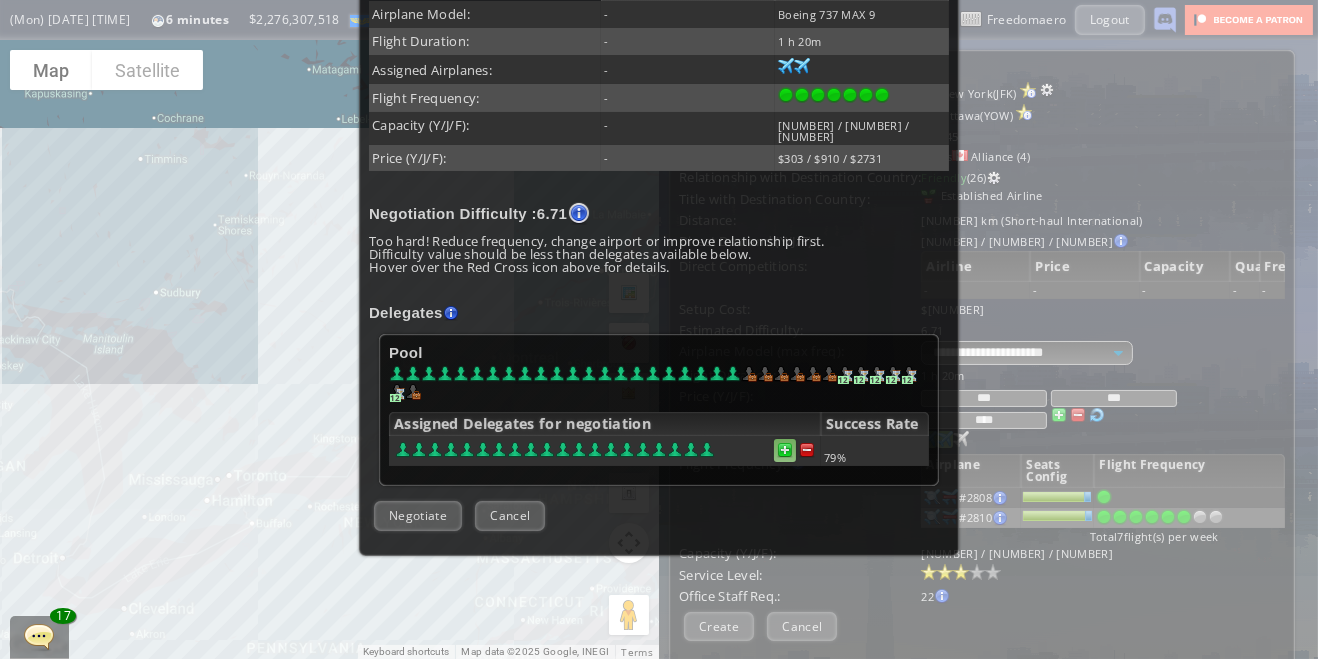 click at bounding box center (807, 450) 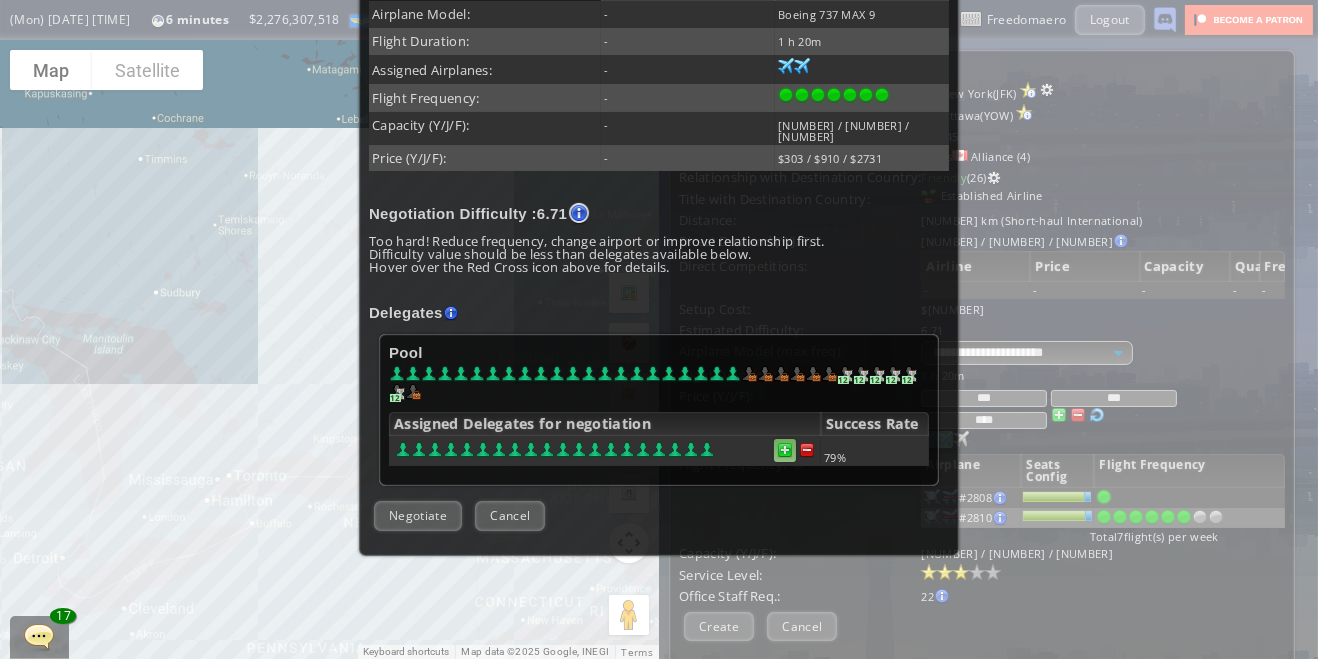 click at bounding box center (785, 450) 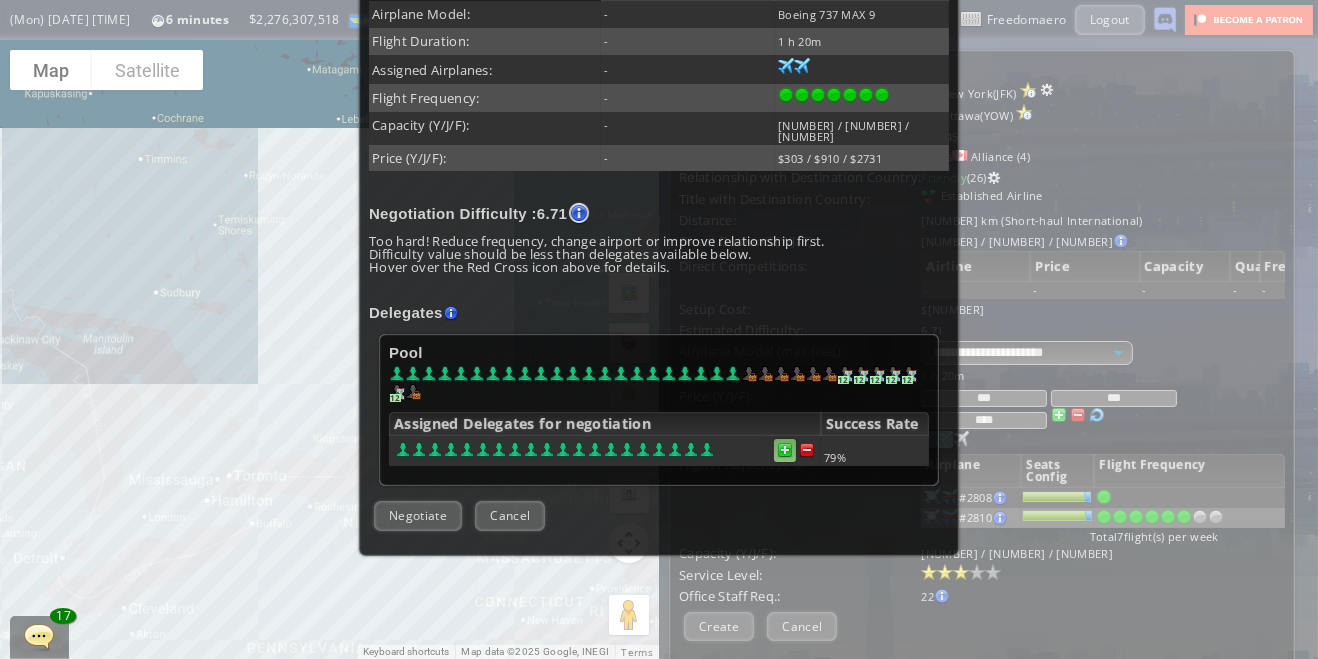 click at bounding box center (785, 450) 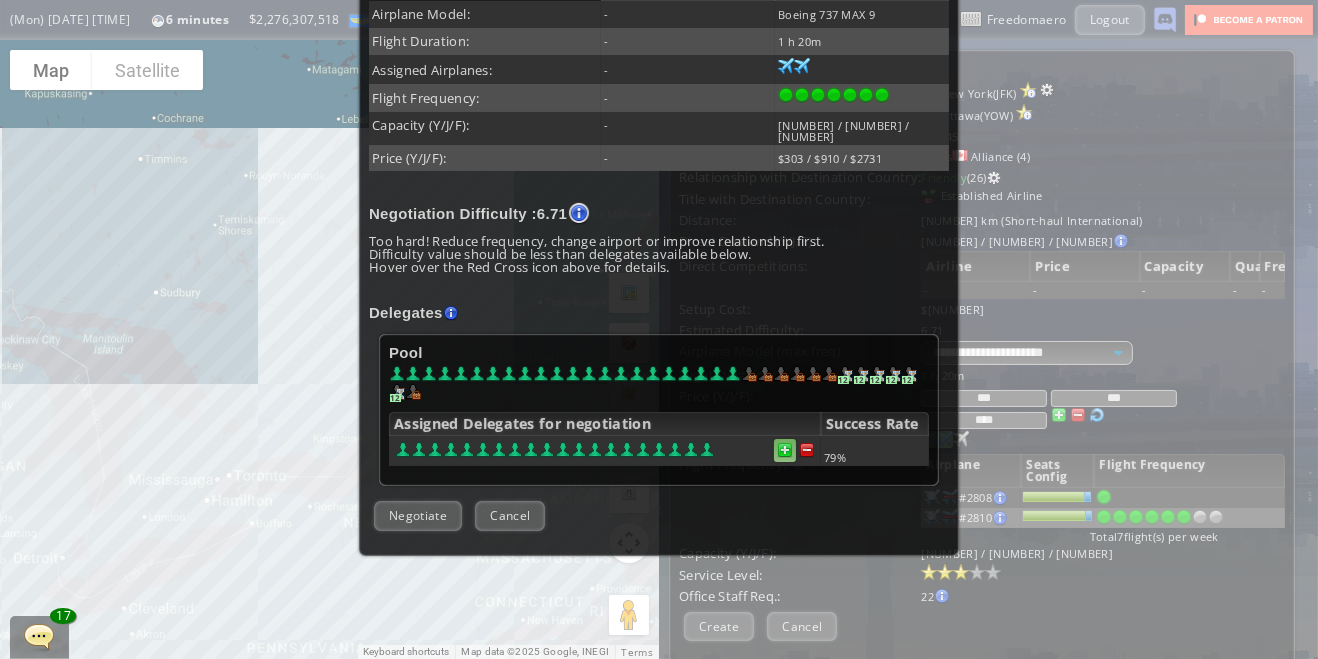 click at bounding box center (785, 450) 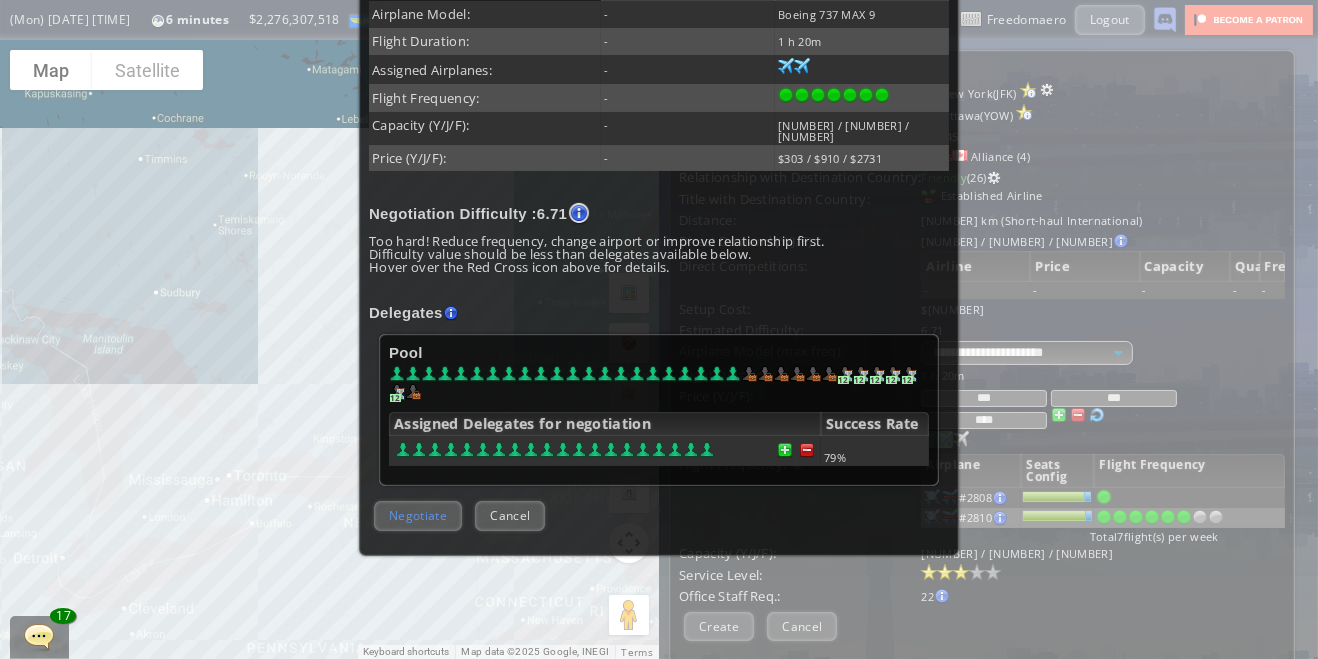 click on "Negotiate" at bounding box center (418, 515) 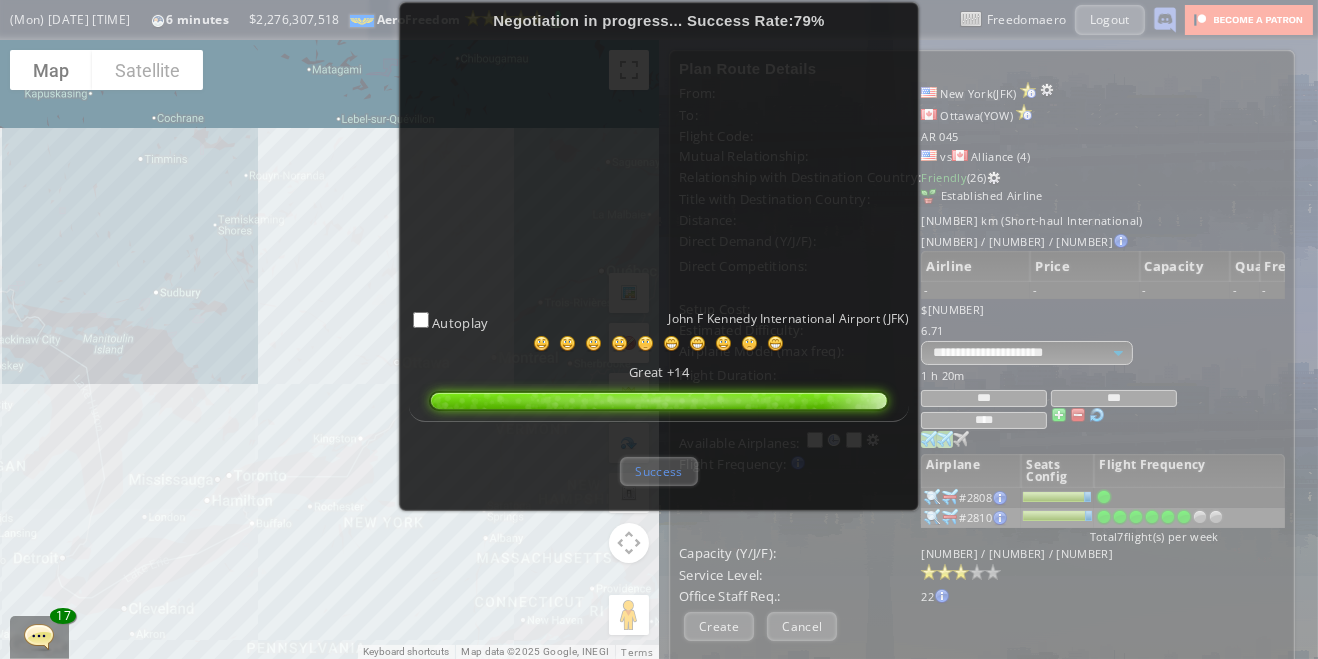 click on "Success" at bounding box center [658, 471] 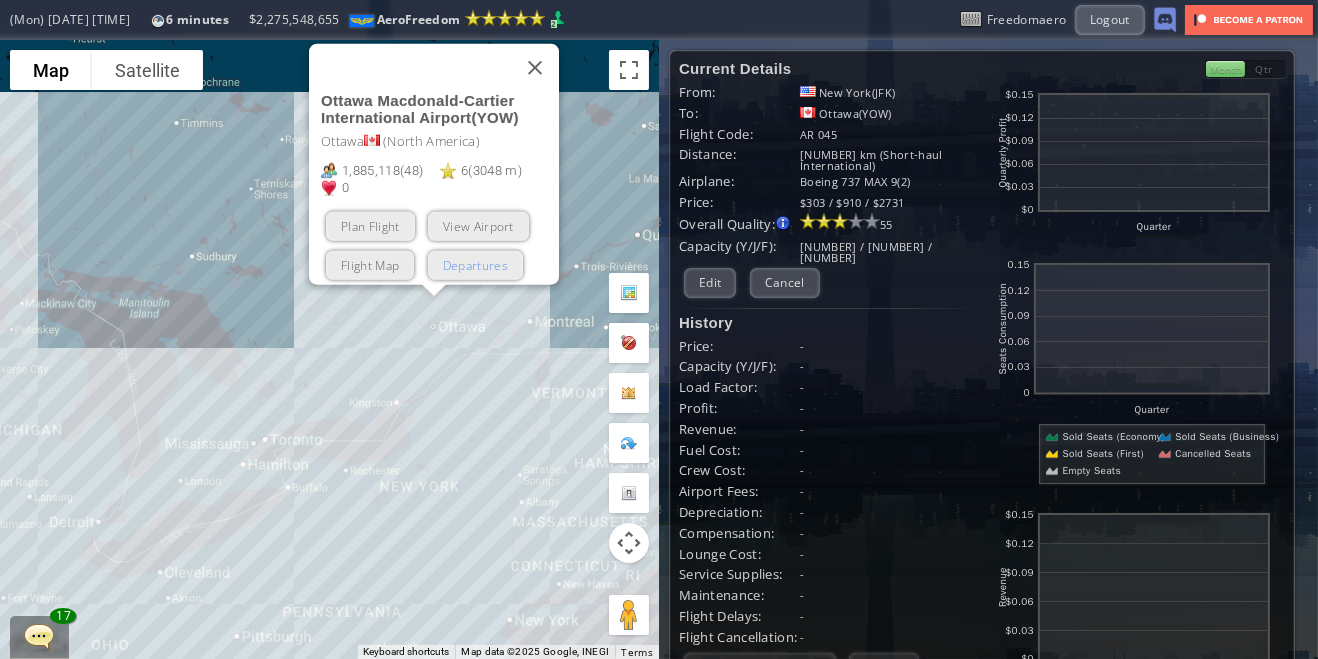 click on "Departures" at bounding box center [474, 264] 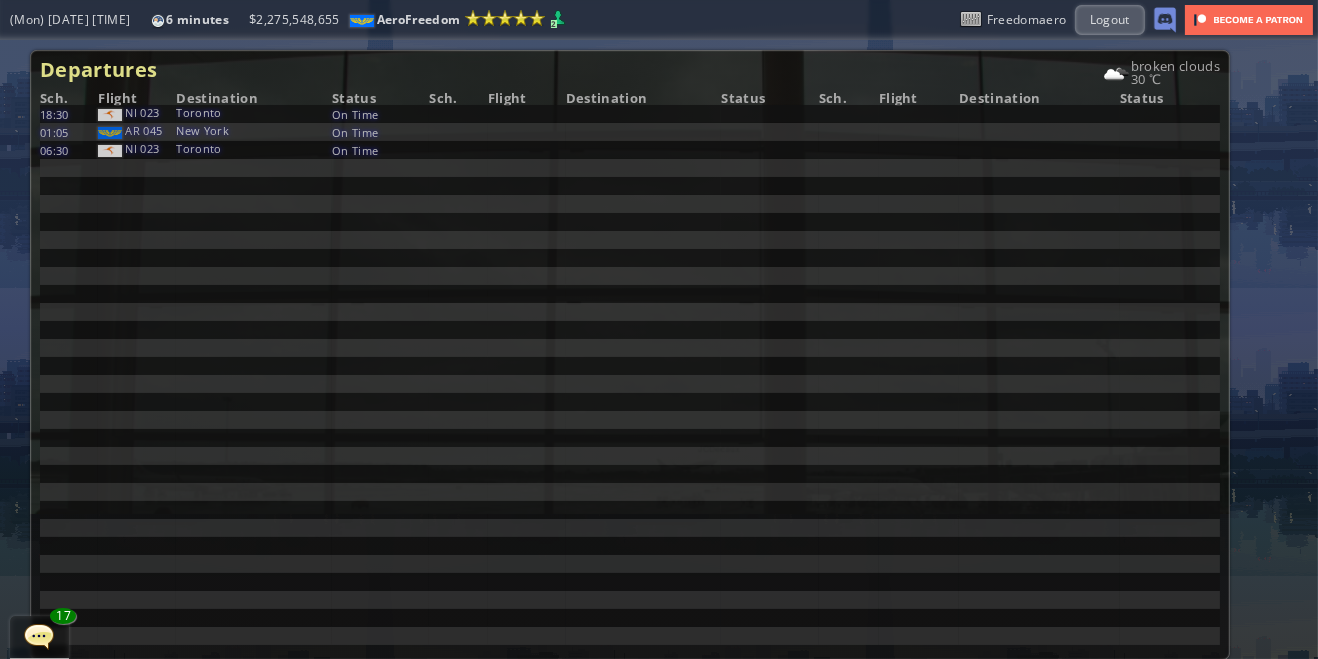 click at bounding box center [7, 329] 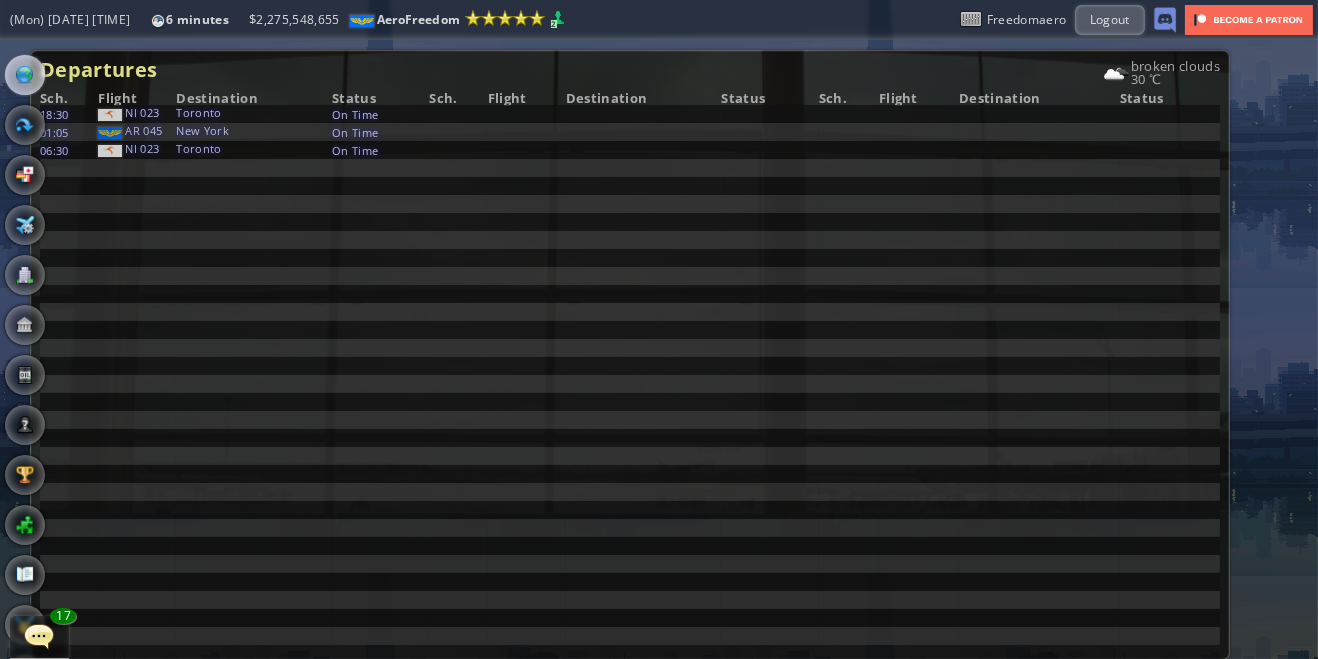 click at bounding box center (25, 75) 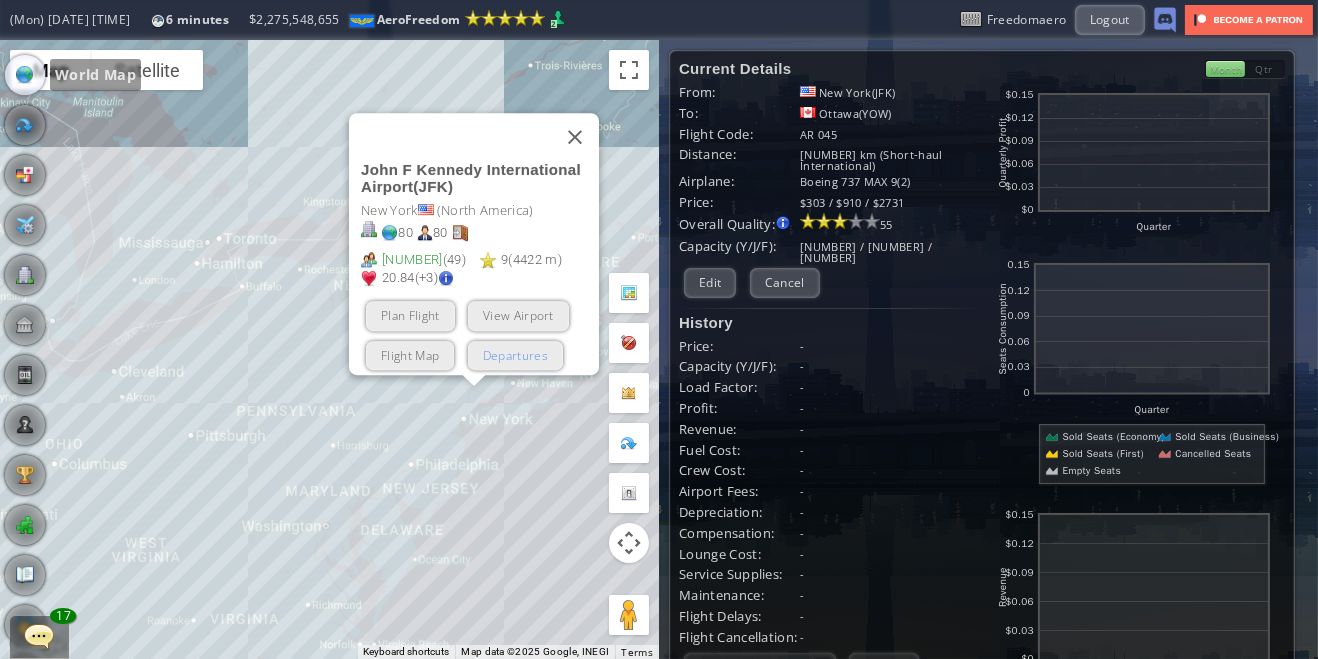 click on "Departures" at bounding box center (514, 354) 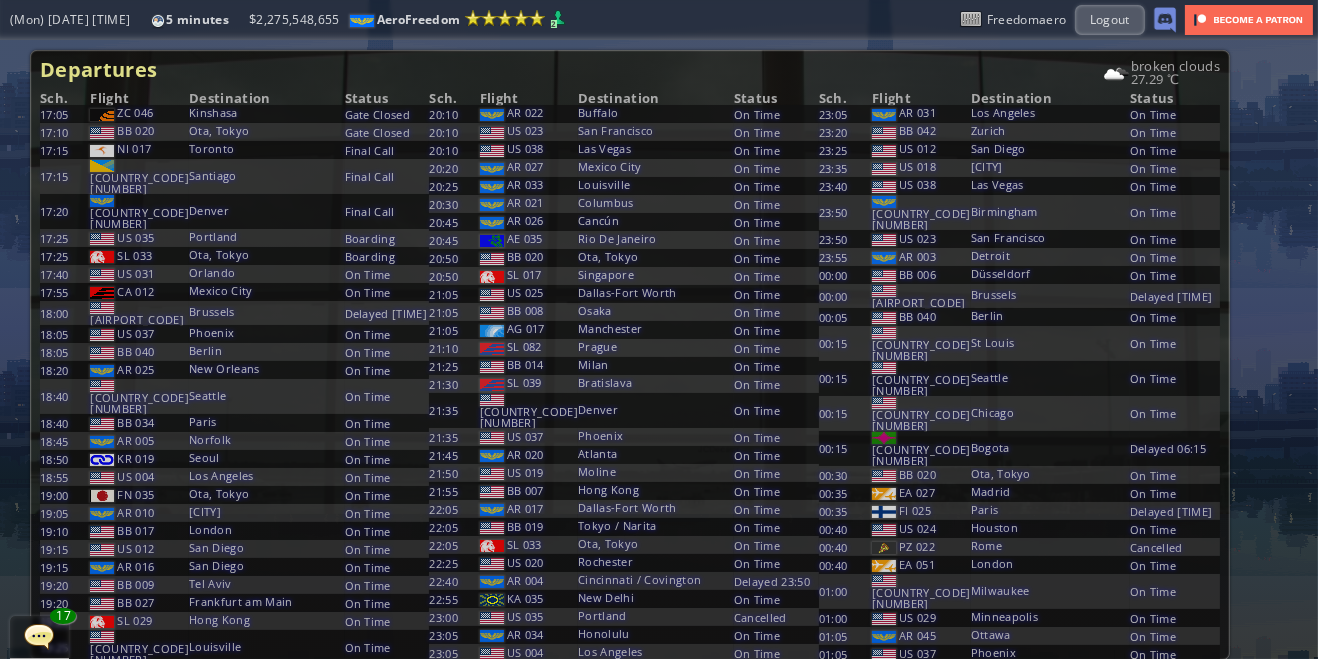 scroll, scrollTop: 0, scrollLeft: 0, axis: both 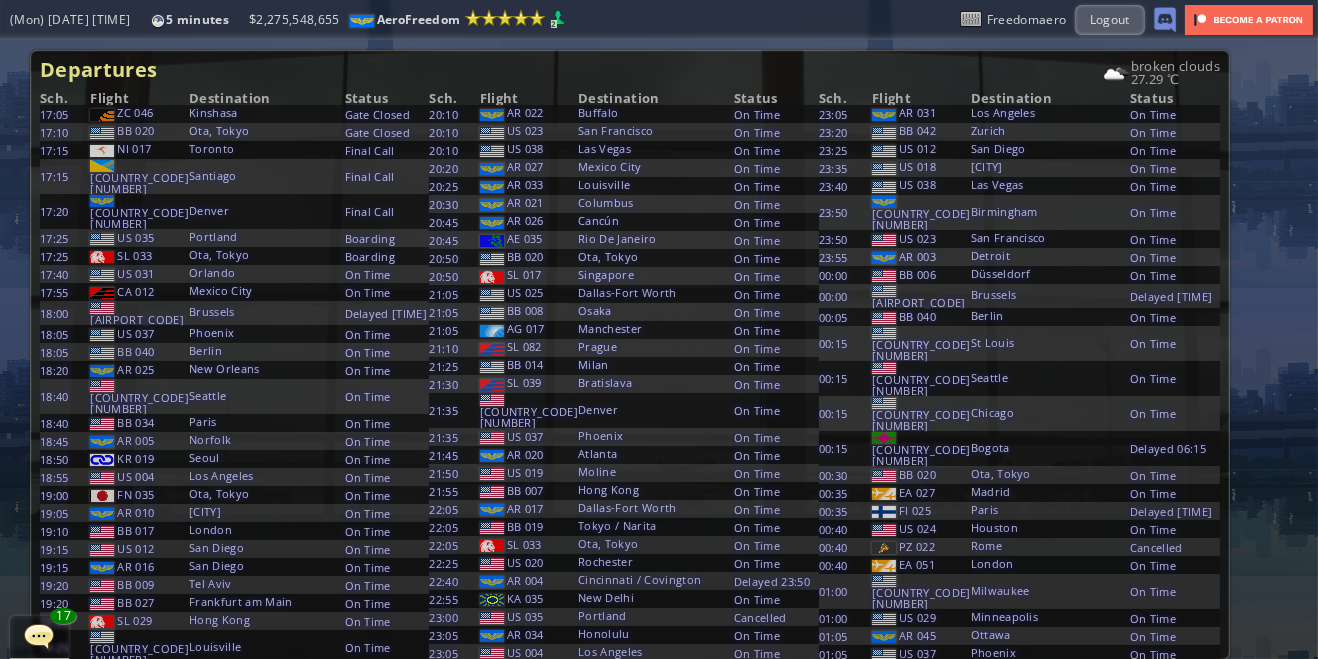click at bounding box center [7, 329] 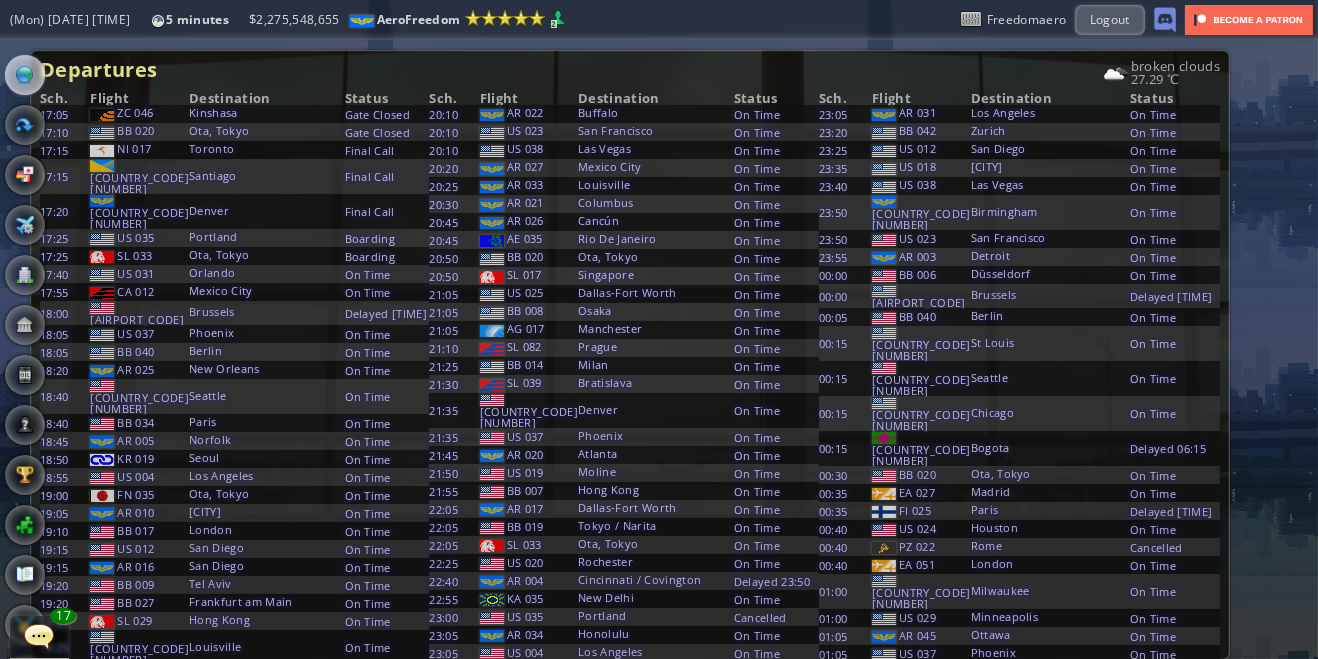 click at bounding box center [25, 75] 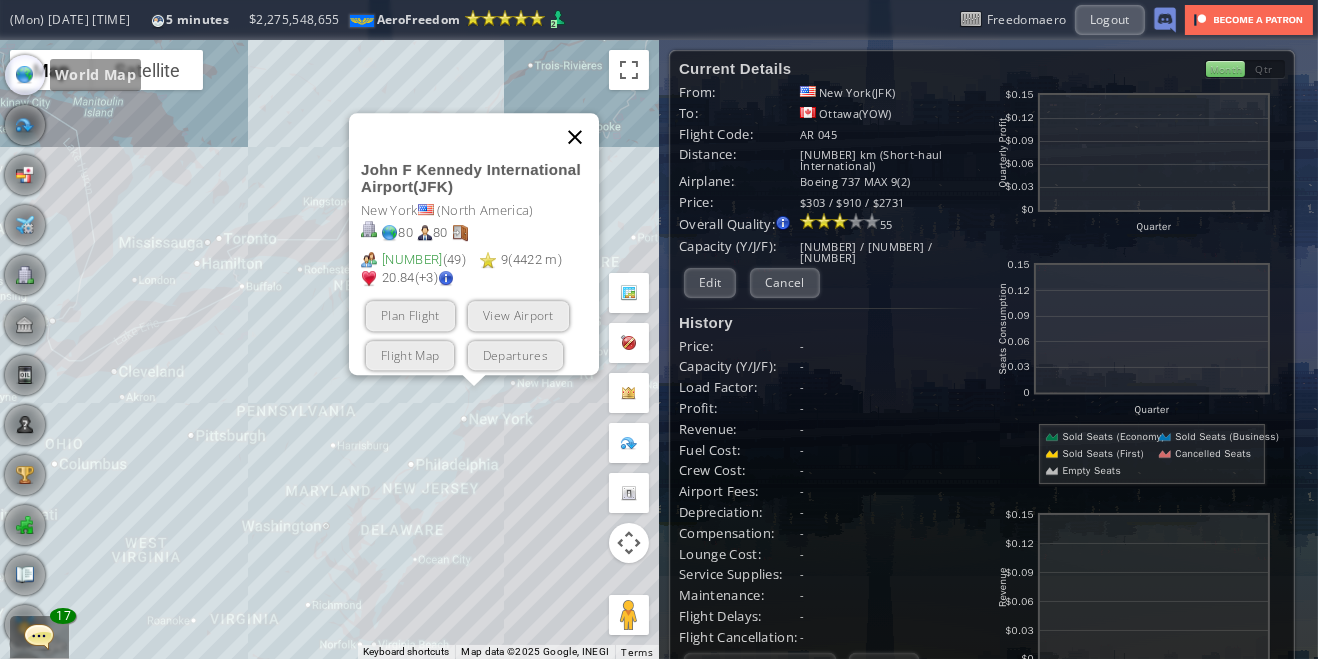 click at bounding box center (575, 137) 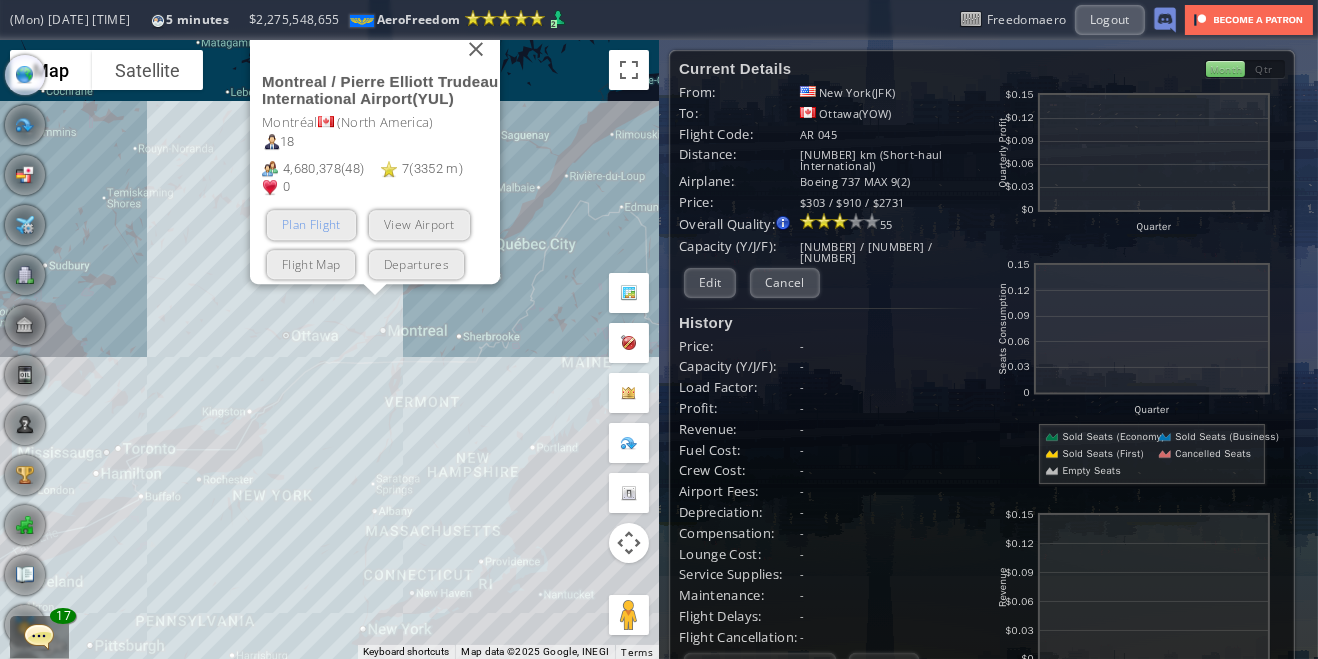 click on "Plan Flight" at bounding box center [311, 224] 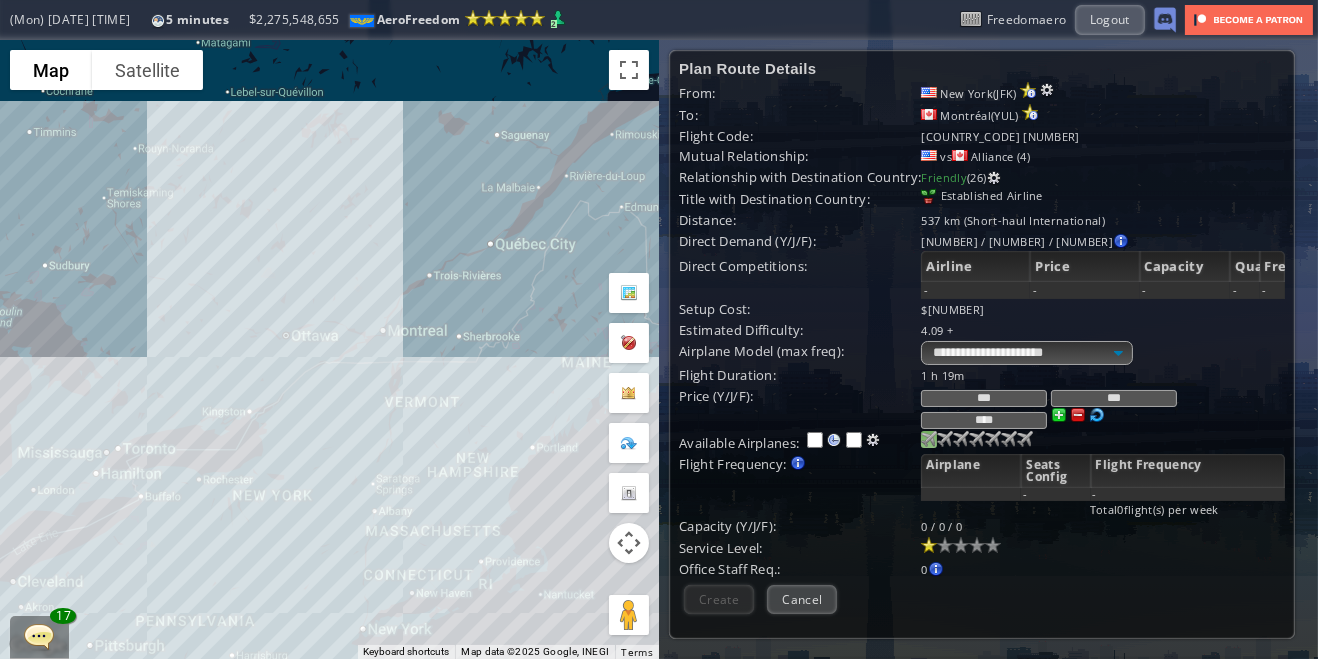 click at bounding box center [929, 439] 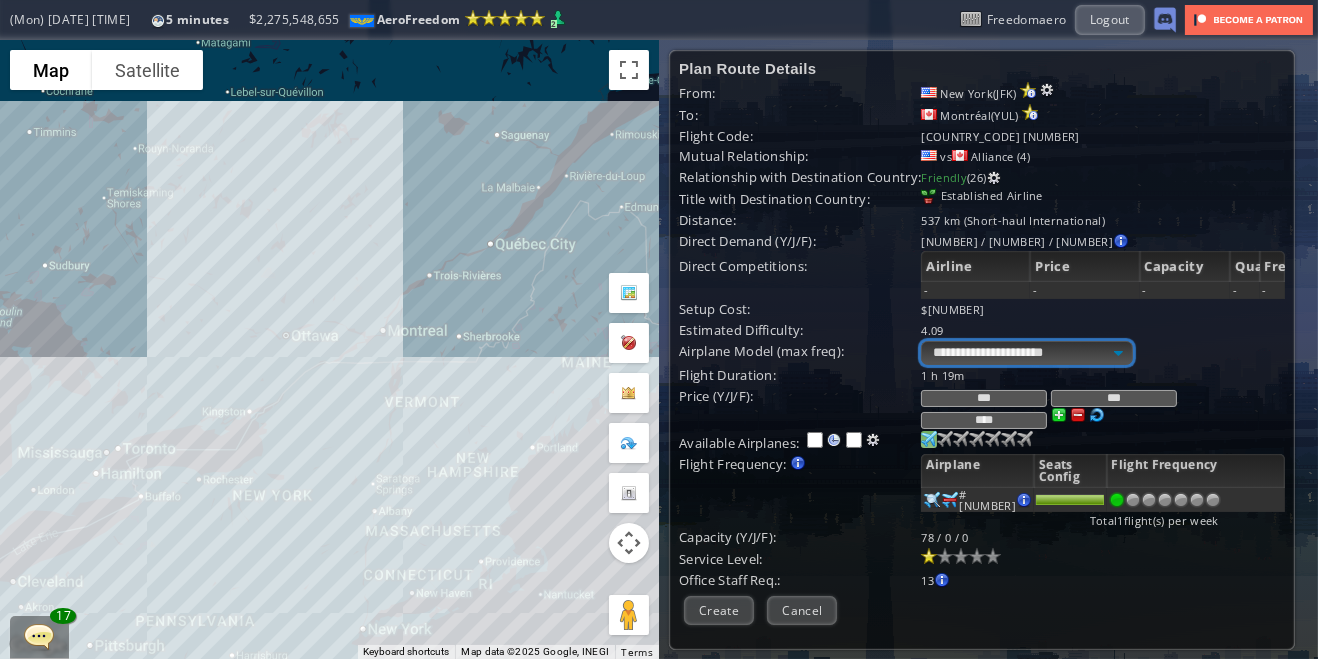 click on "**********" at bounding box center [1026, 353] 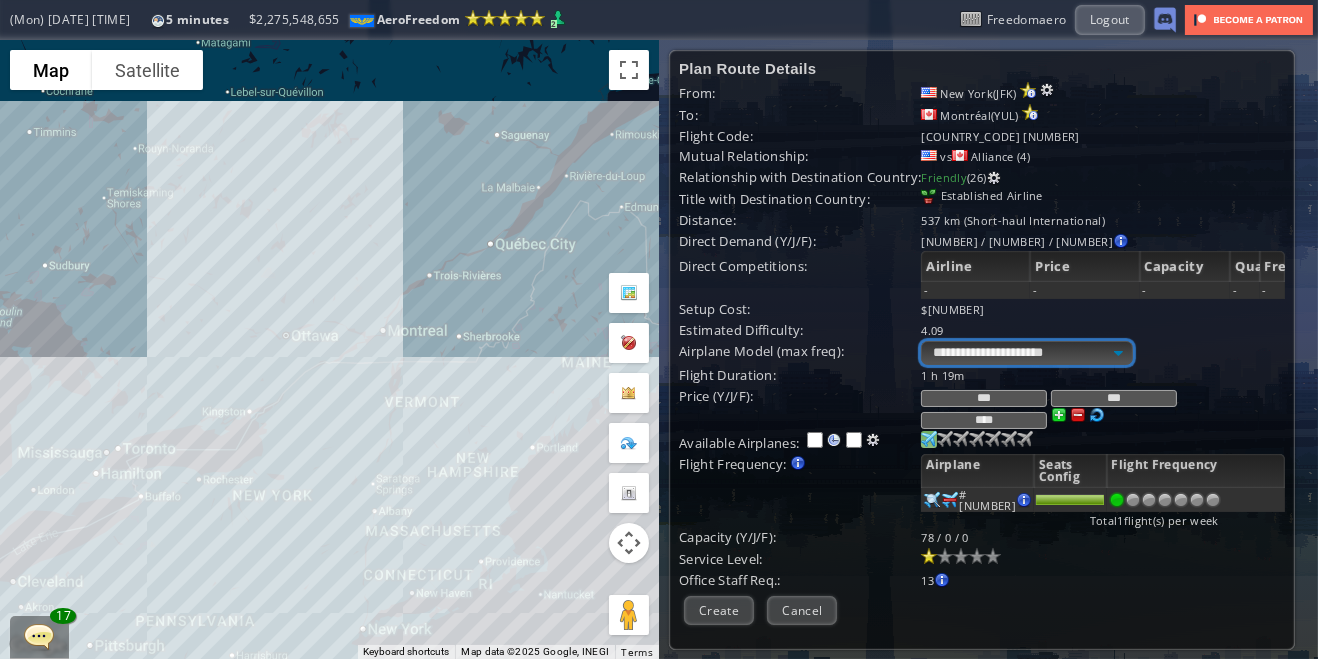 select on "**" 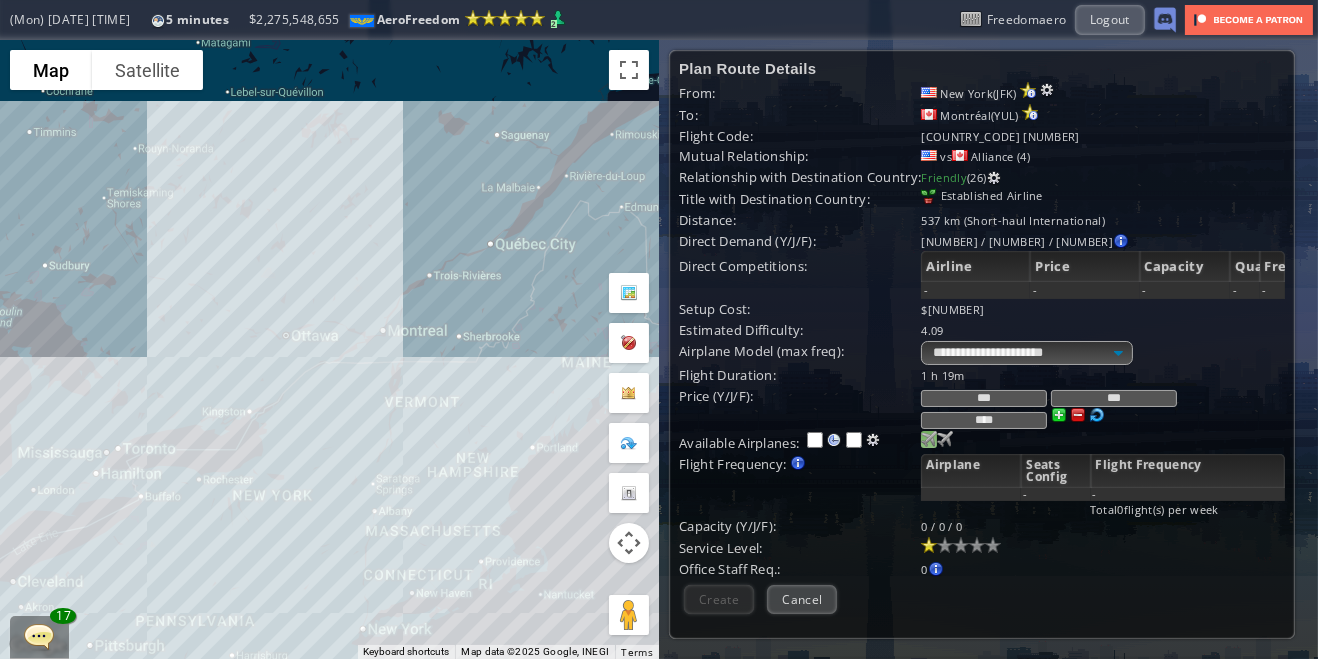 click at bounding box center [929, 439] 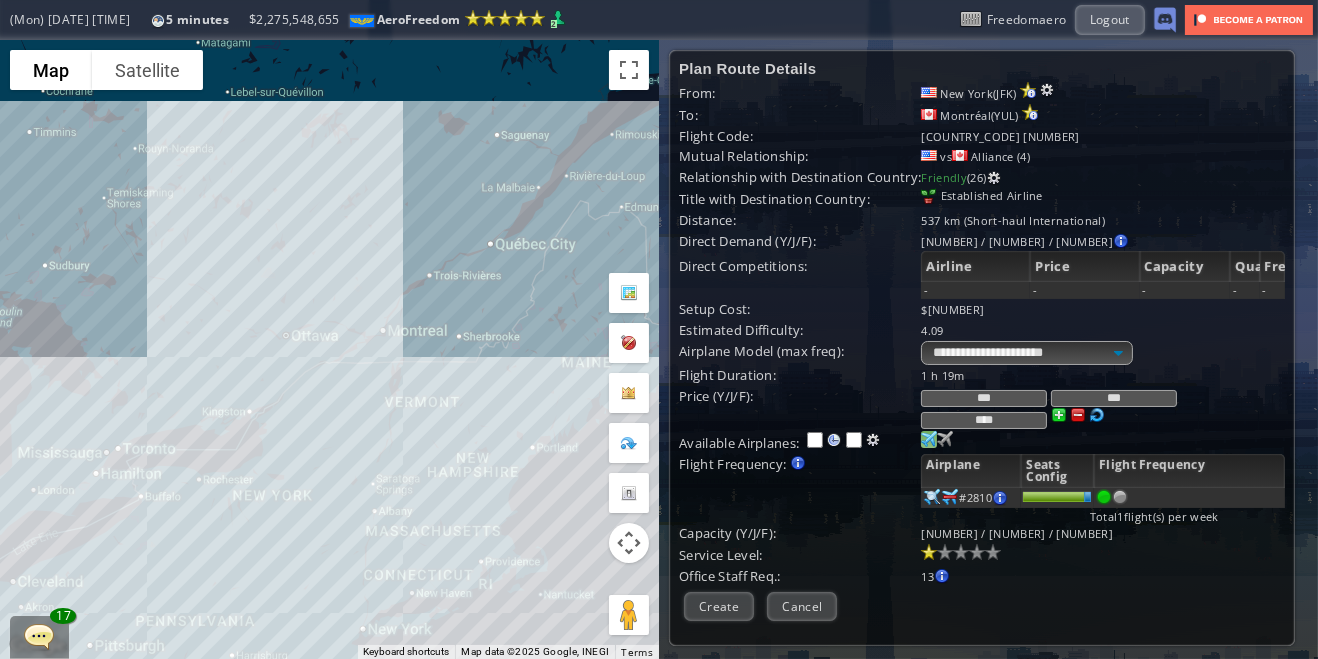 click at bounding box center [977, 552] 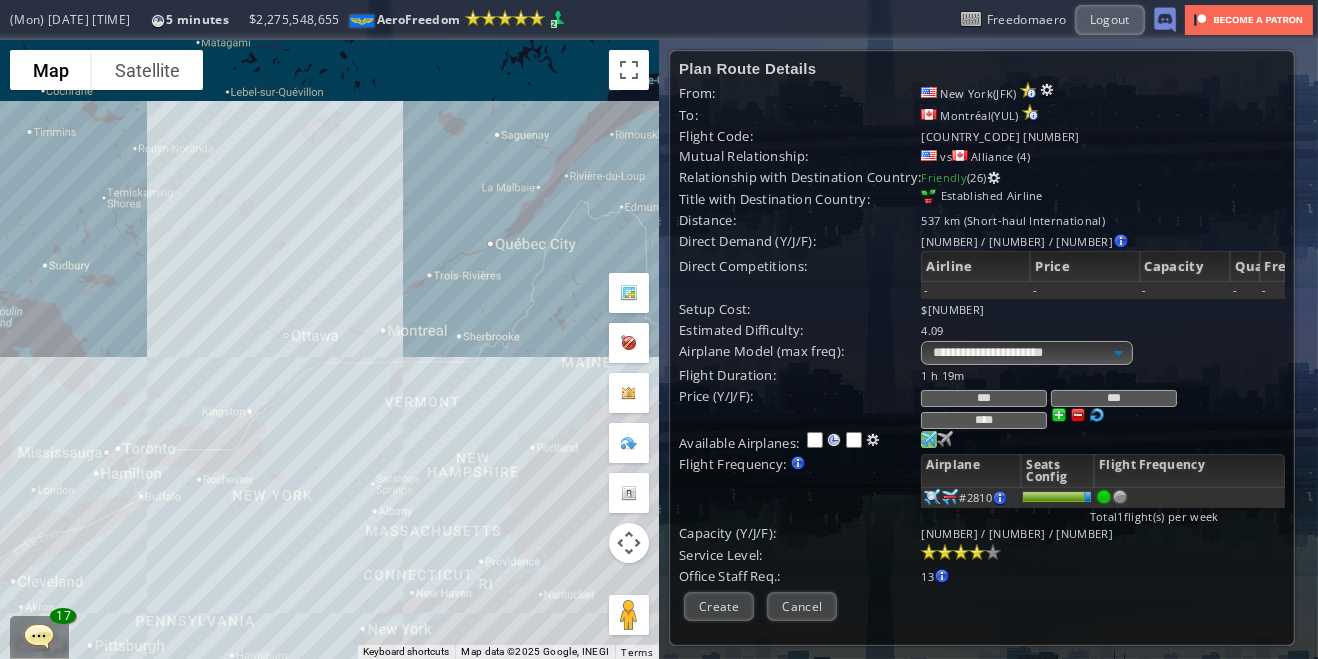 click at bounding box center (961, 552) 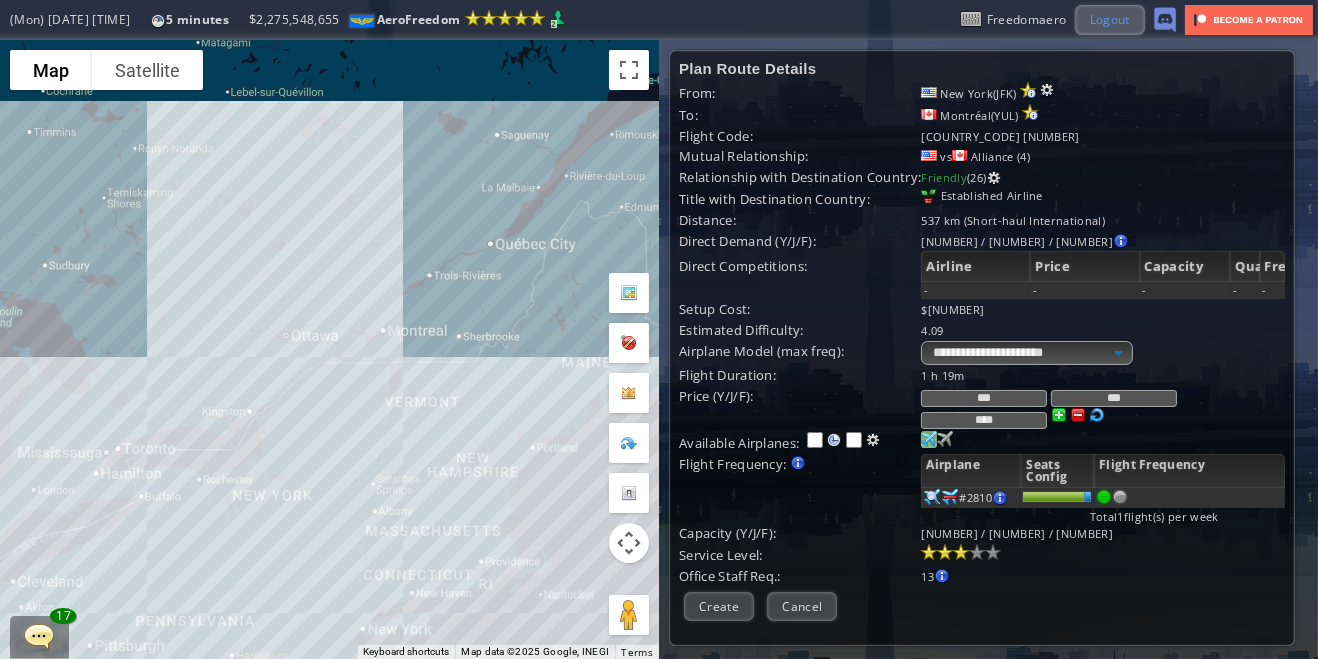 click on "Logout" at bounding box center [1110, 19] 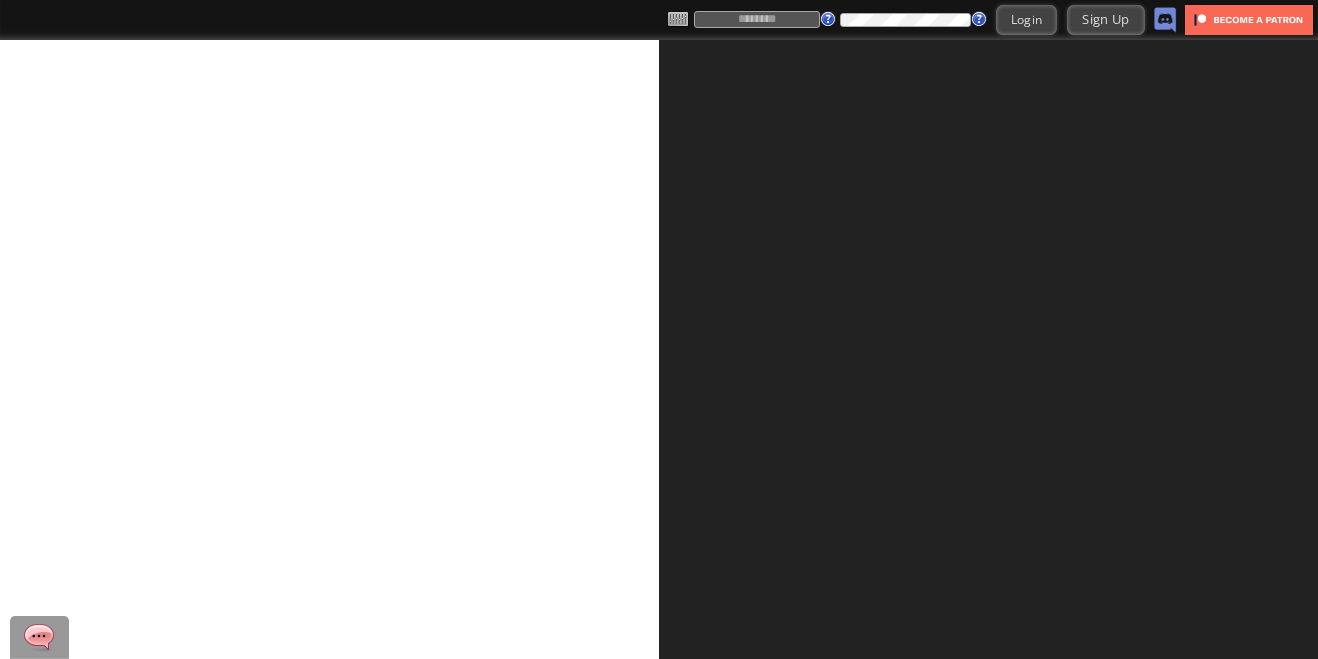 scroll, scrollTop: 0, scrollLeft: 0, axis: both 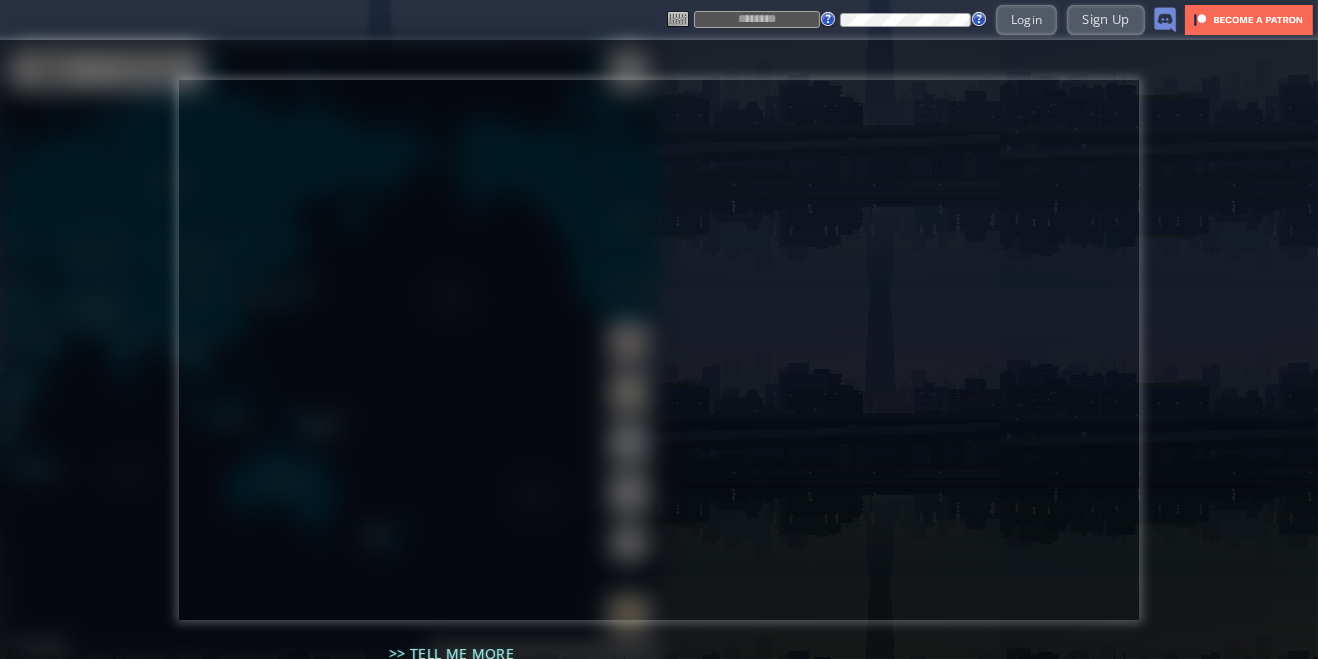 click at bounding box center [757, 19] 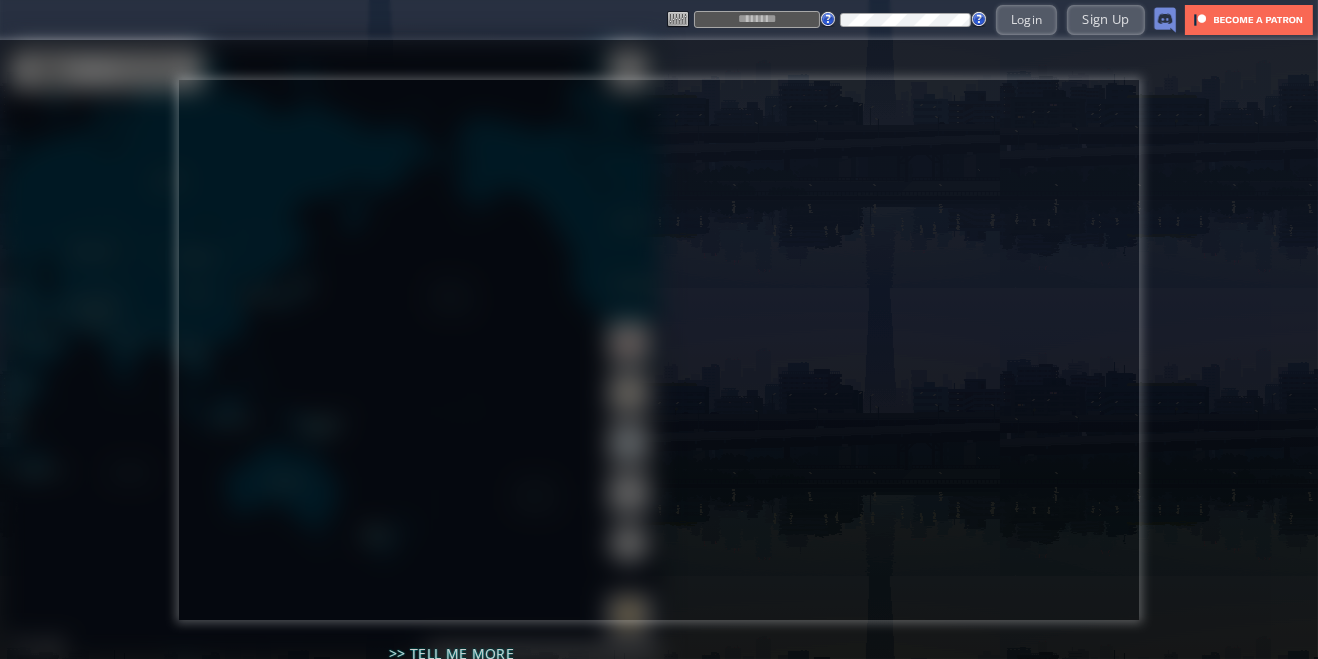 type on "**********" 